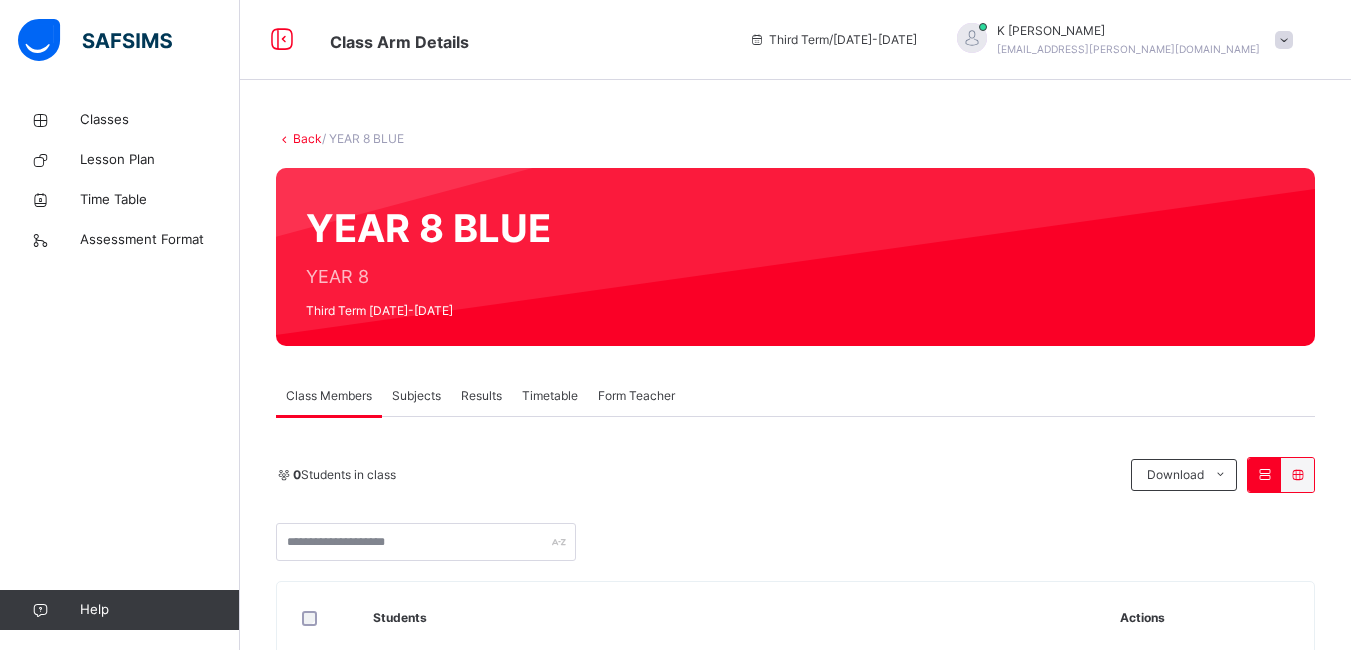 scroll, scrollTop: 0, scrollLeft: 0, axis: both 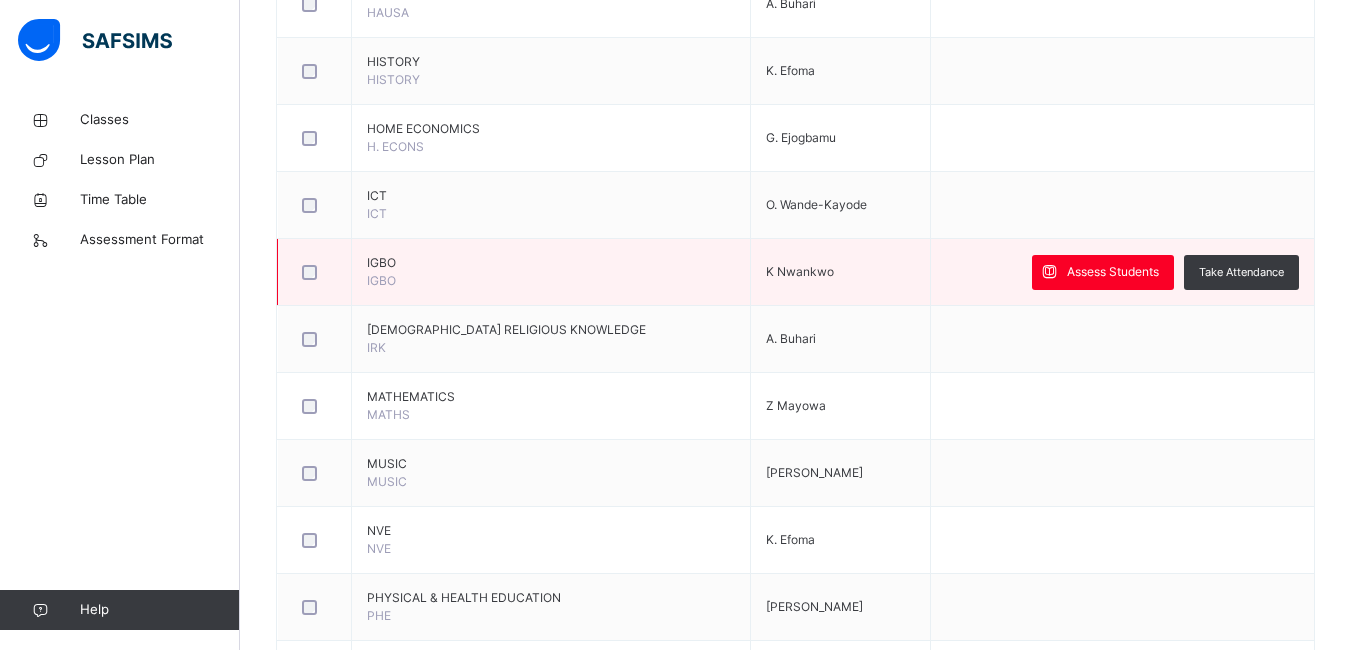 click on "Assess Students Take Attendance" at bounding box center (1122, 272) 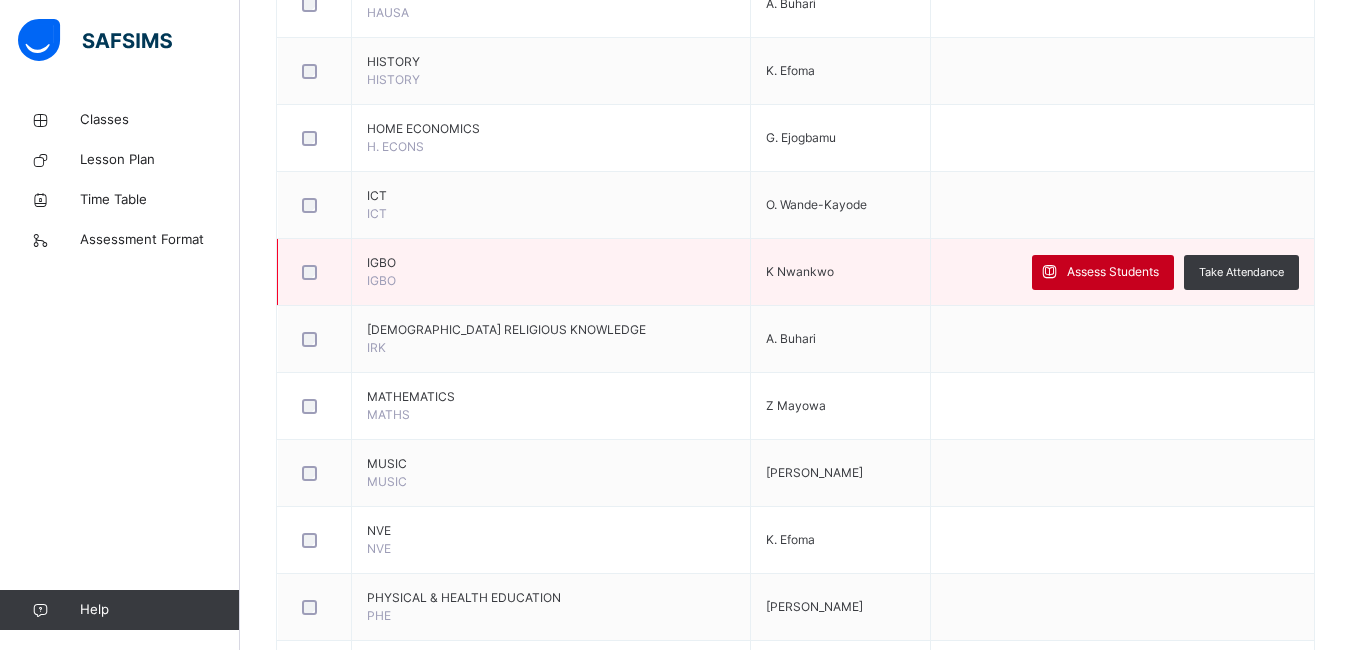 click on "Assess Students" at bounding box center [1113, 272] 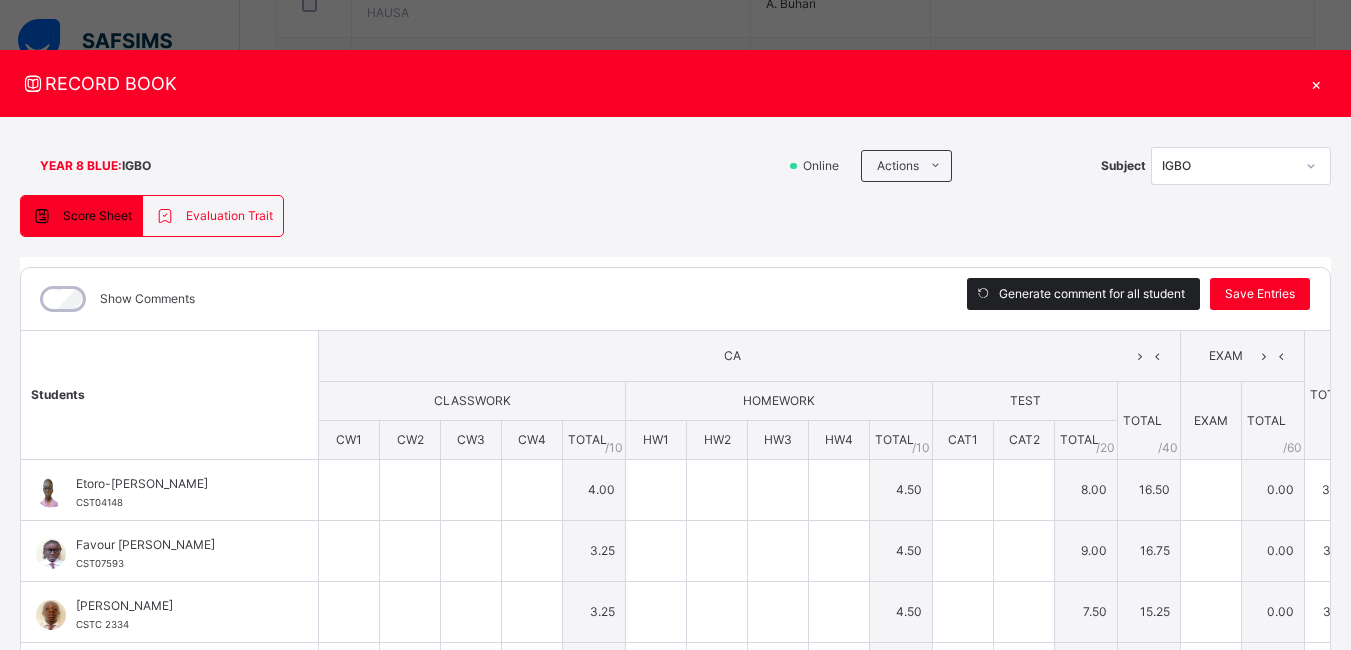 type on "*" 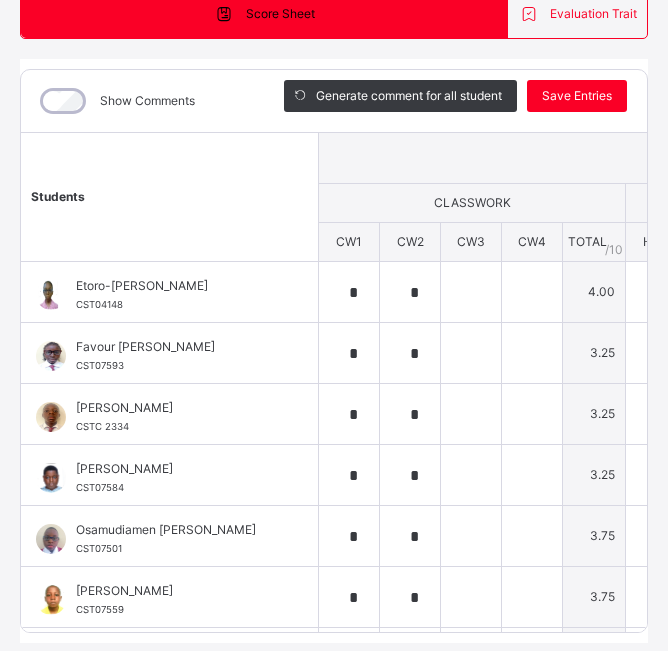 scroll, scrollTop: 283, scrollLeft: 0, axis: vertical 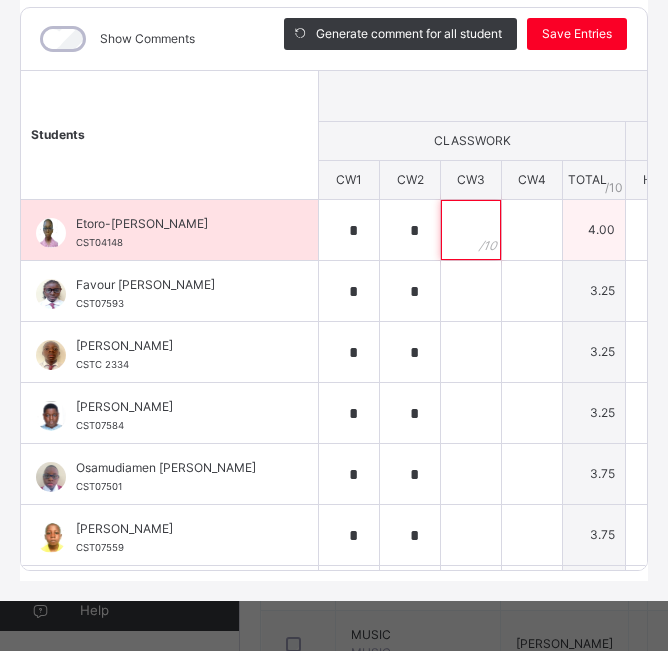click at bounding box center [471, 230] 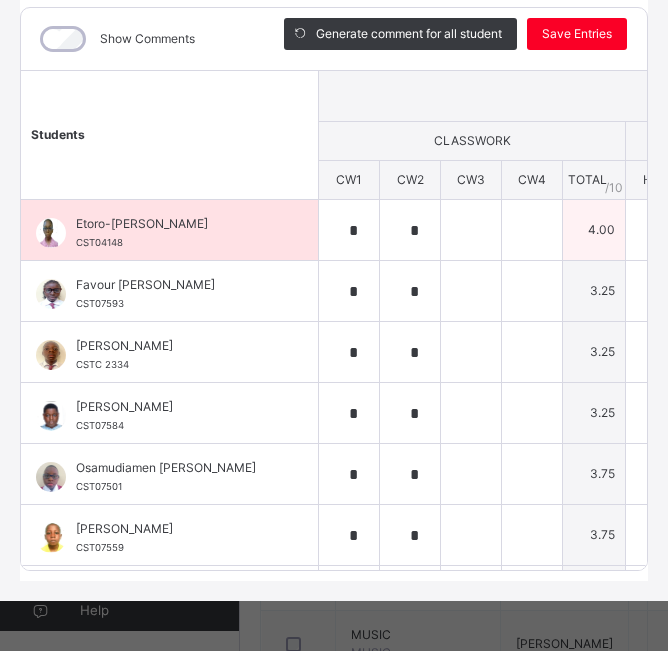 click at bounding box center (471, 230) 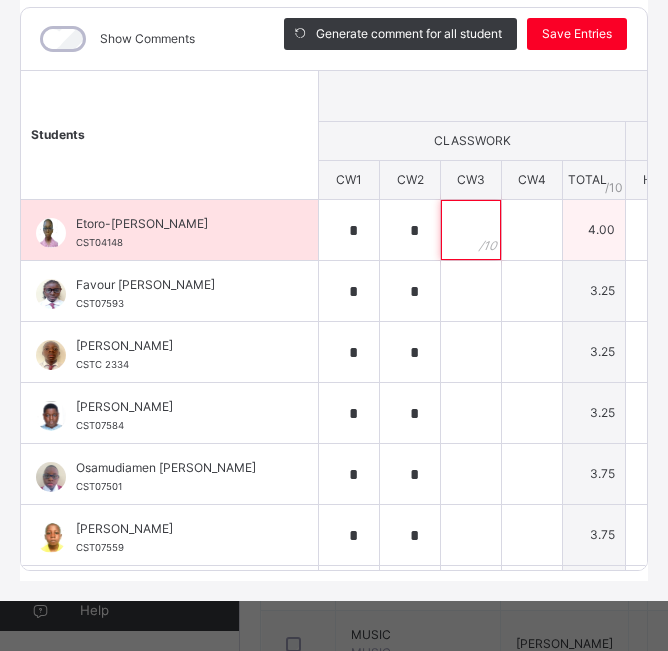 click at bounding box center [471, 230] 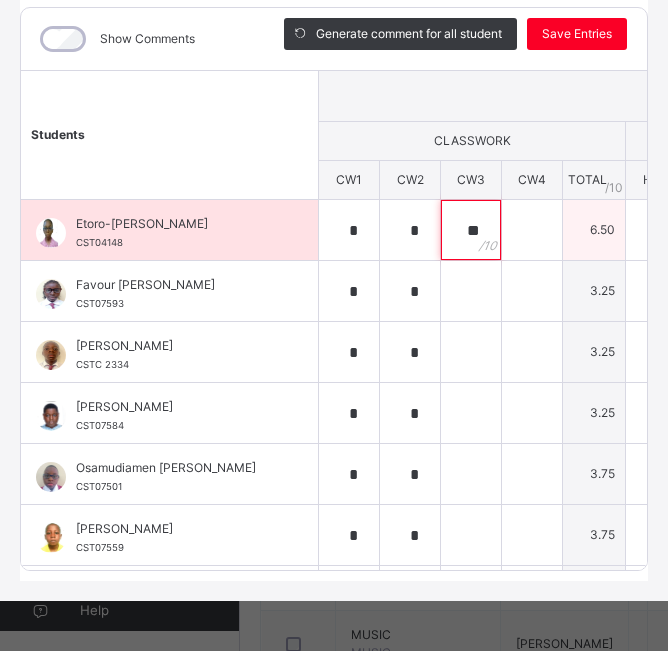 type on "**" 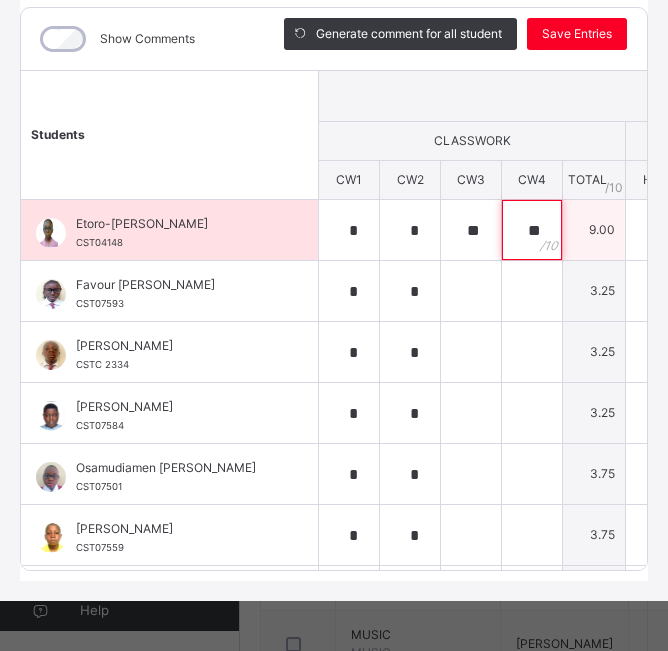 type on "**" 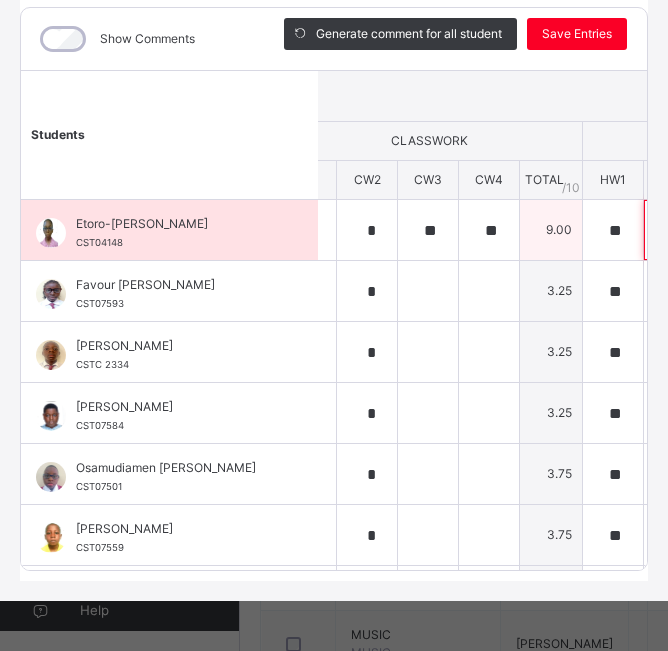 scroll, scrollTop: 0, scrollLeft: 387, axis: horizontal 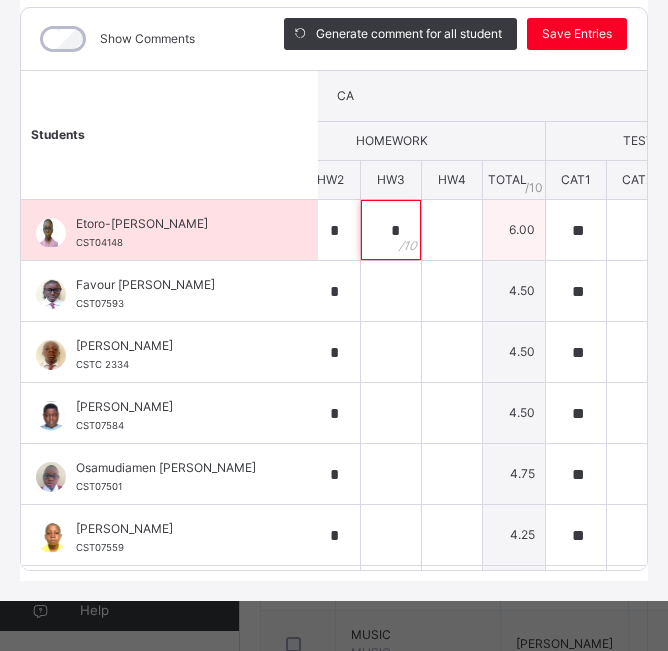 type on "*" 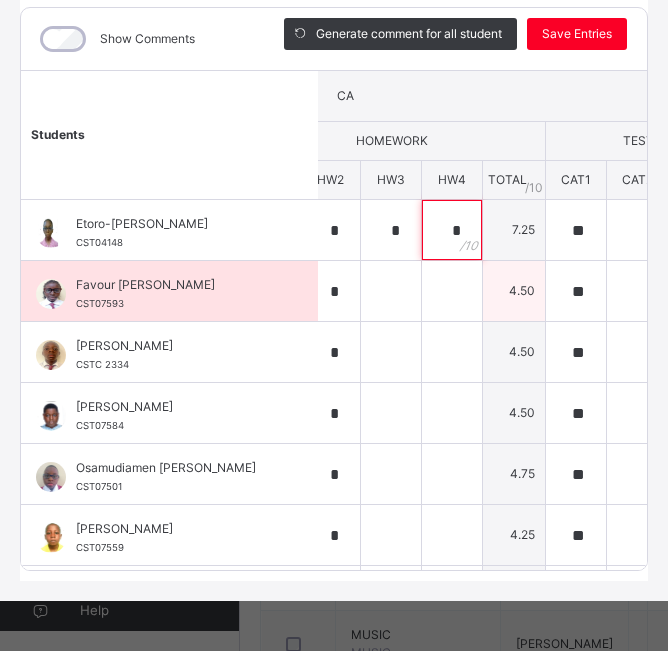 type on "*" 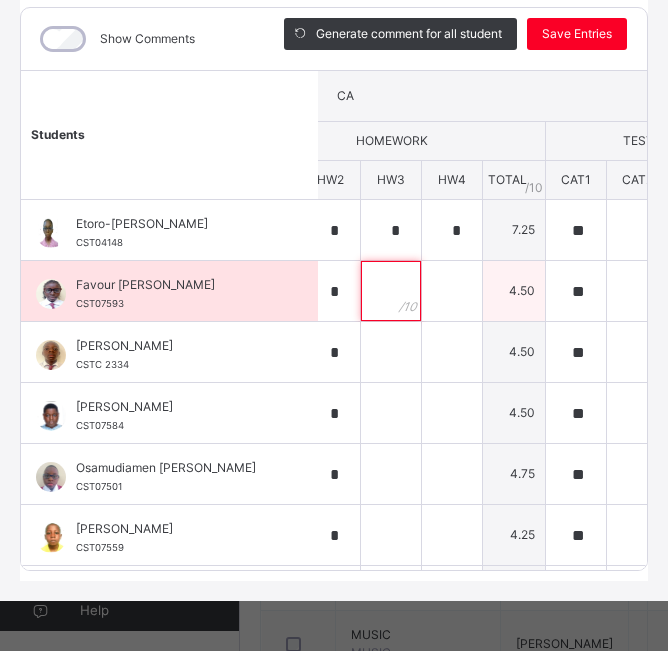 click at bounding box center [391, 291] 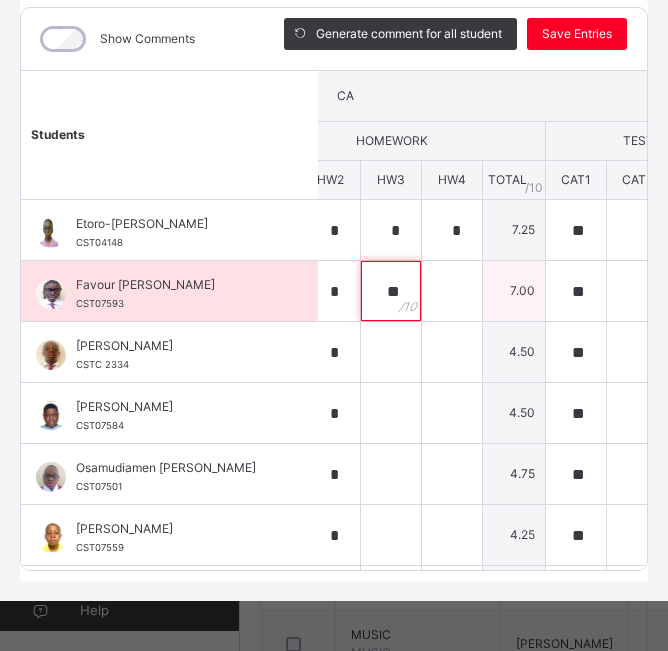 type on "**" 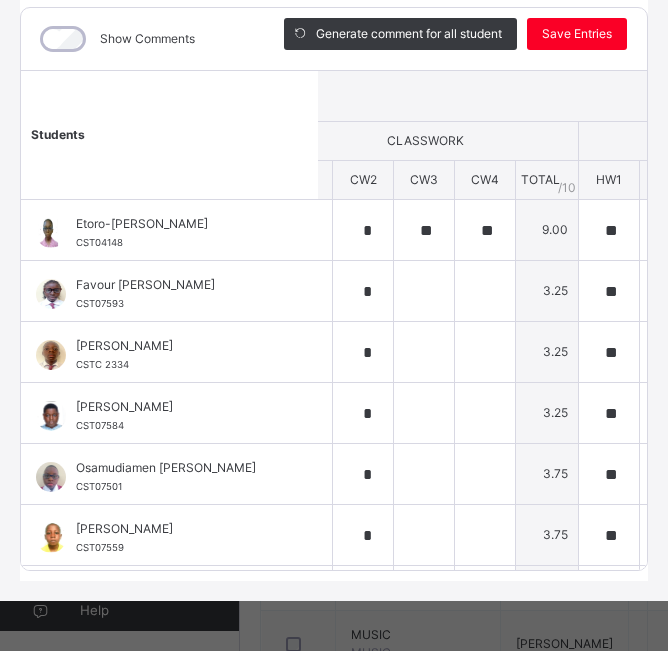 scroll, scrollTop: 0, scrollLeft: 44, axis: horizontal 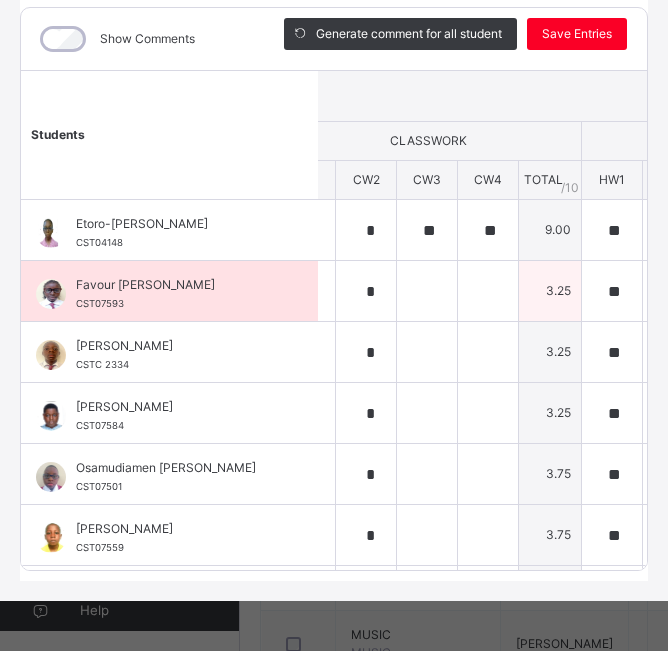 type on "**" 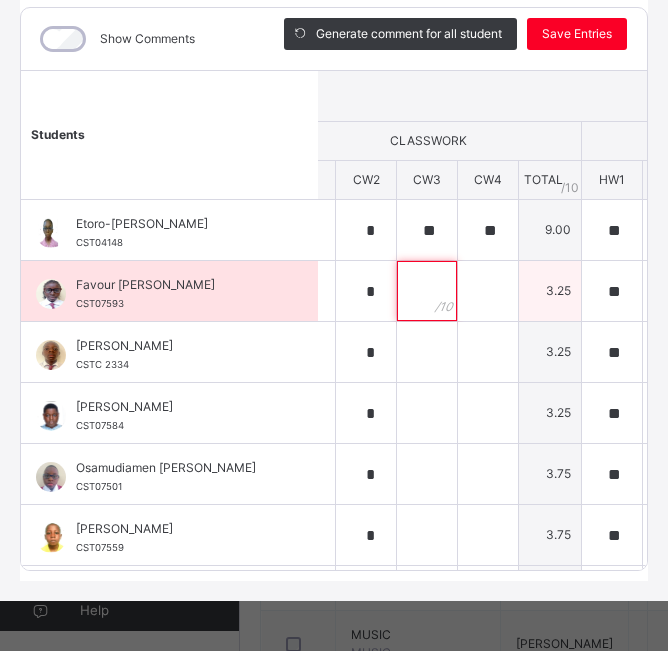 click at bounding box center (427, 291) 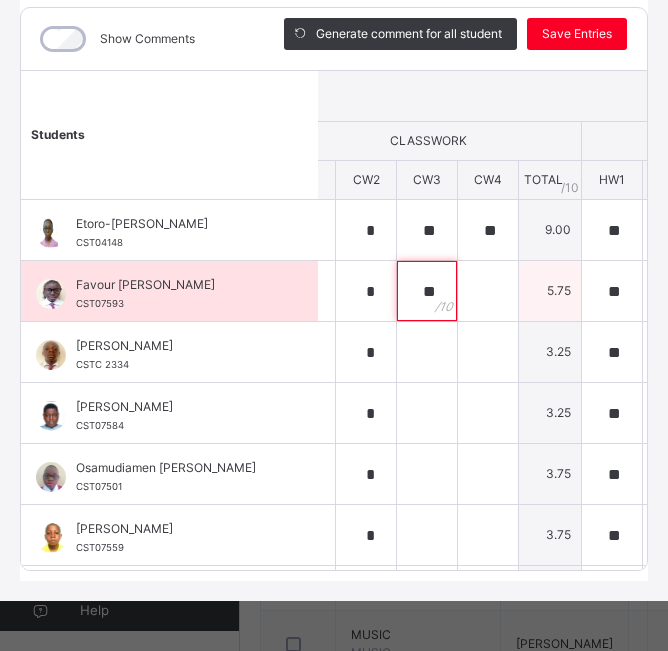 type on "**" 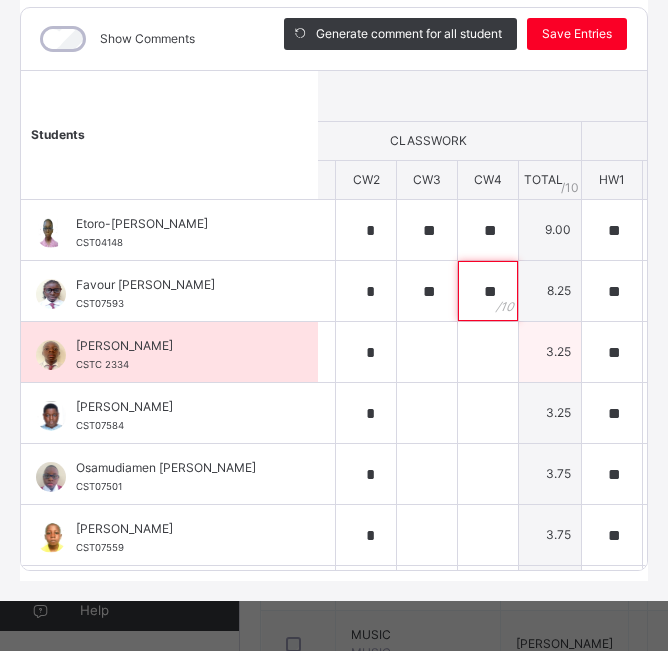 type on "**" 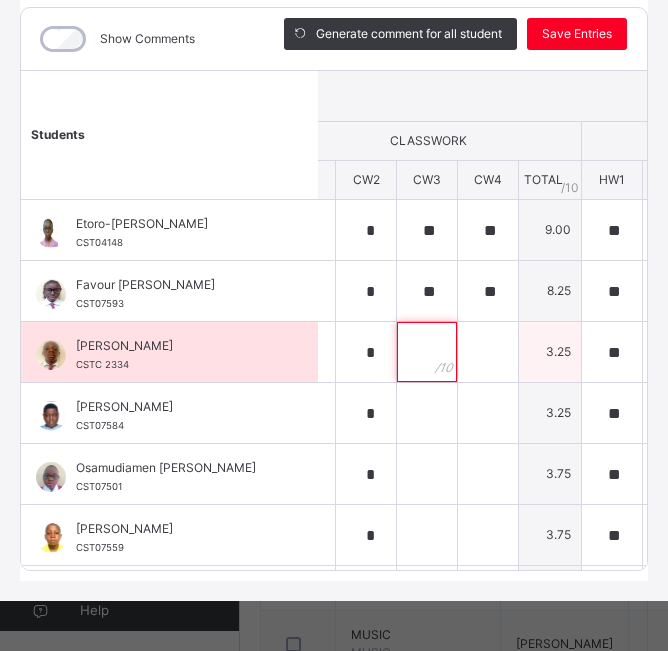 click at bounding box center [427, 352] 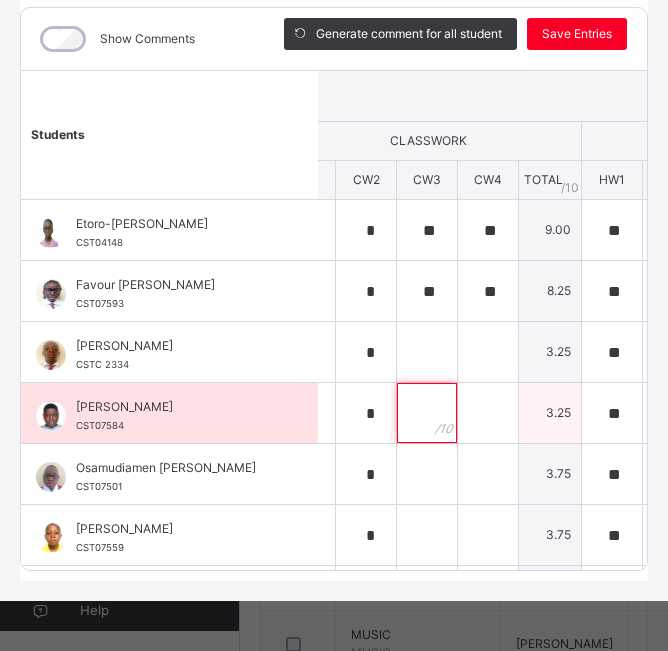 click at bounding box center [427, 413] 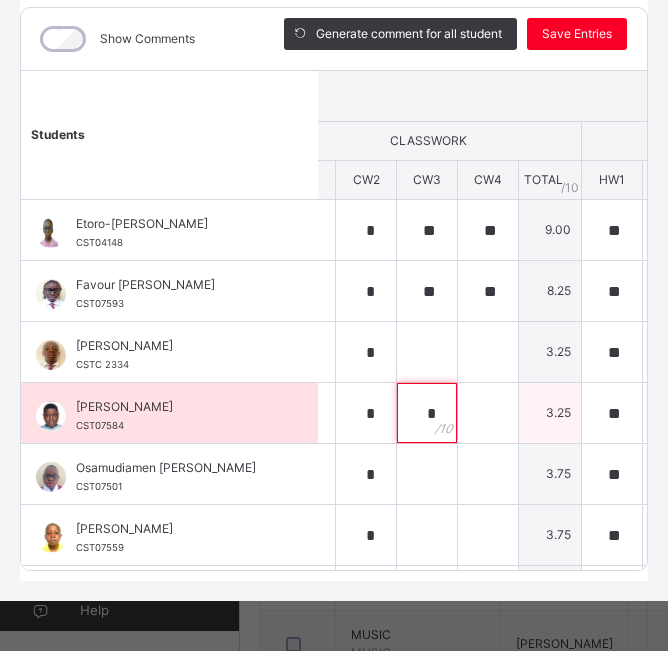 type on "**" 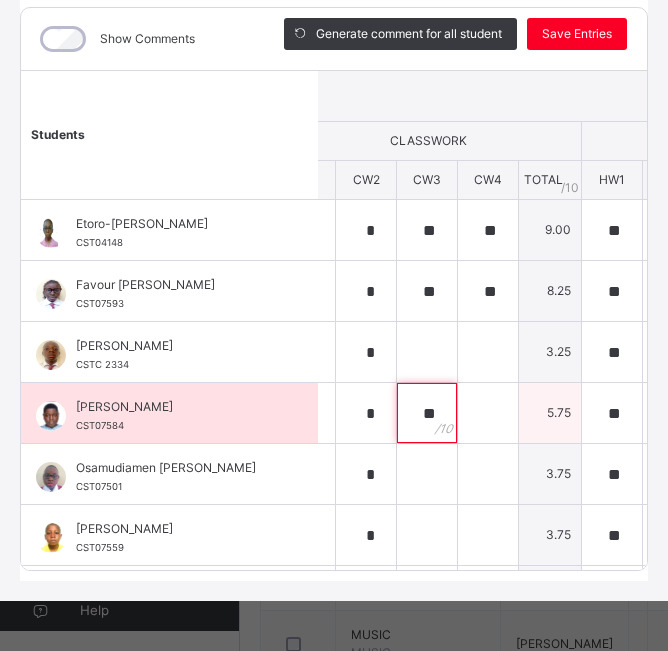 type on "**" 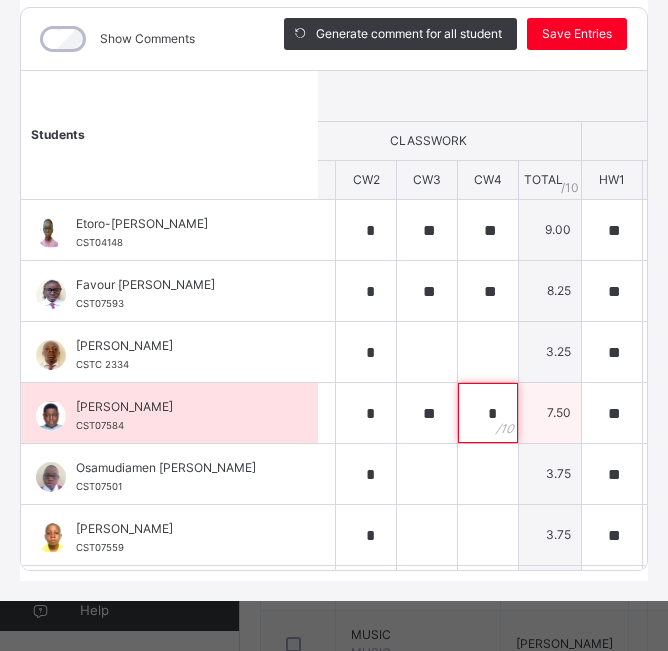 type on "*" 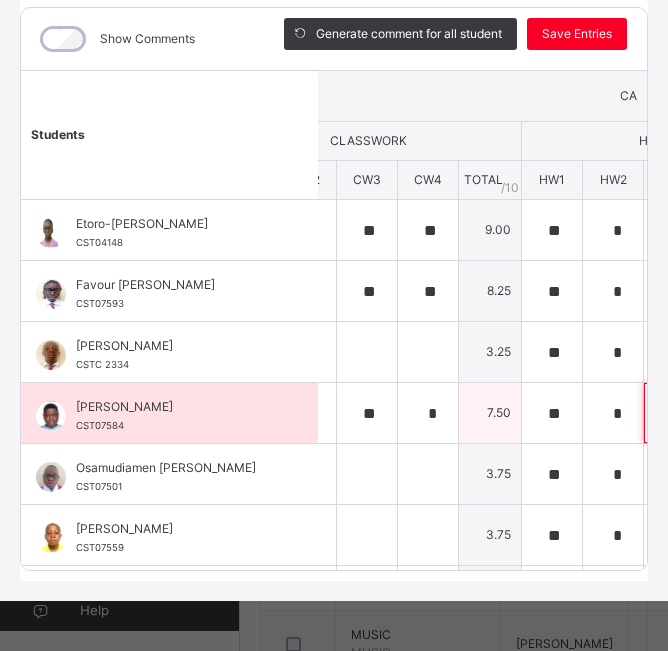 scroll, scrollTop: 0, scrollLeft: 448, axis: horizontal 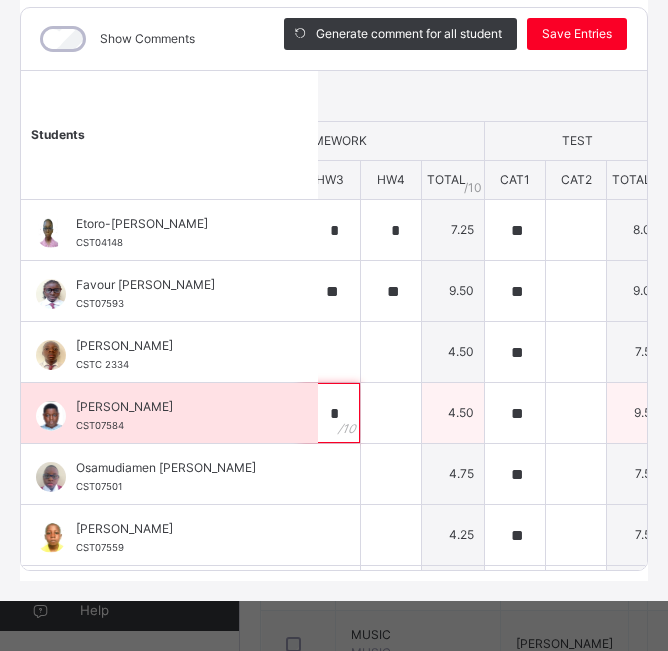 type on "*" 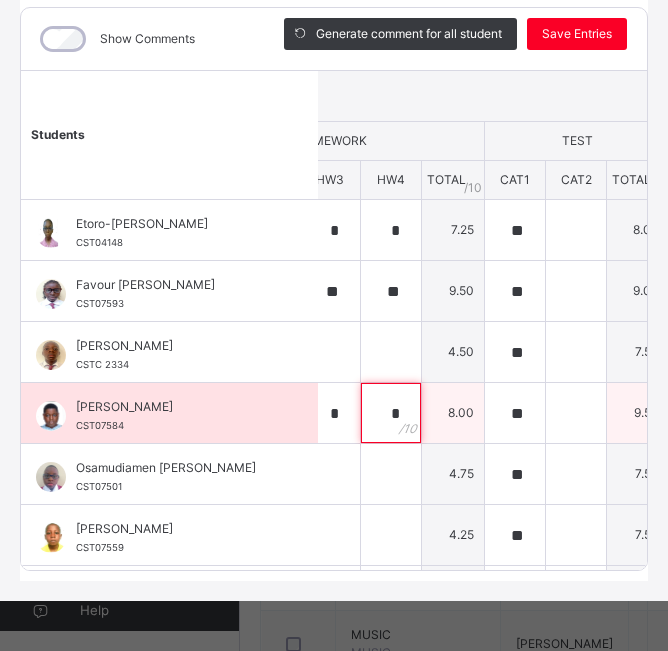 type on "*" 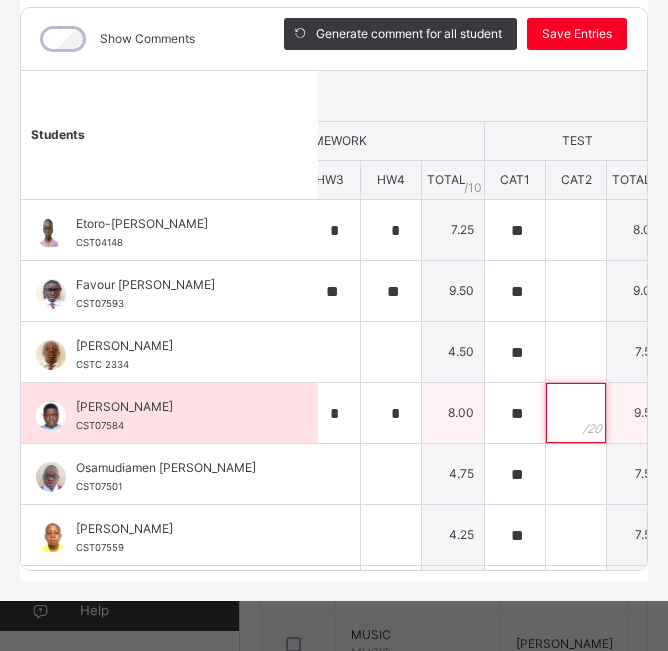 click at bounding box center [576, 413] 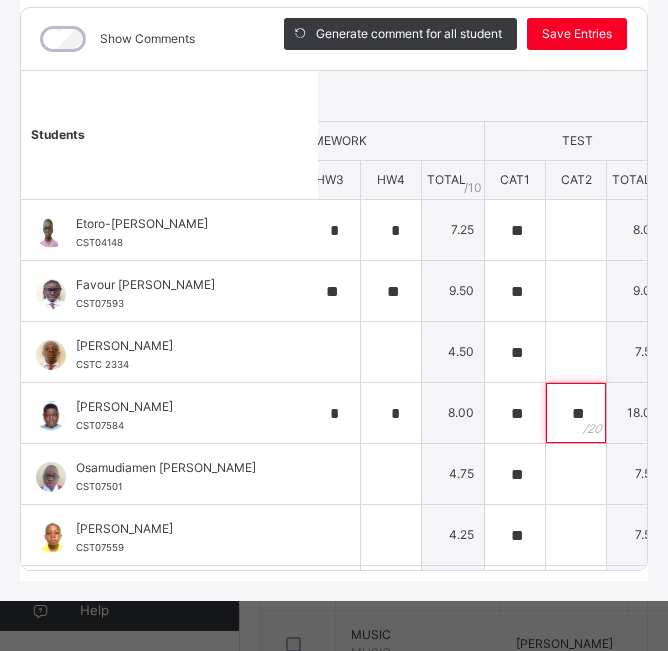 type on "**" 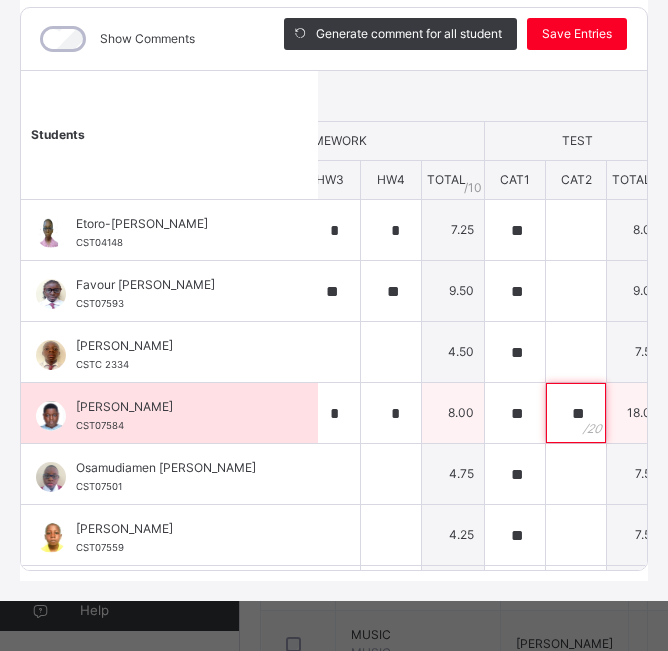 click on "**" at bounding box center (576, 413) 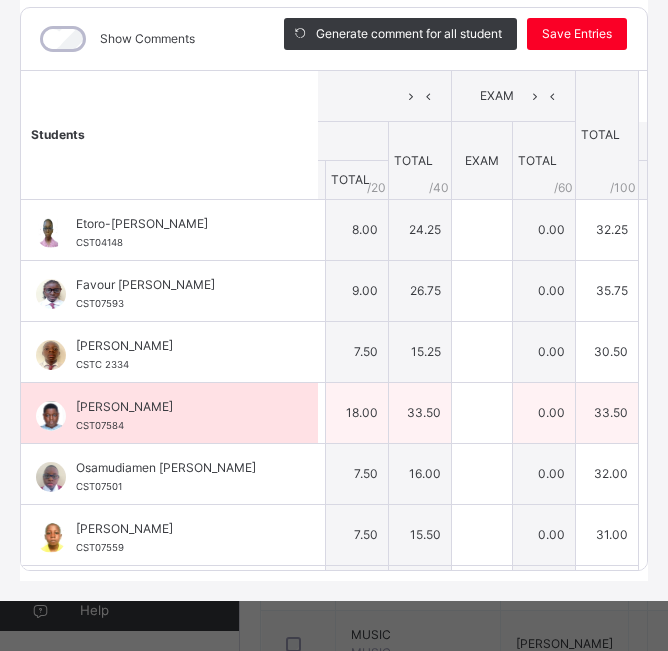 scroll, scrollTop: 0, scrollLeft: 20, axis: horizontal 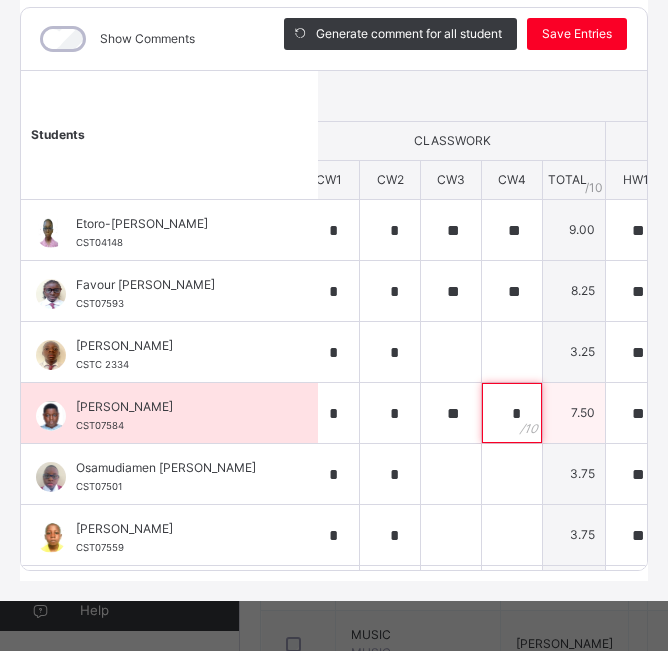 click on "*" at bounding box center [512, 413] 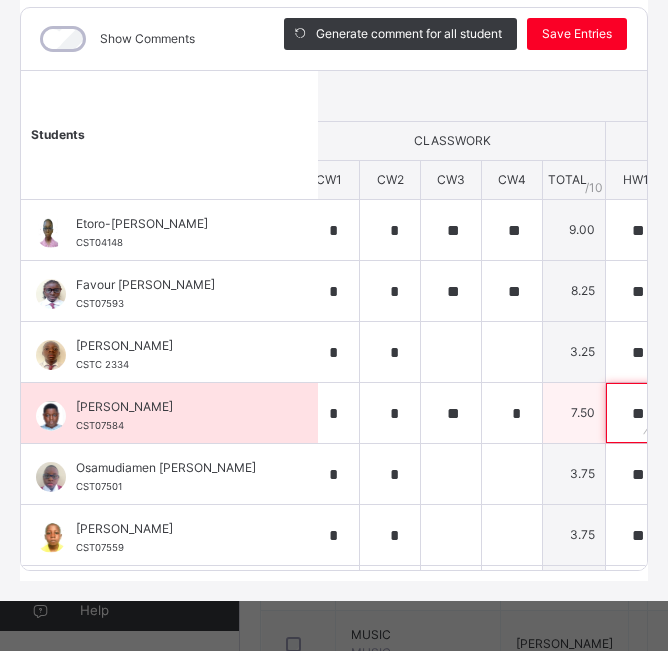 scroll, scrollTop: 0, scrollLeft: 43, axis: horizontal 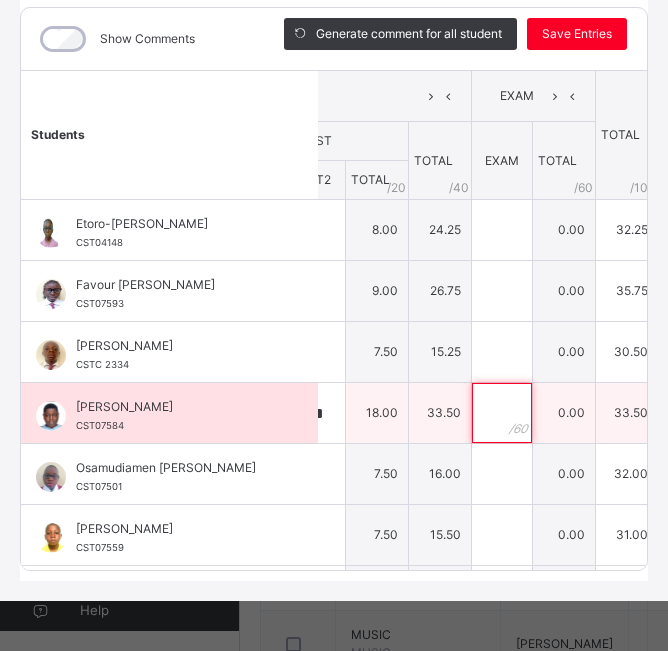 click at bounding box center [502, 413] 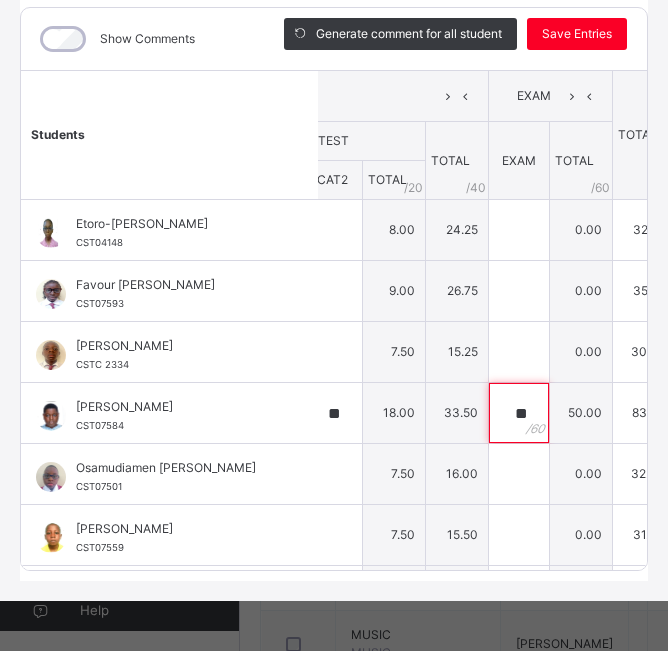 scroll, scrollTop: 0, scrollLeft: 720, axis: horizontal 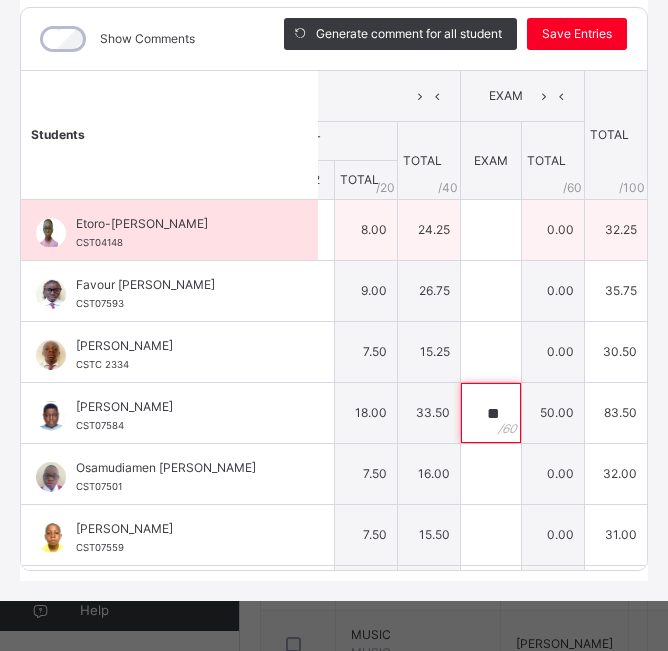 type on "**" 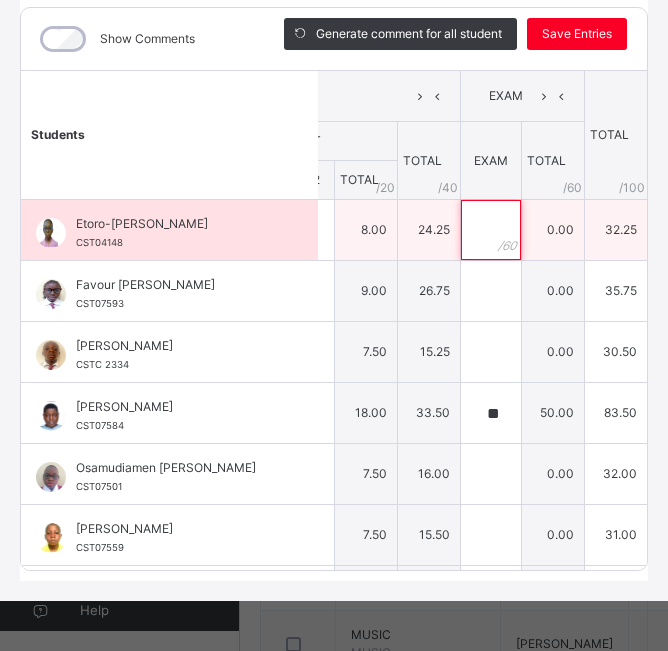 click at bounding box center [491, 230] 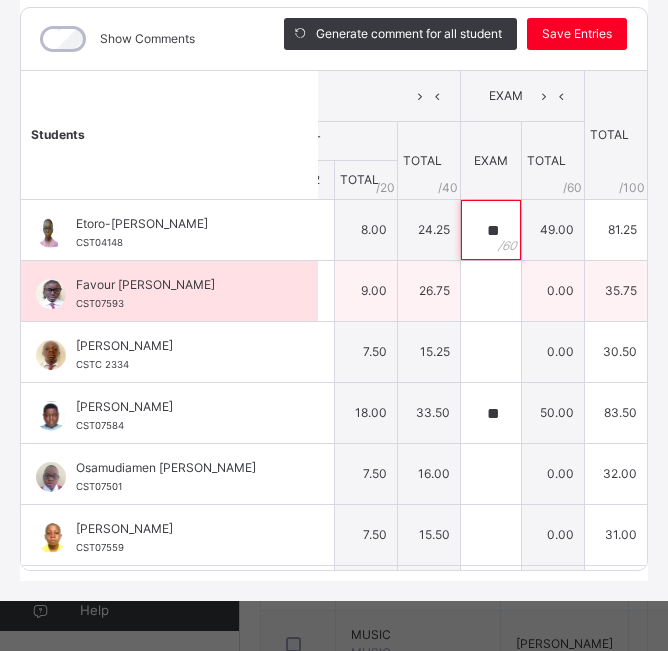 type on "**" 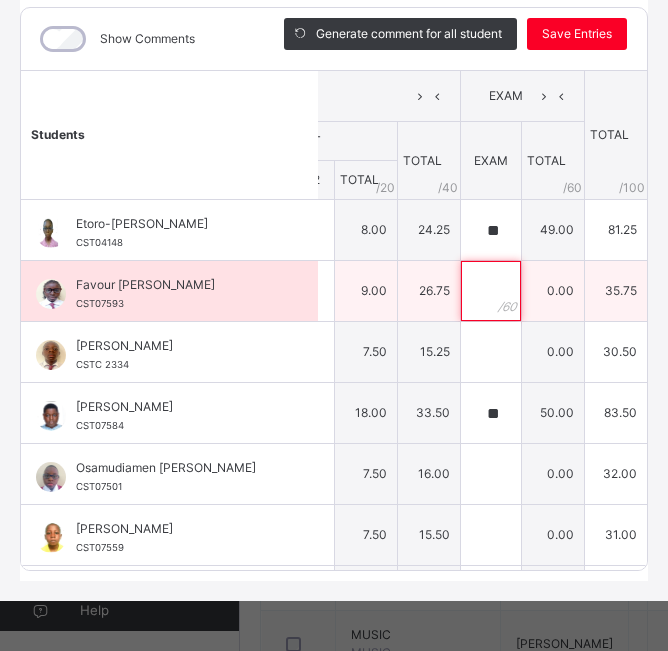 click at bounding box center (491, 291) 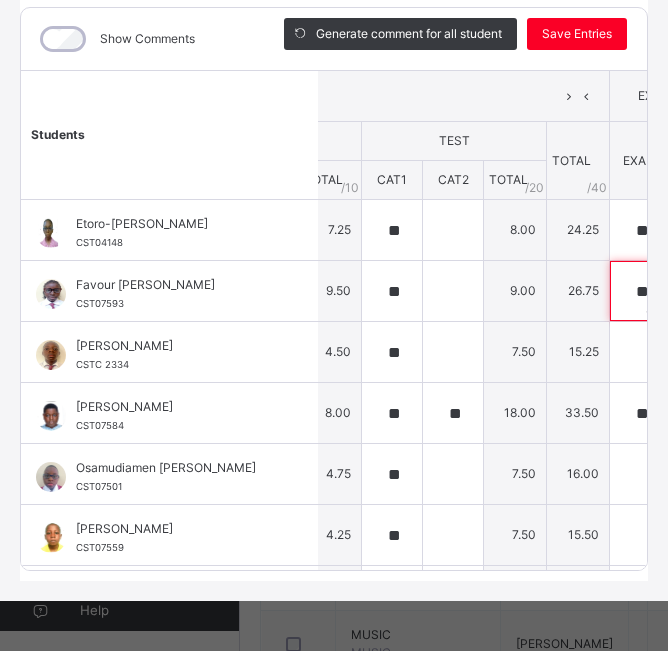 scroll, scrollTop: 0, scrollLeft: 573, axis: horizontal 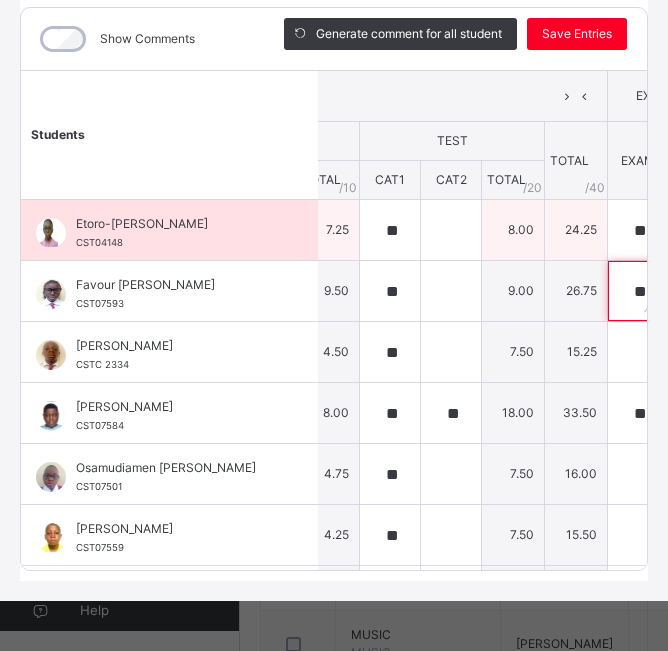 type on "**" 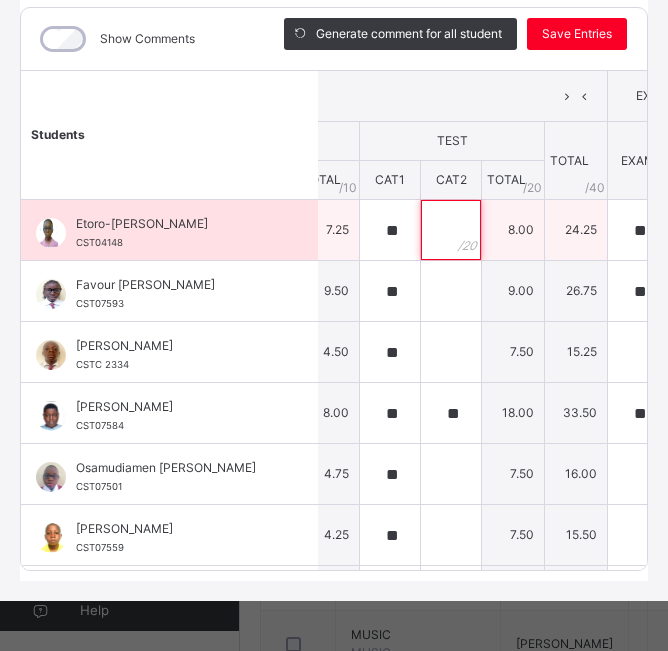 click at bounding box center (451, 230) 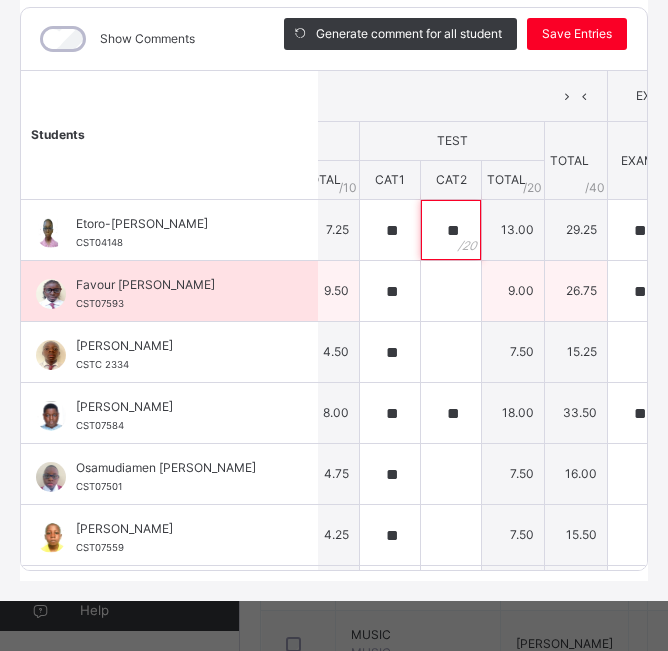 type on "**" 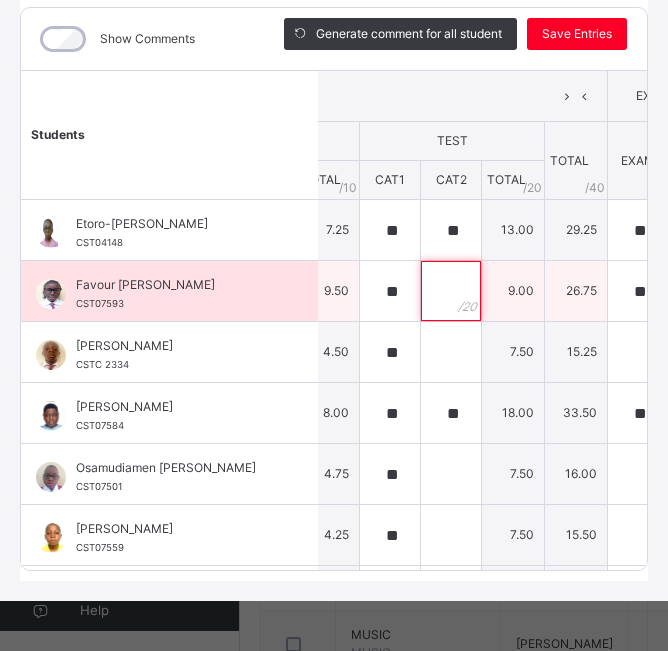 click at bounding box center (451, 291) 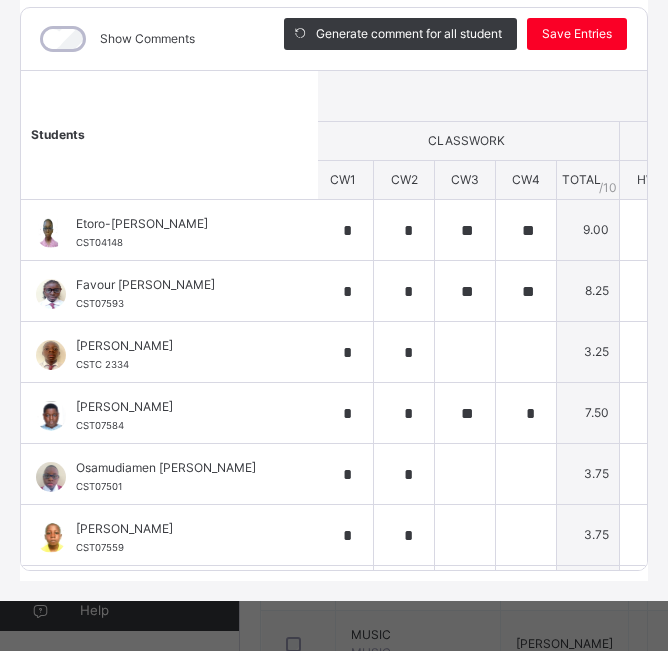 scroll, scrollTop: 0, scrollLeft: 0, axis: both 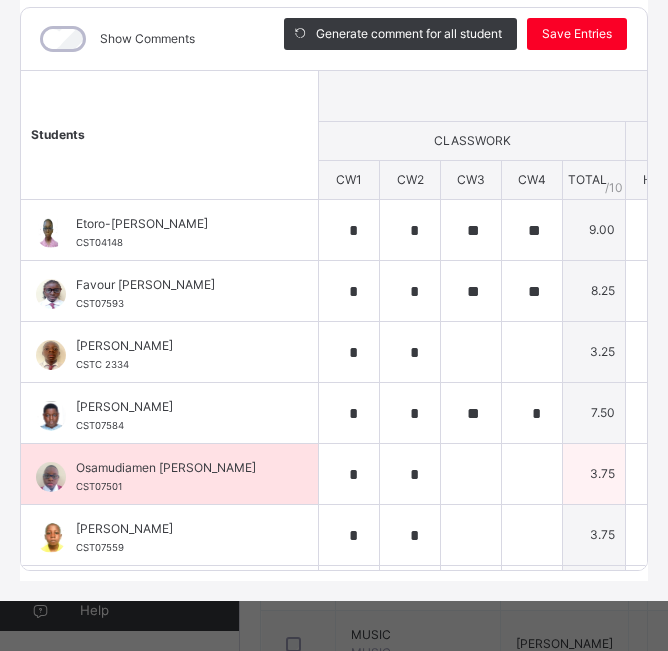 type on "*" 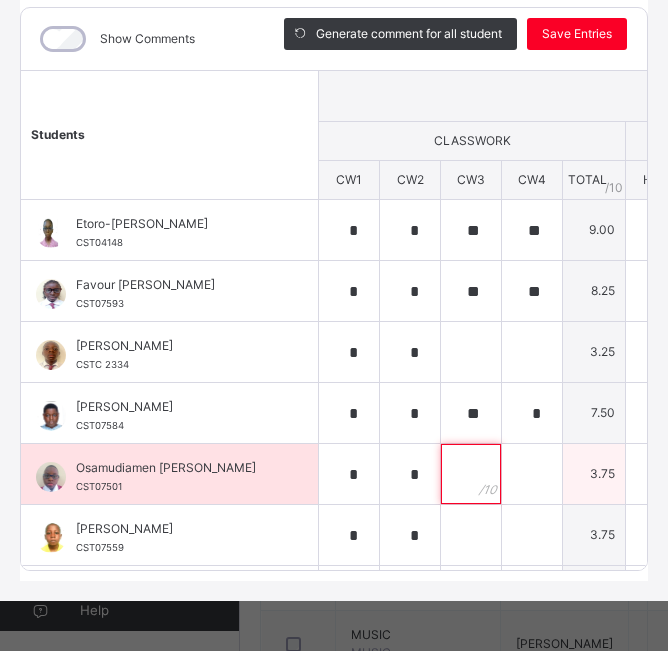 click at bounding box center [471, 474] 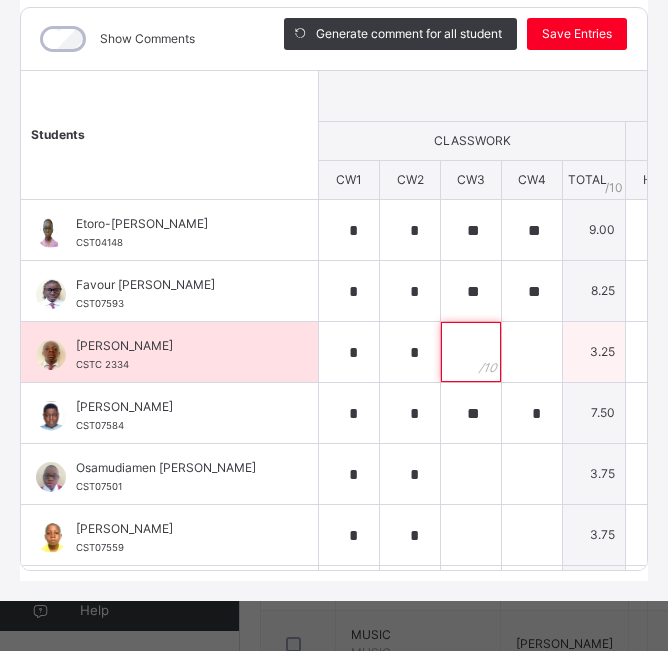 click at bounding box center (471, 352) 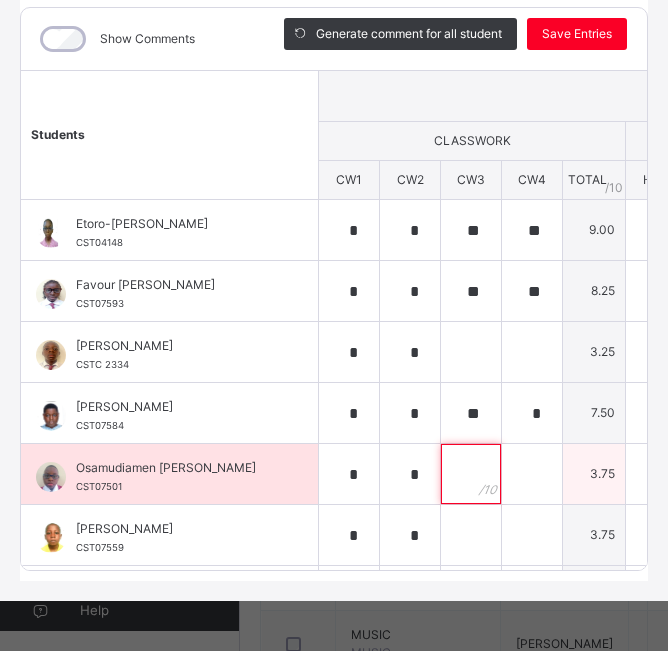 click at bounding box center (471, 474) 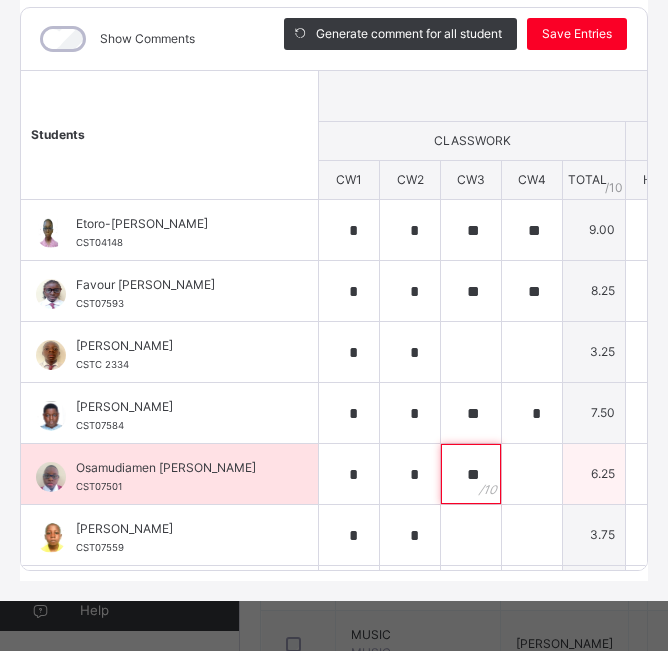 type on "**" 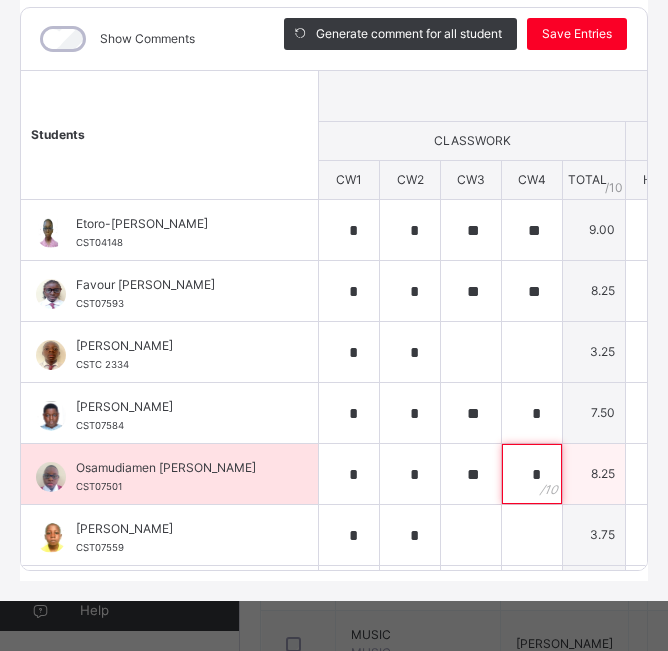 type on "*" 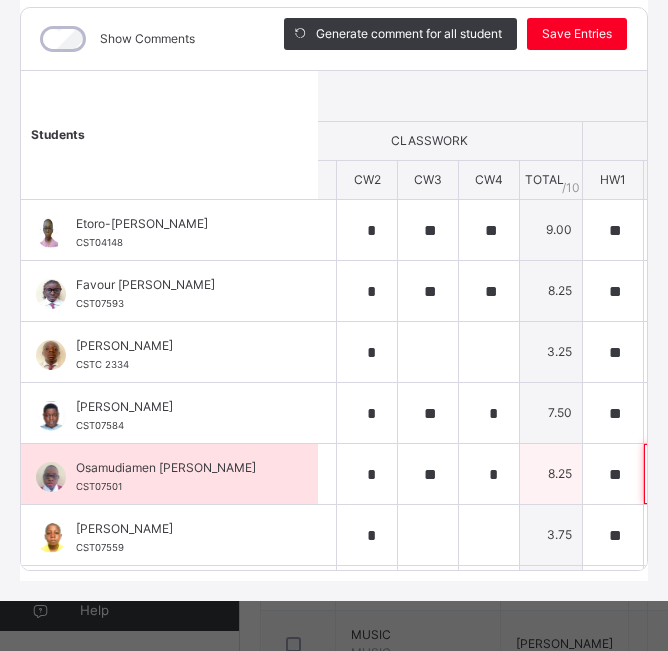 scroll, scrollTop: 0, scrollLeft: 387, axis: horizontal 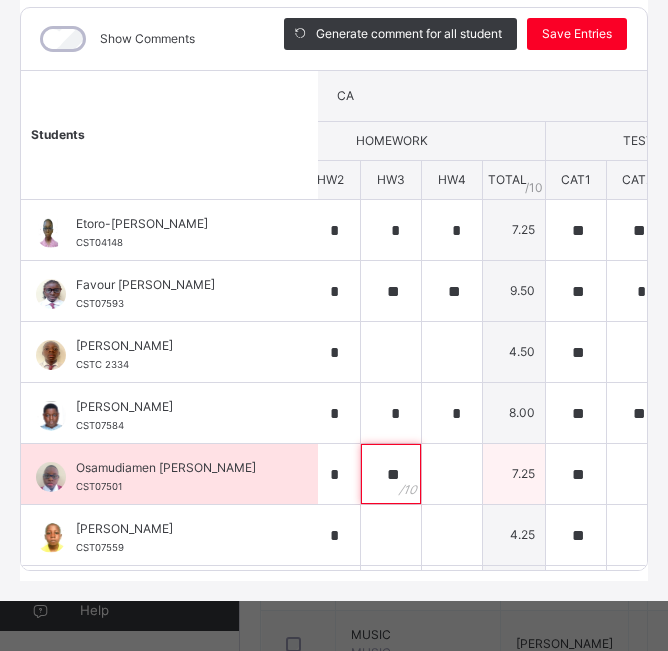 type on "**" 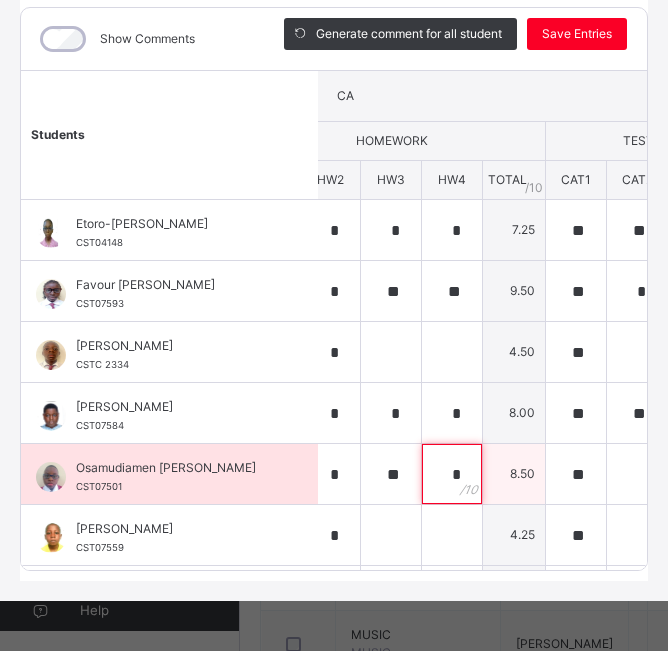 type on "*" 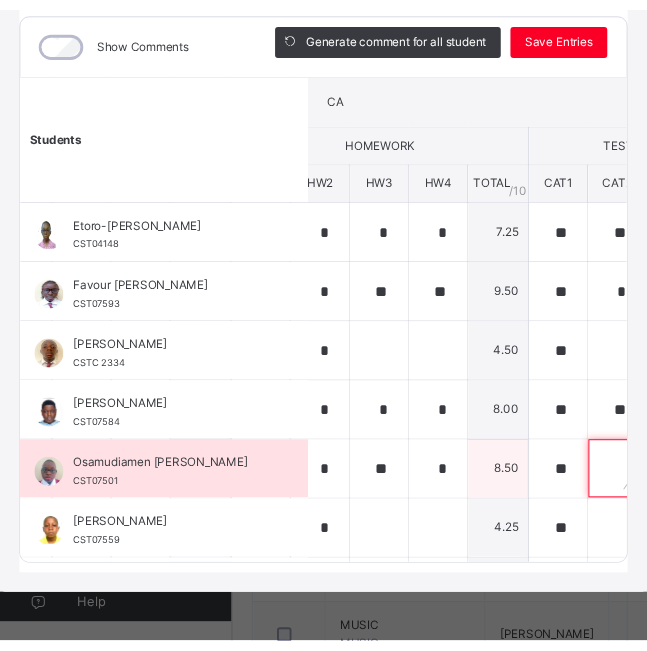 scroll, scrollTop: 0, scrollLeft: 409, axis: horizontal 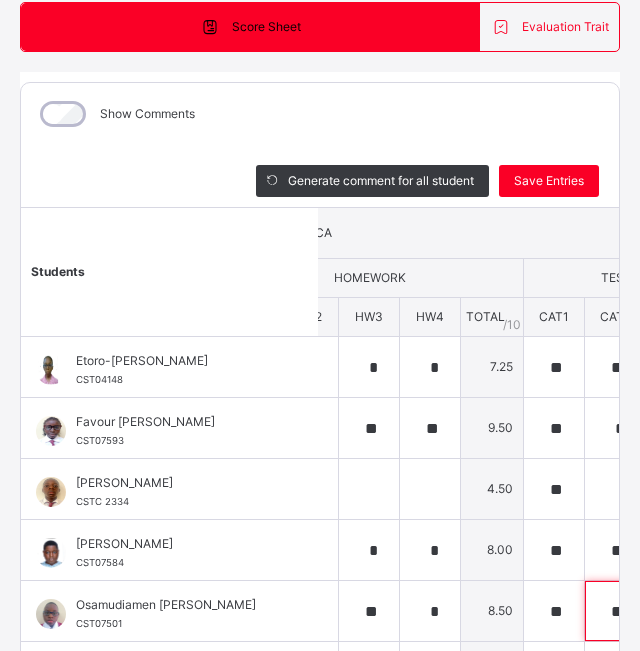 type on "**" 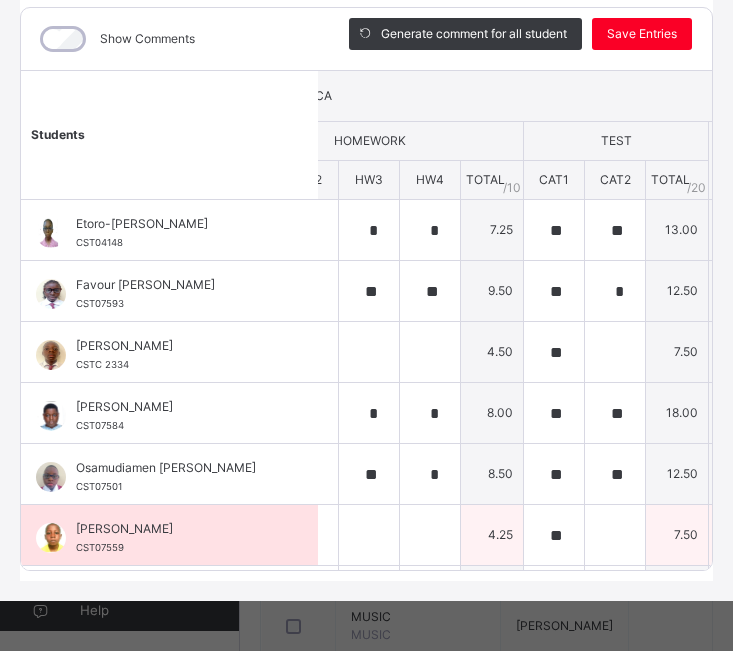 scroll, scrollTop: 0, scrollLeft: 664, axis: horizontal 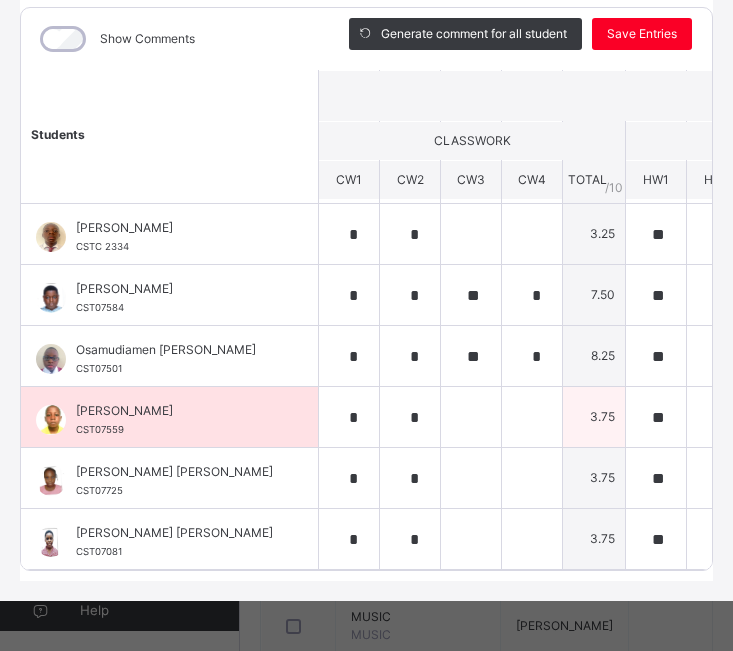 type on "**" 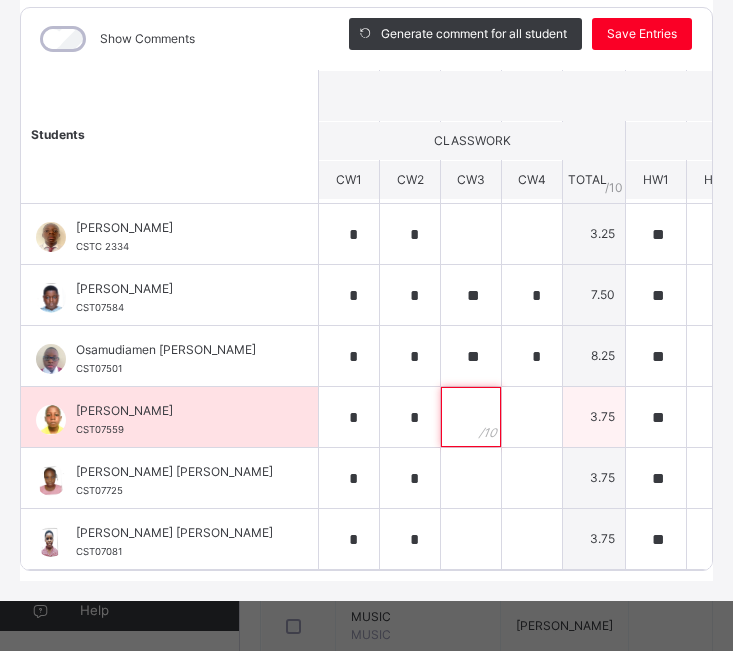 click at bounding box center [471, 417] 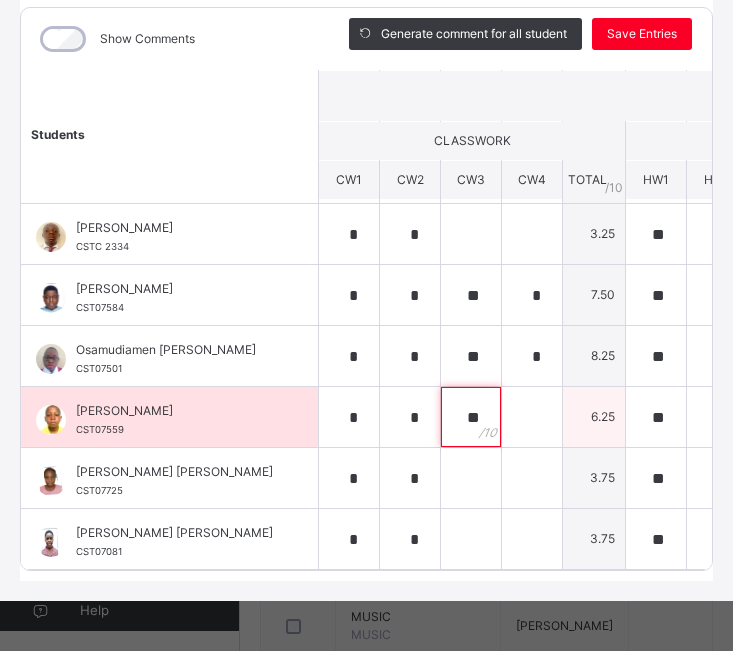 type on "**" 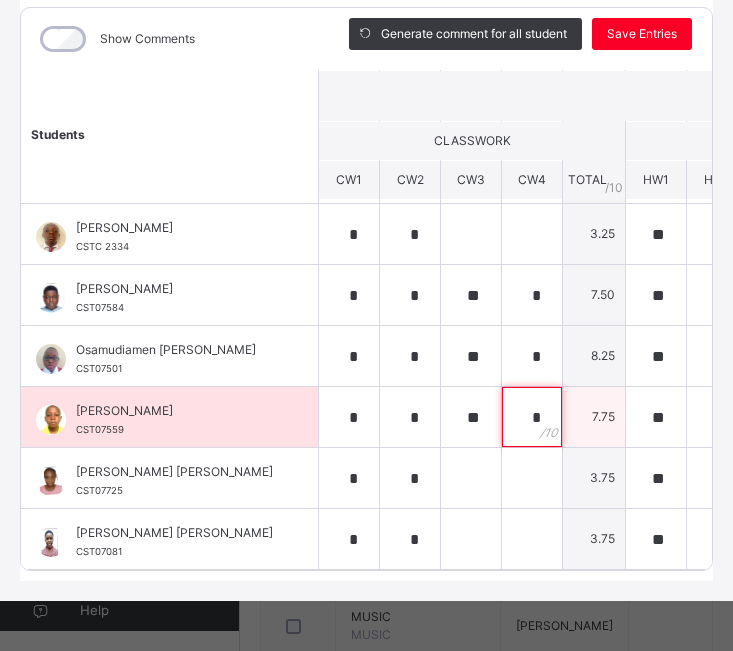 type on "*" 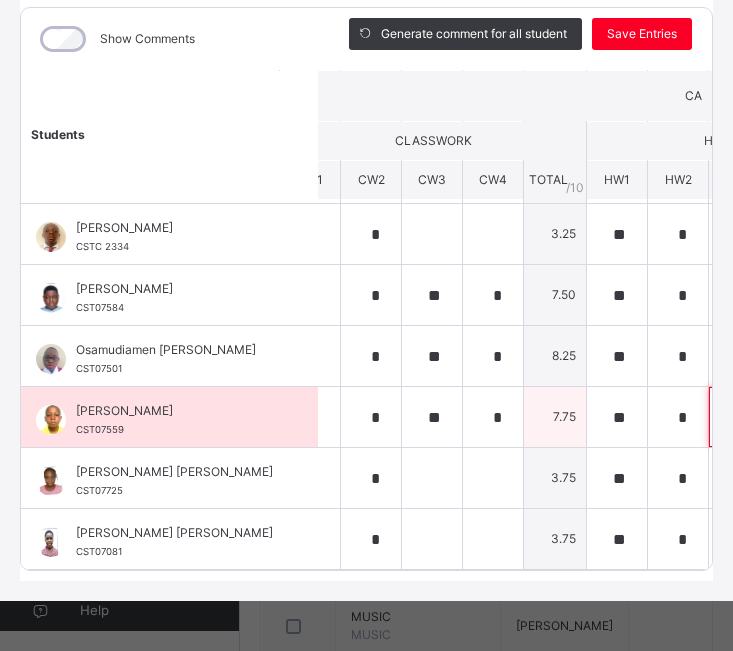 scroll, scrollTop: 133, scrollLeft: 415, axis: both 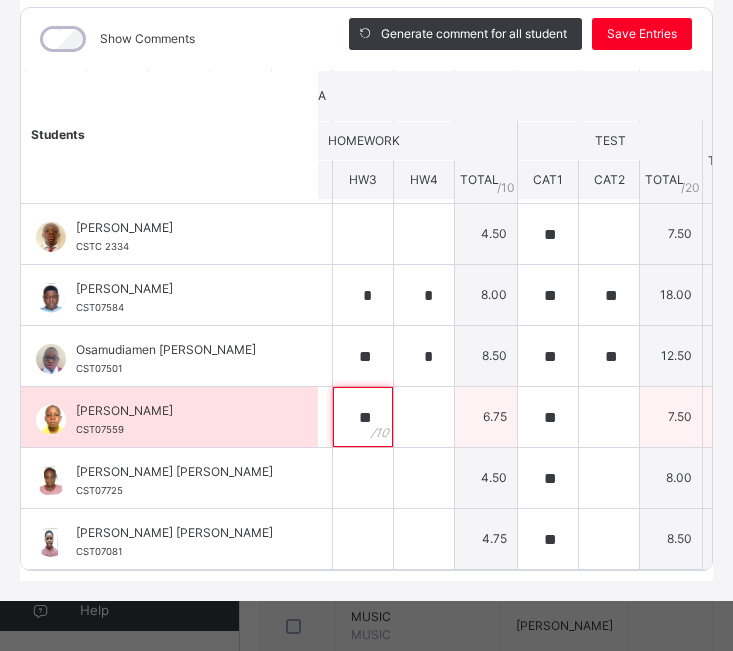 type on "**" 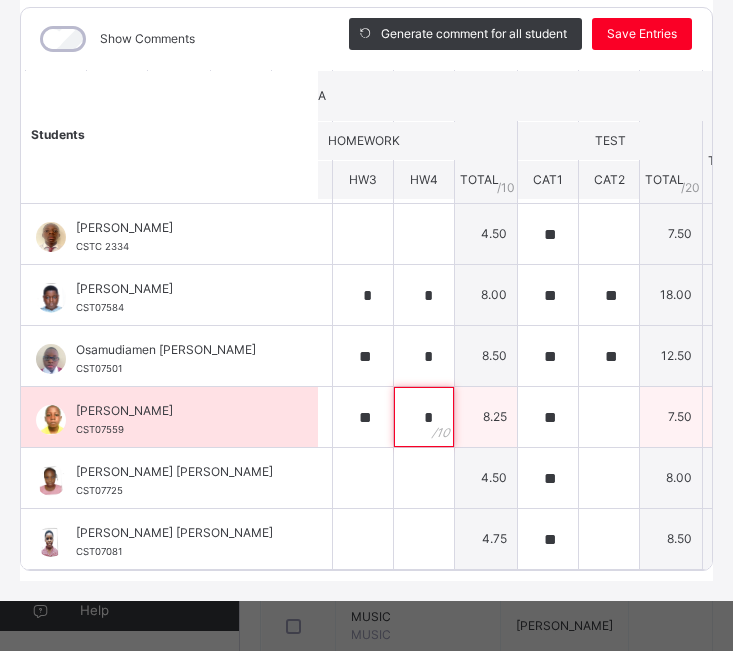 type on "*" 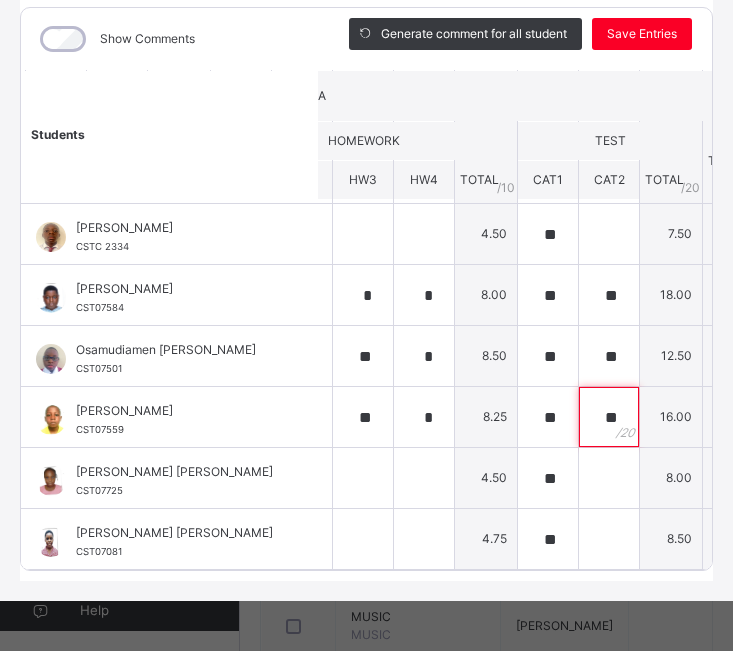 type on "**" 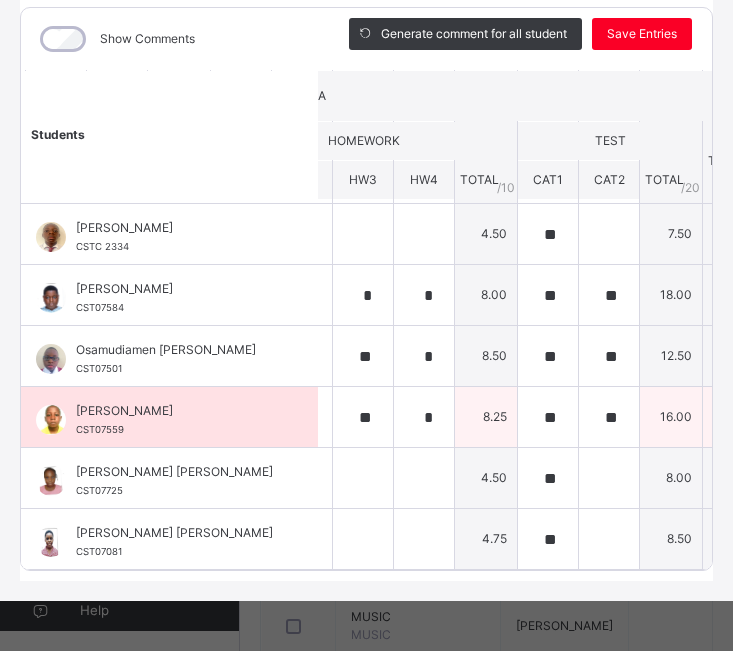 click on "**" at bounding box center (609, 417) 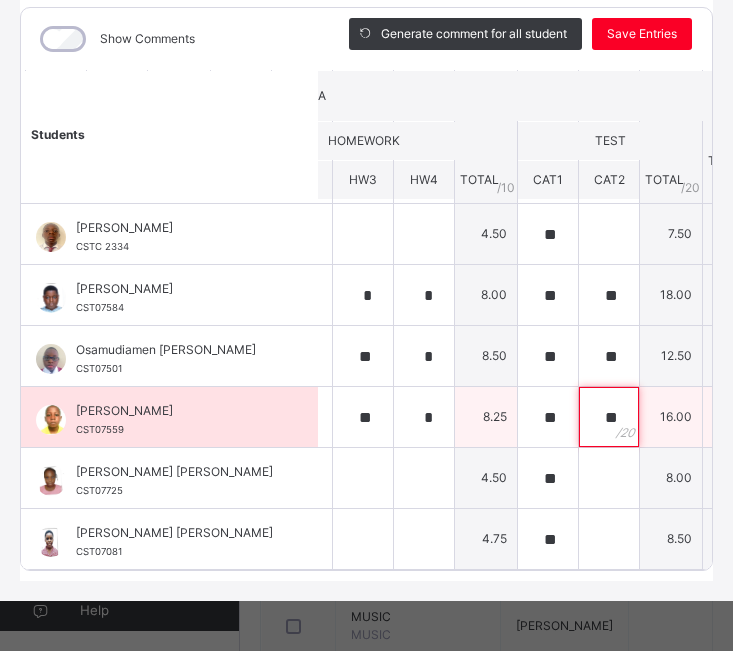 click on "**" at bounding box center (609, 417) 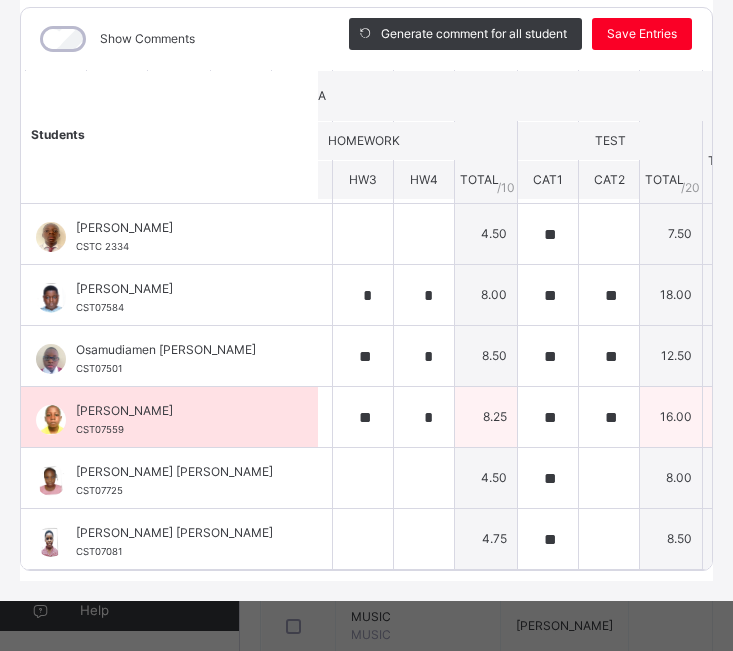 scroll, scrollTop: 133, scrollLeft: 664, axis: both 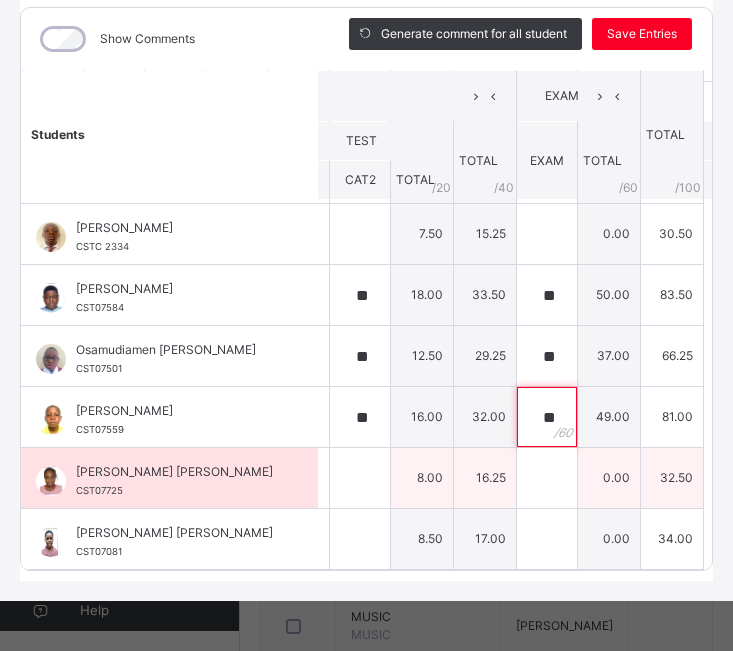 type on "**" 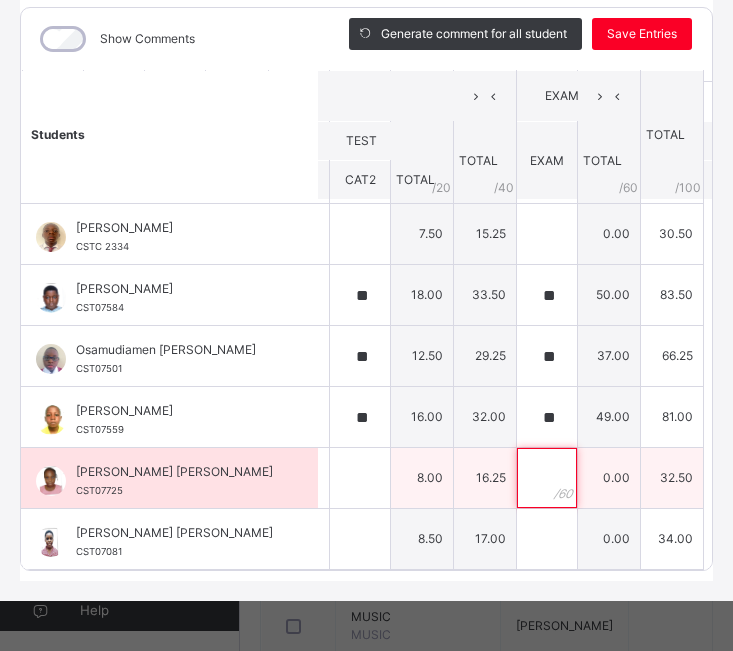 click at bounding box center [547, 478] 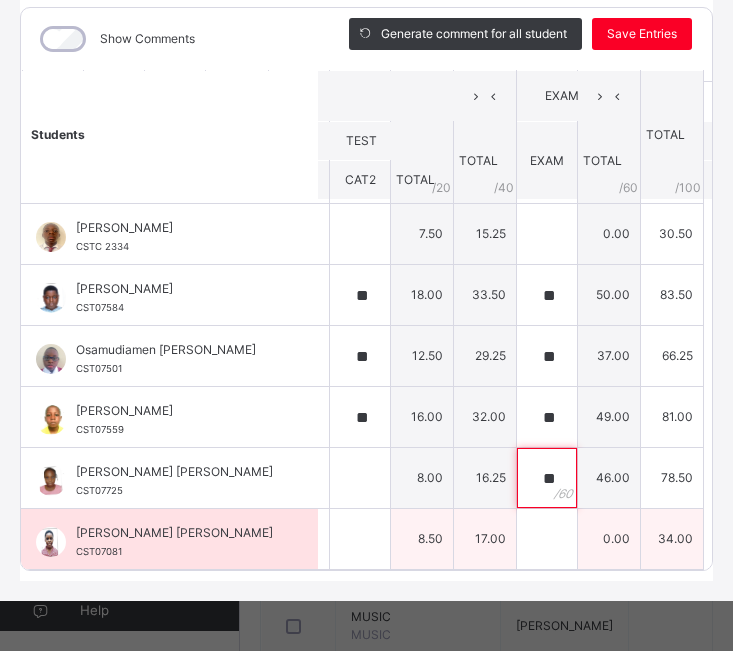 type on "**" 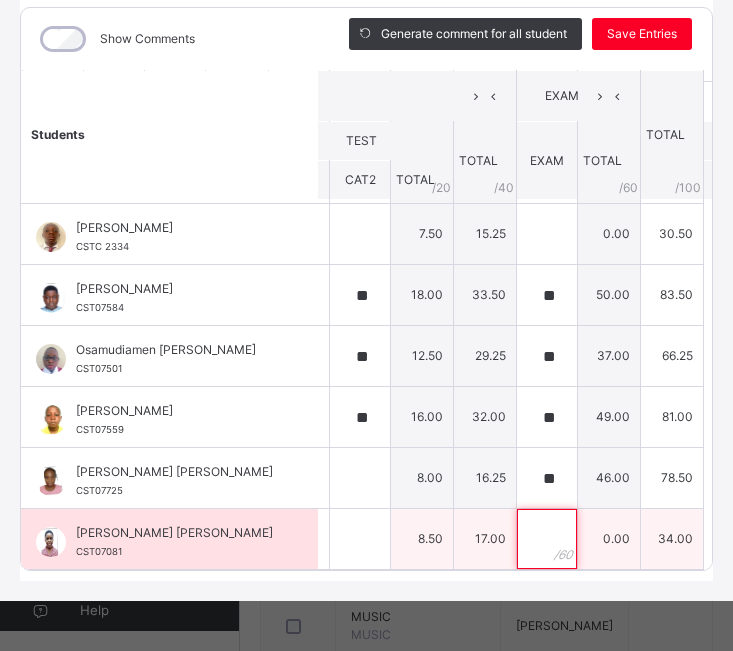 click at bounding box center [547, 539] 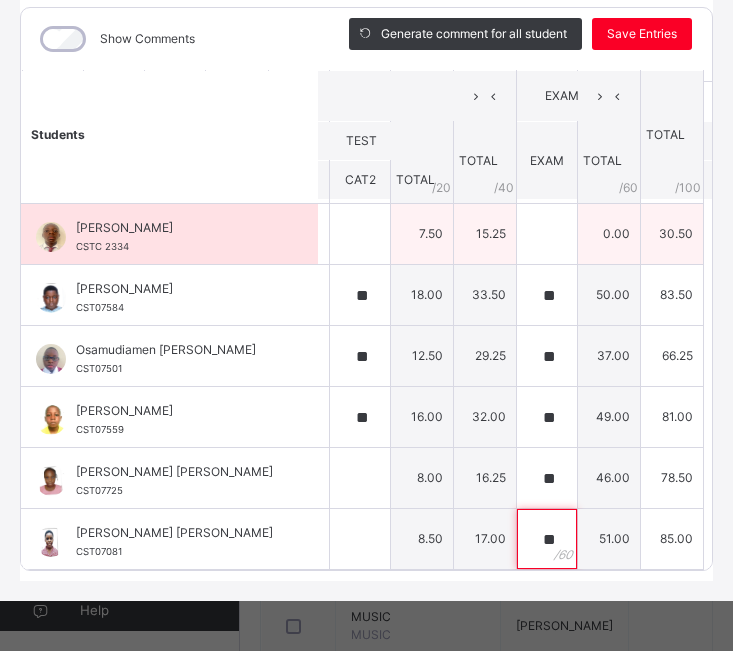type on "**" 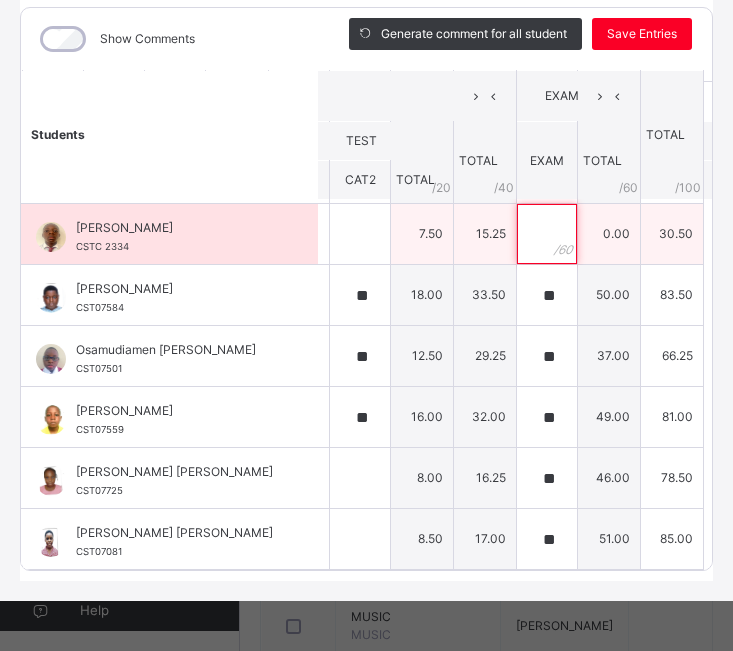 click at bounding box center [547, 234] 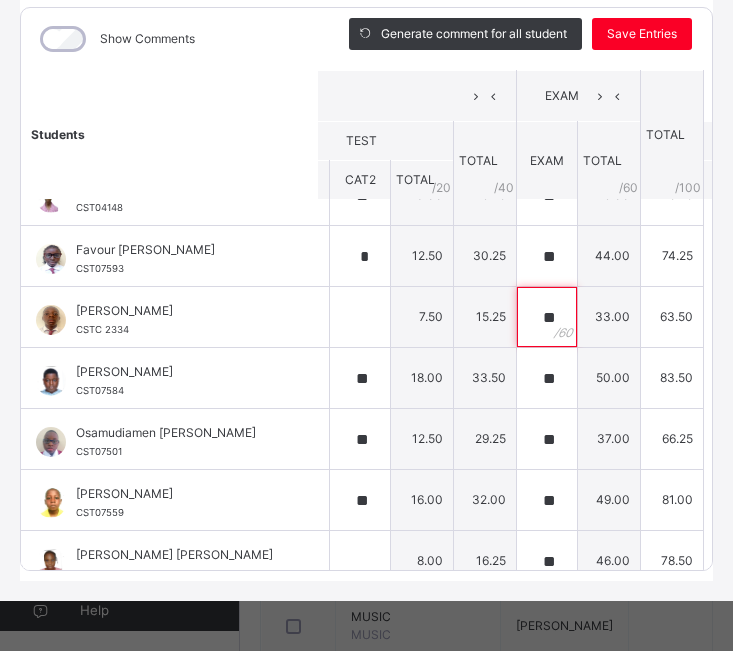 scroll, scrollTop: 133, scrollLeft: 664, axis: both 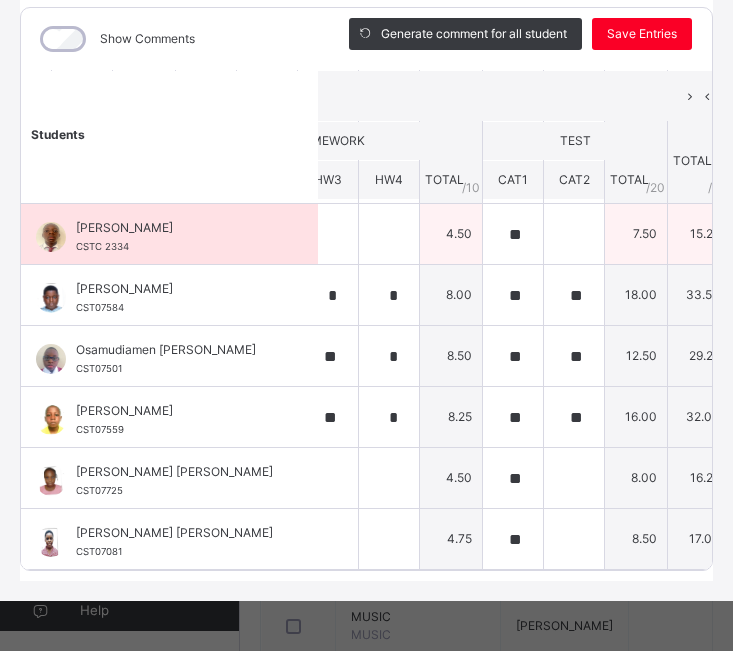type on "**" 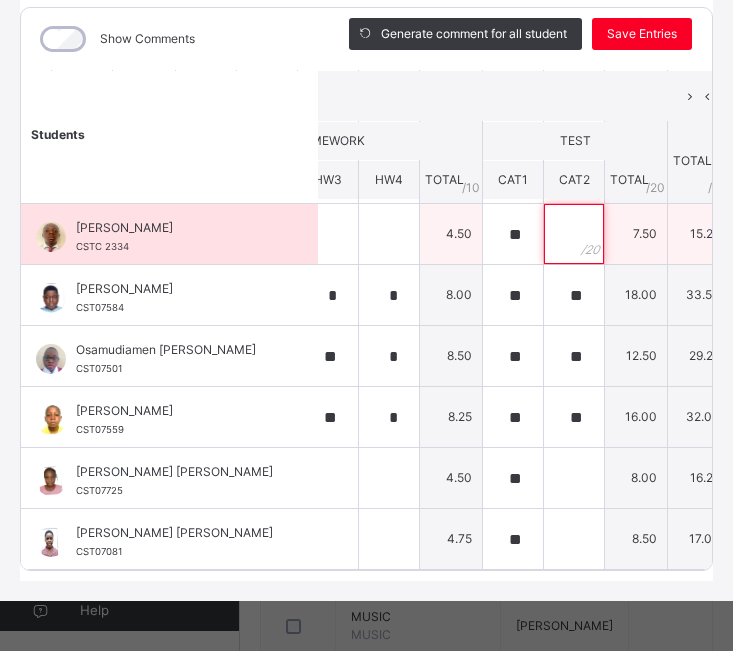 click at bounding box center [574, 234] 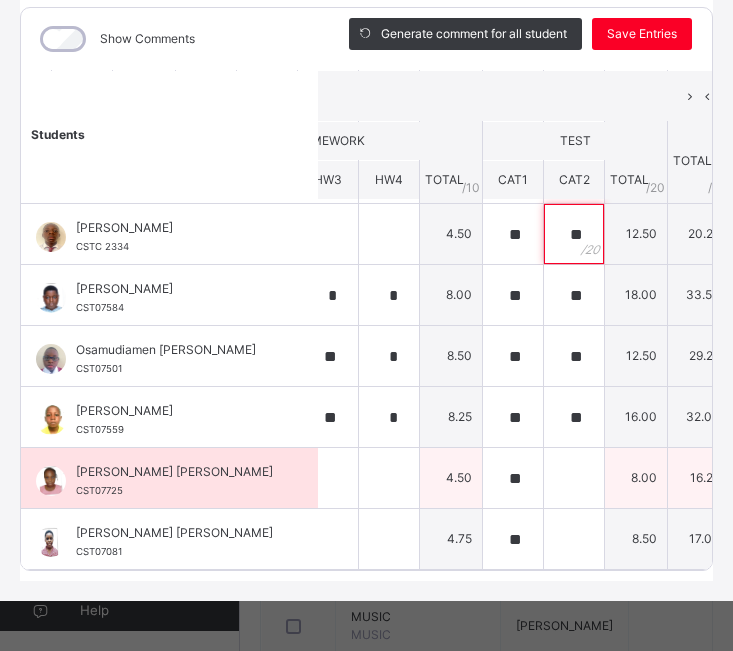 type on "**" 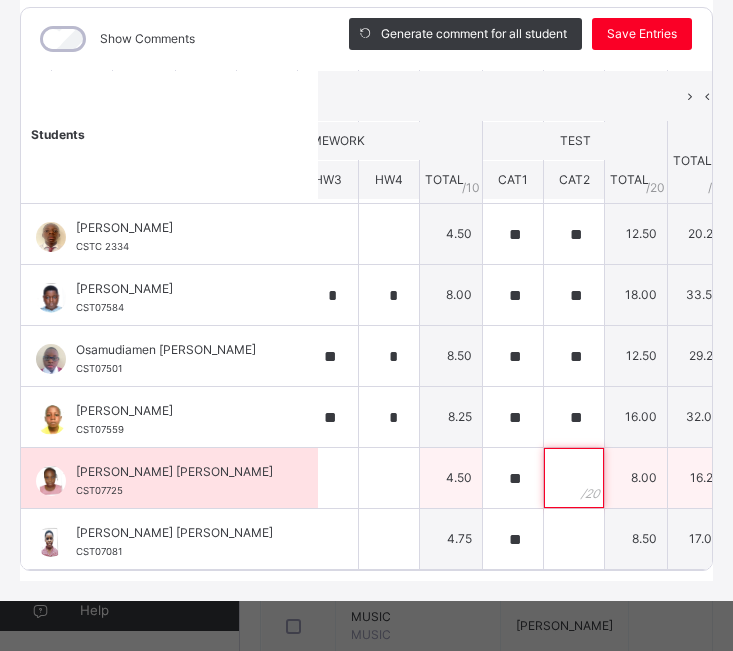 click at bounding box center [574, 478] 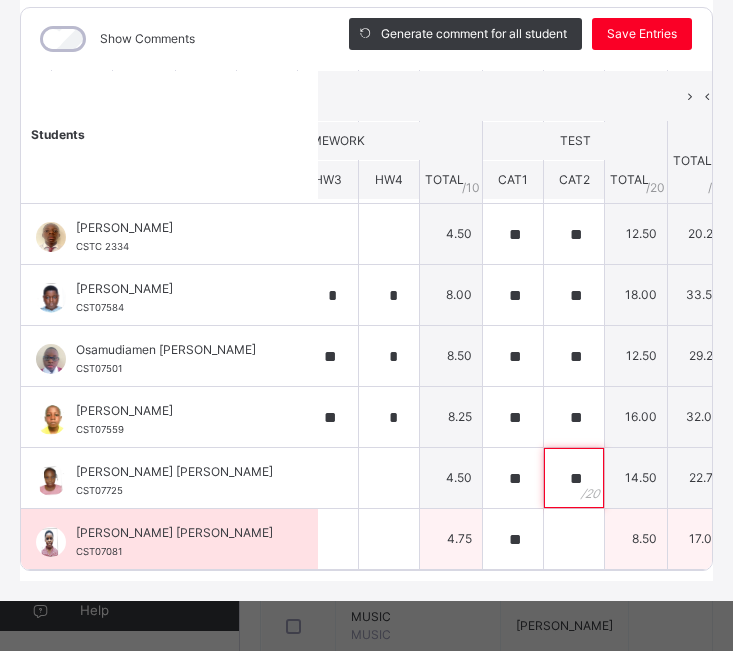 type on "**" 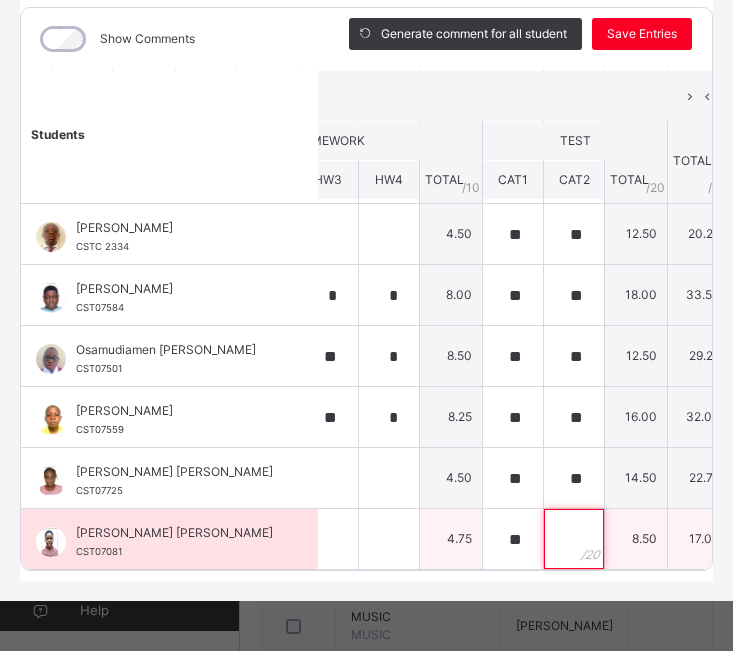 click at bounding box center (574, 539) 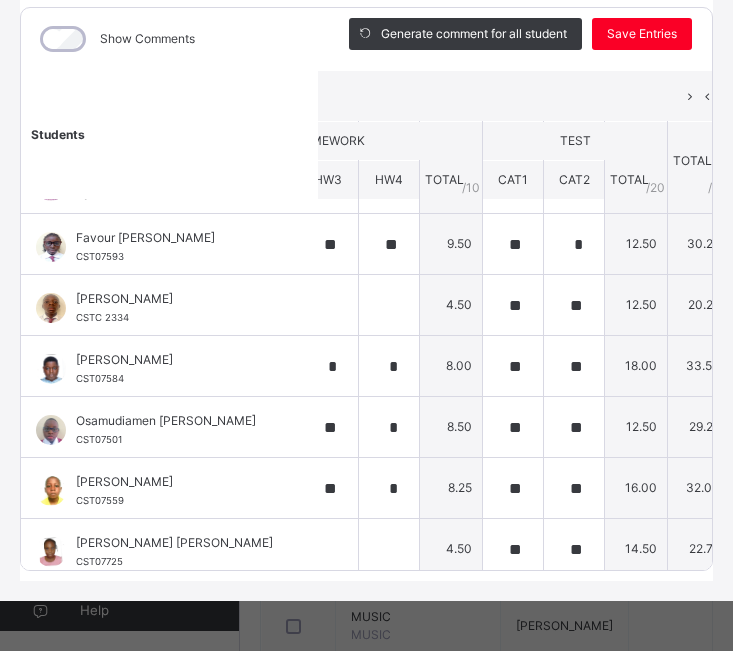 scroll, scrollTop: 133, scrollLeft: 450, axis: both 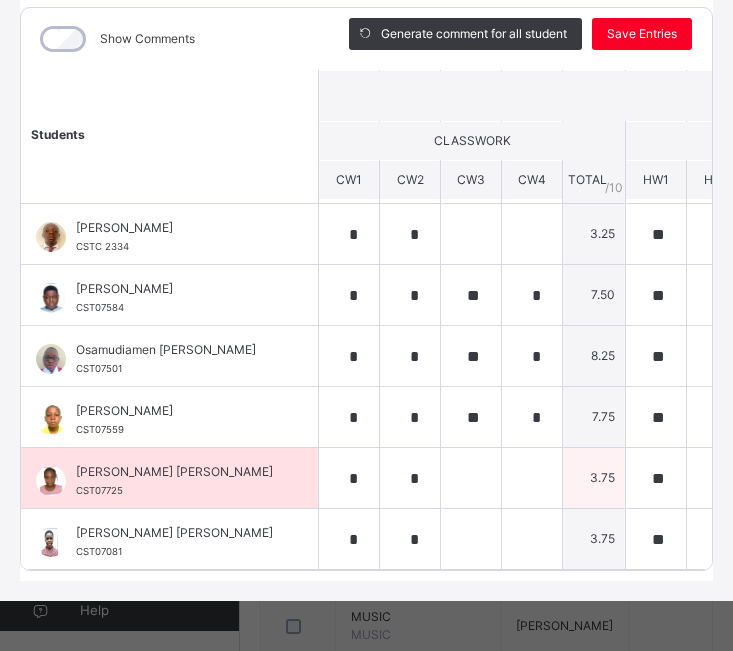 type on "**" 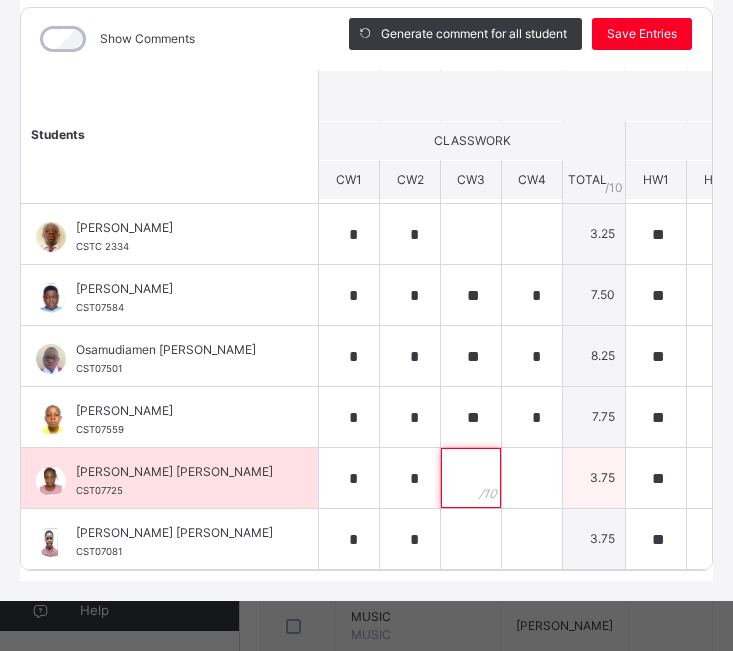 click at bounding box center (471, 478) 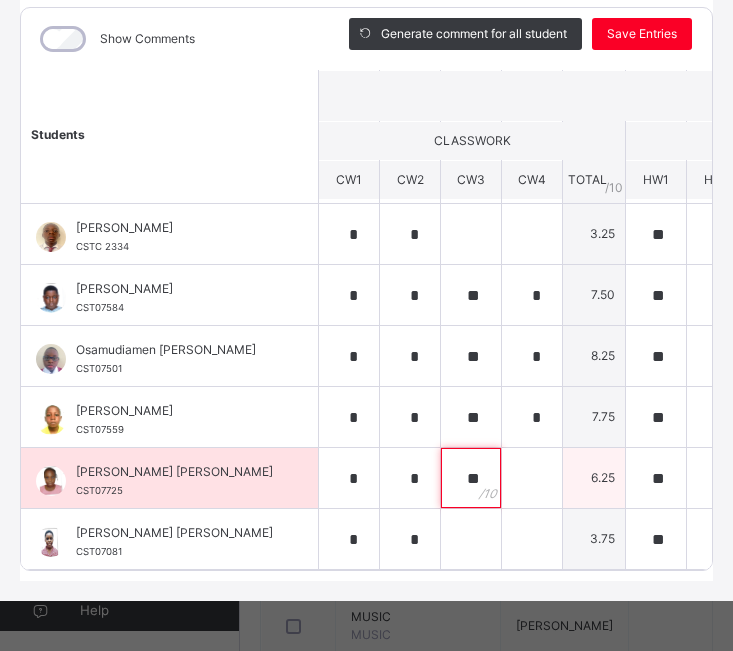 type on "**" 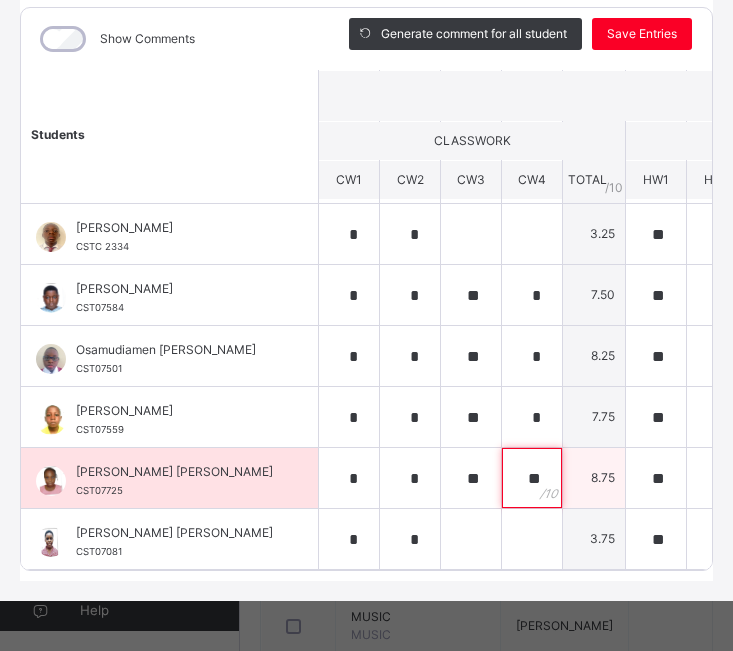 type on "**" 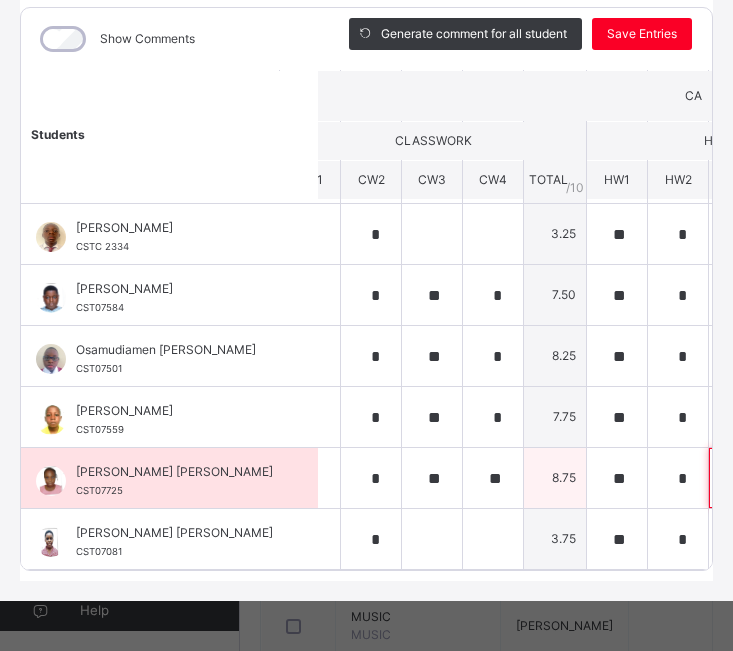 scroll, scrollTop: 133, scrollLeft: 415, axis: both 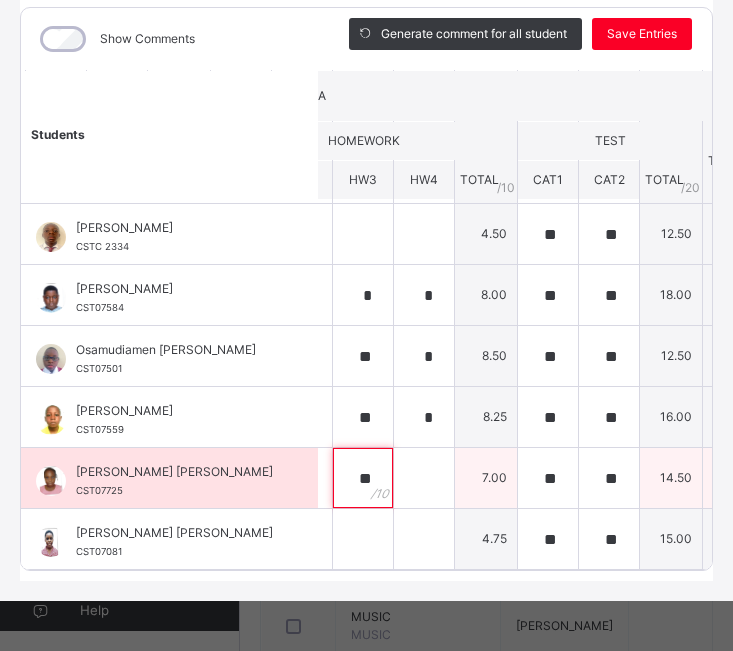 type on "**" 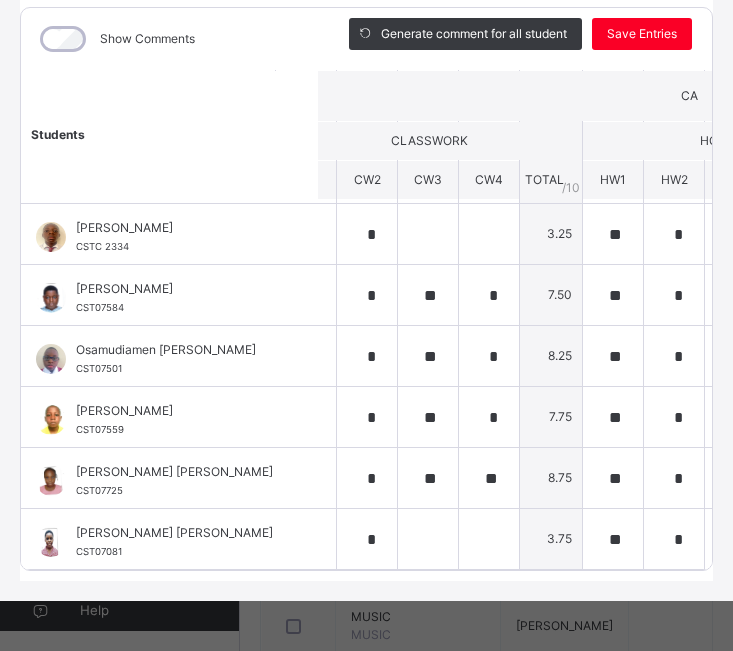 scroll, scrollTop: 133, scrollLeft: 0, axis: vertical 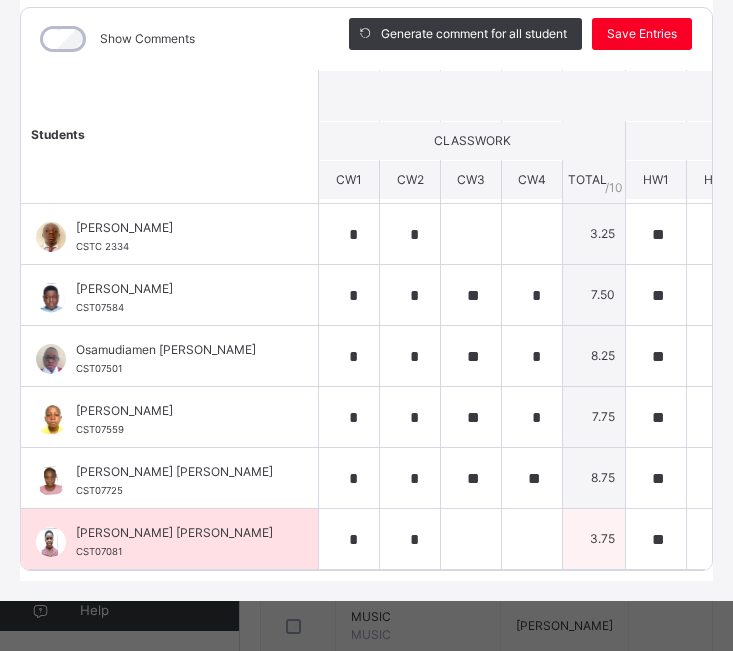 type on "*" 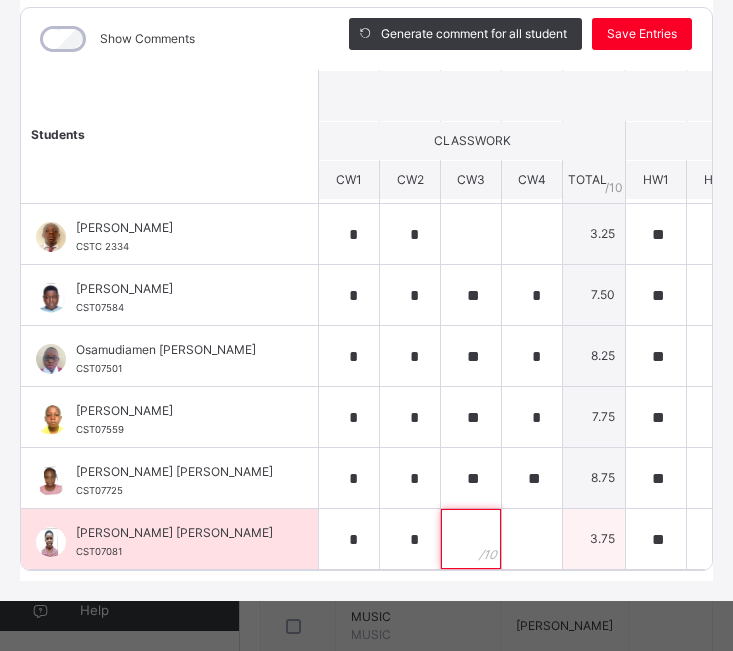 click at bounding box center (471, 539) 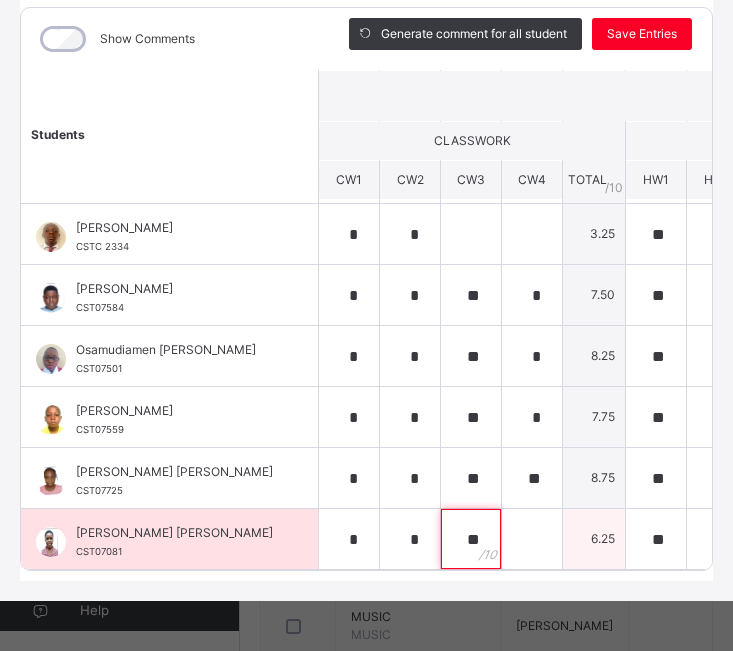 type on "**" 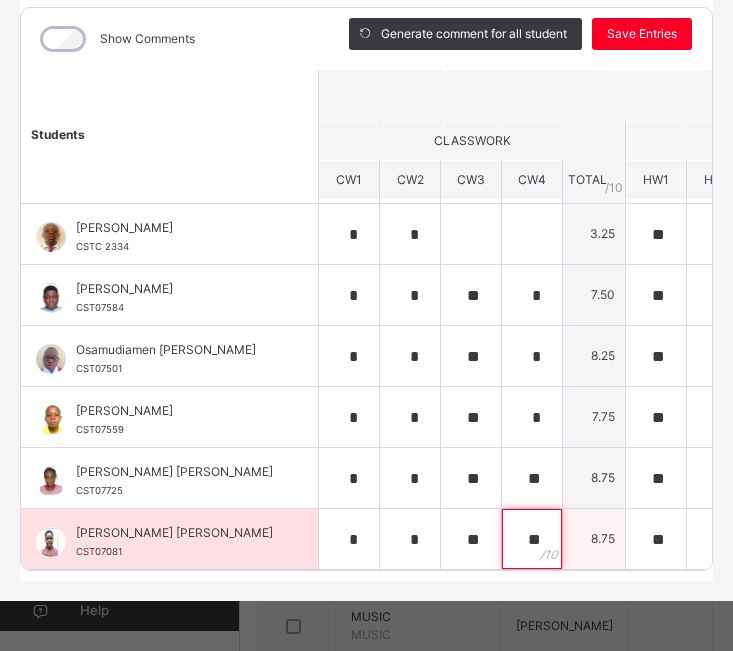 type on "**" 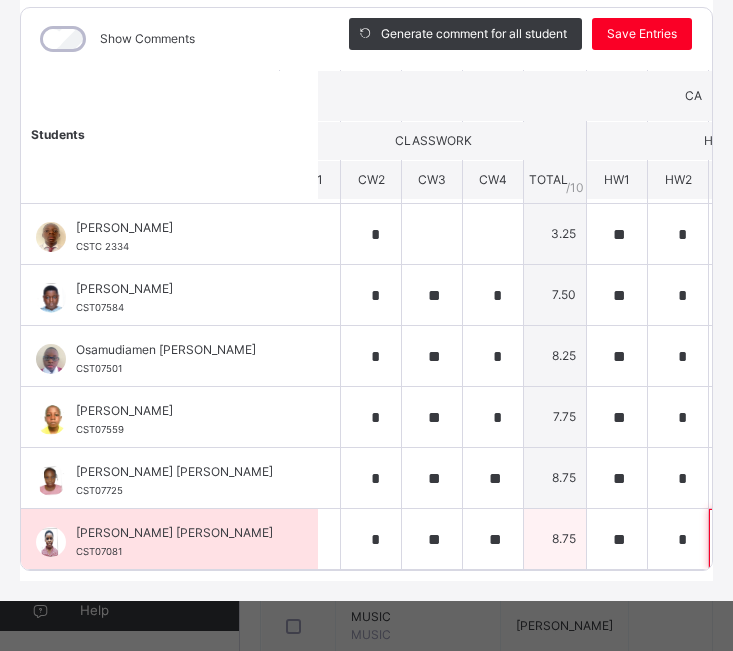 scroll, scrollTop: 133, scrollLeft: 415, axis: both 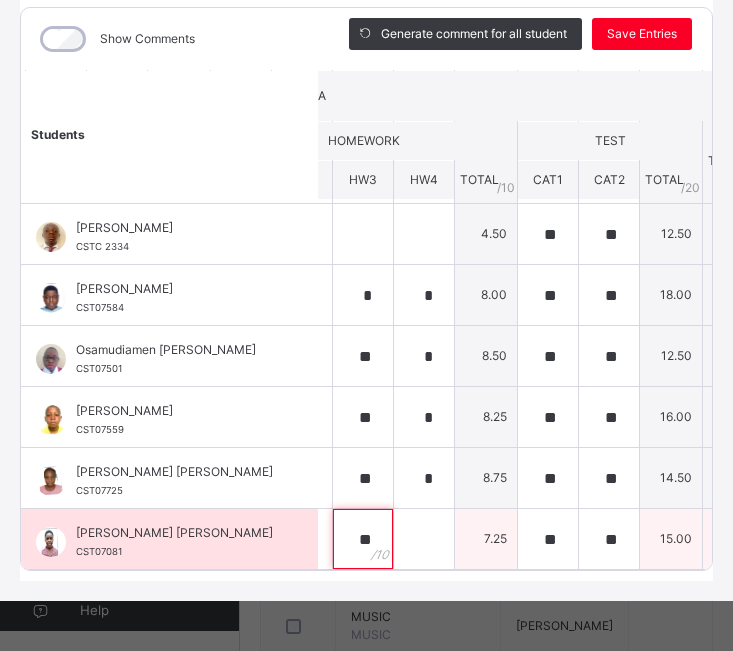 type on "**" 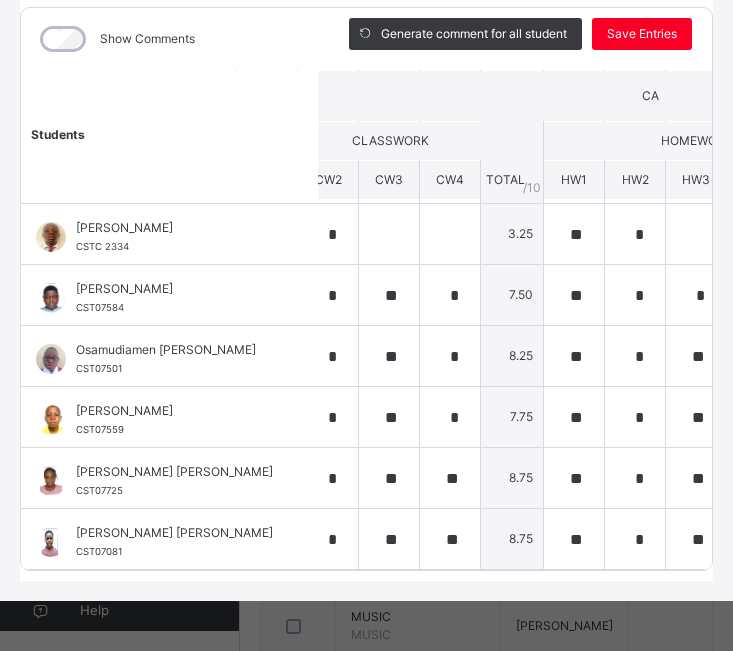 scroll, scrollTop: 133, scrollLeft: 53, axis: both 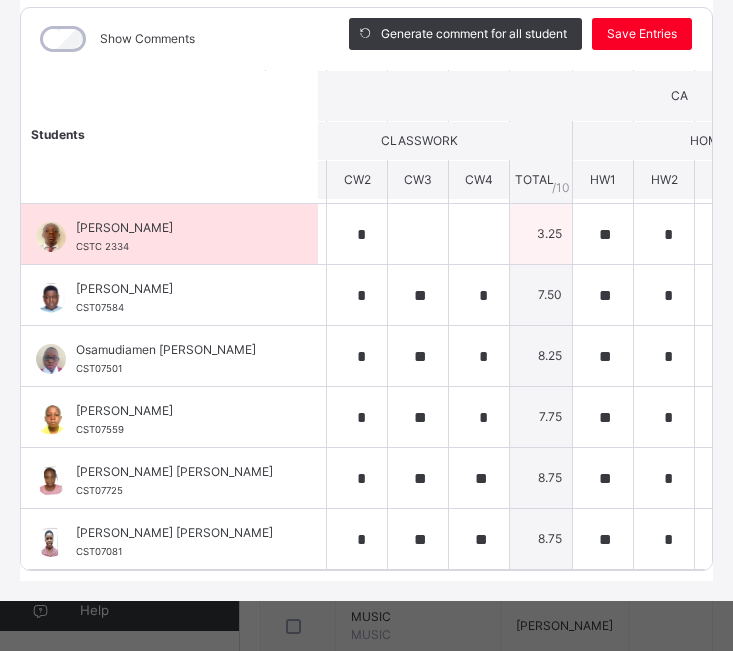 type on "**" 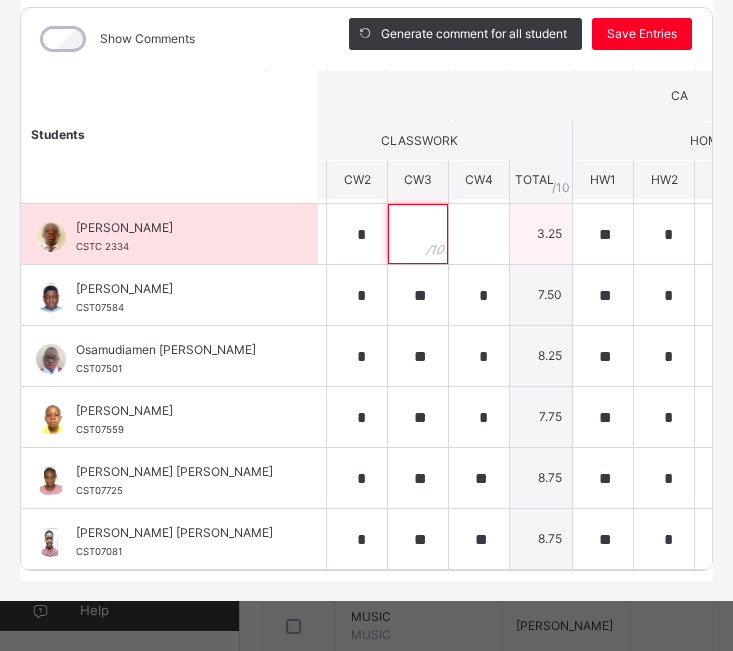 click at bounding box center (418, 234) 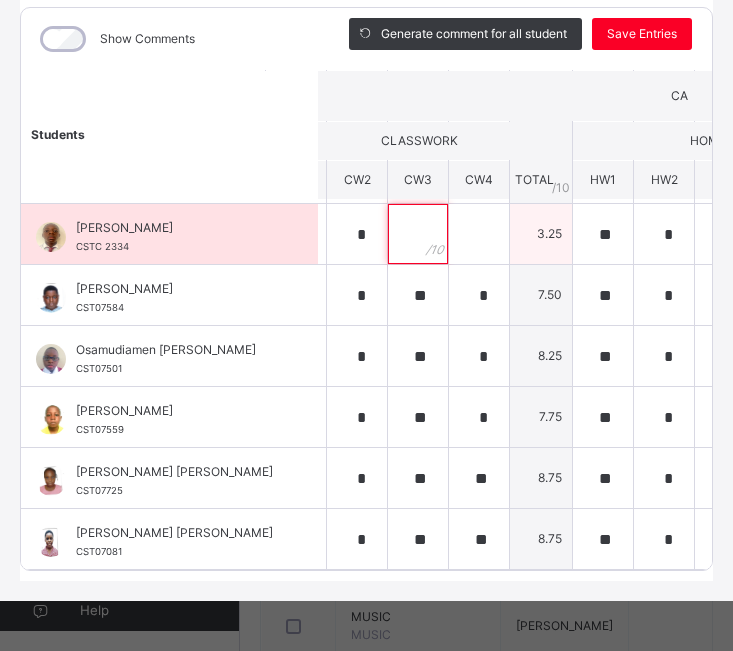 click at bounding box center (418, 234) 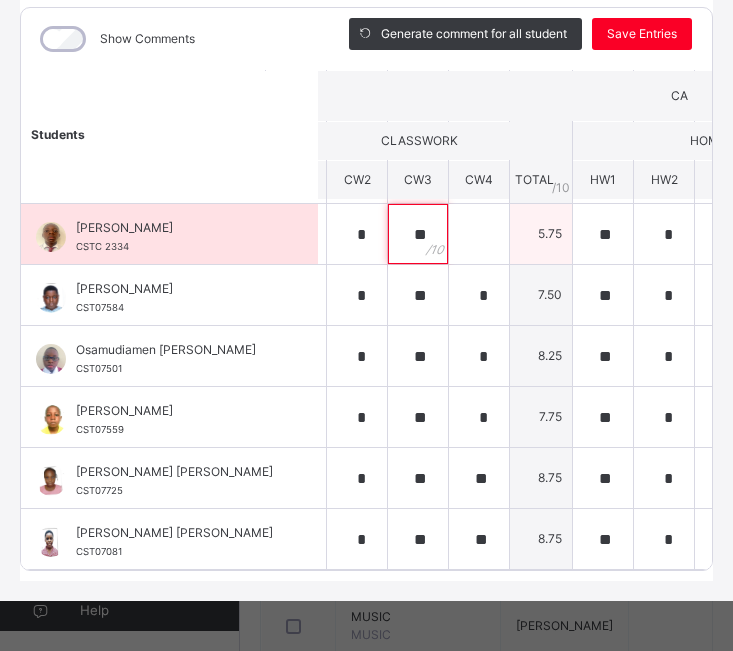 type on "**" 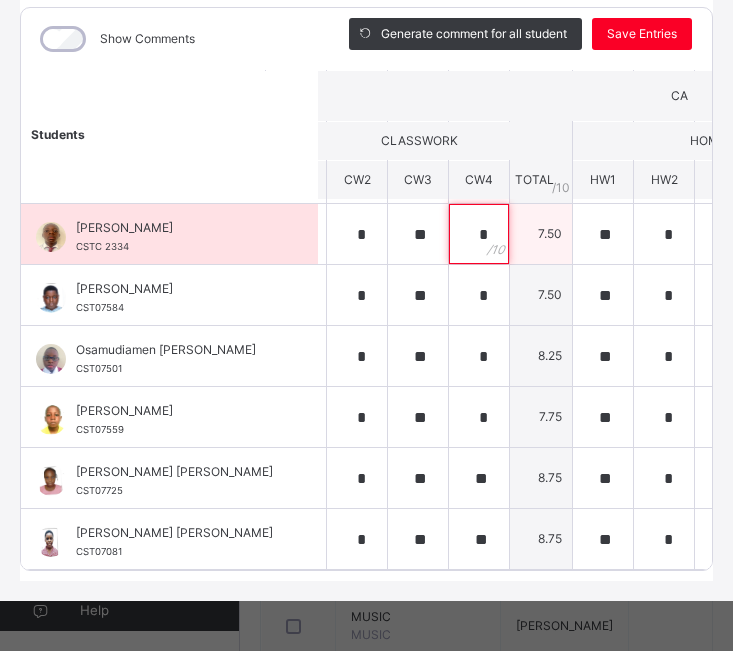 type on "*" 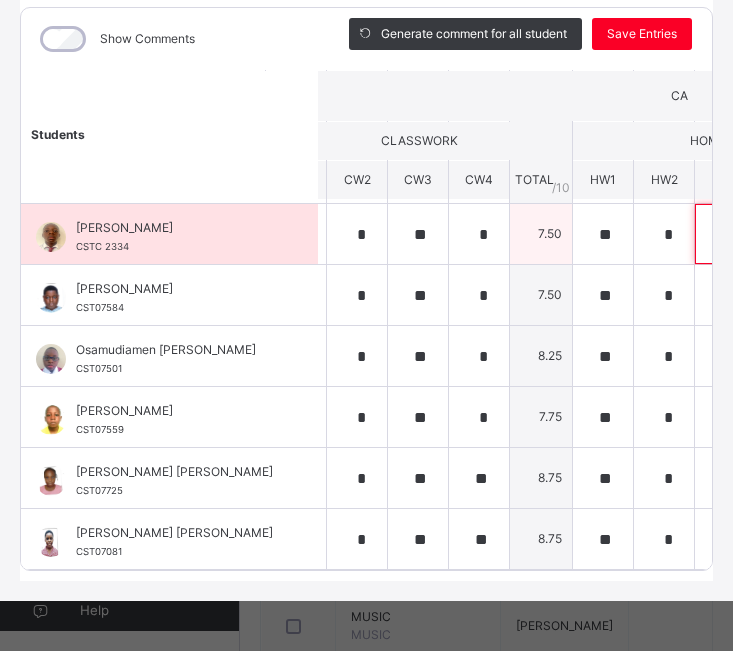 scroll, scrollTop: 133, scrollLeft: 100, axis: both 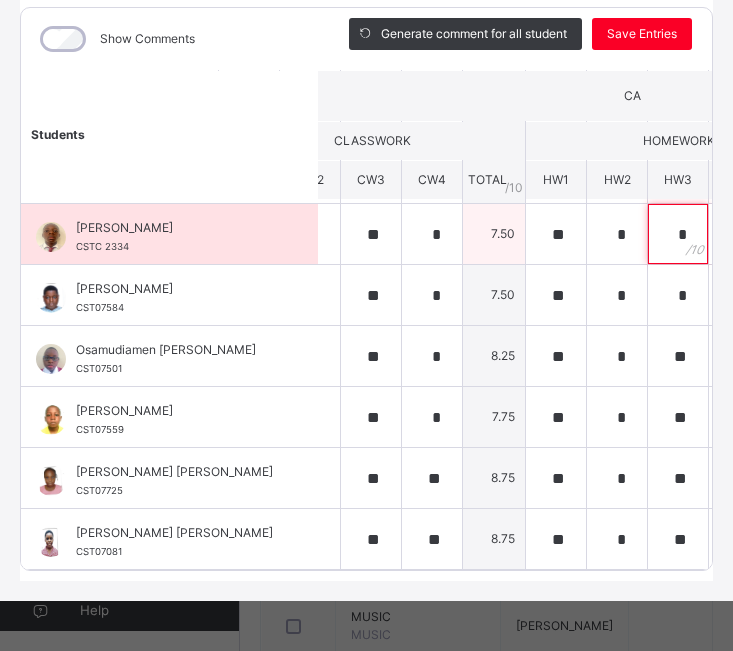 type on "*" 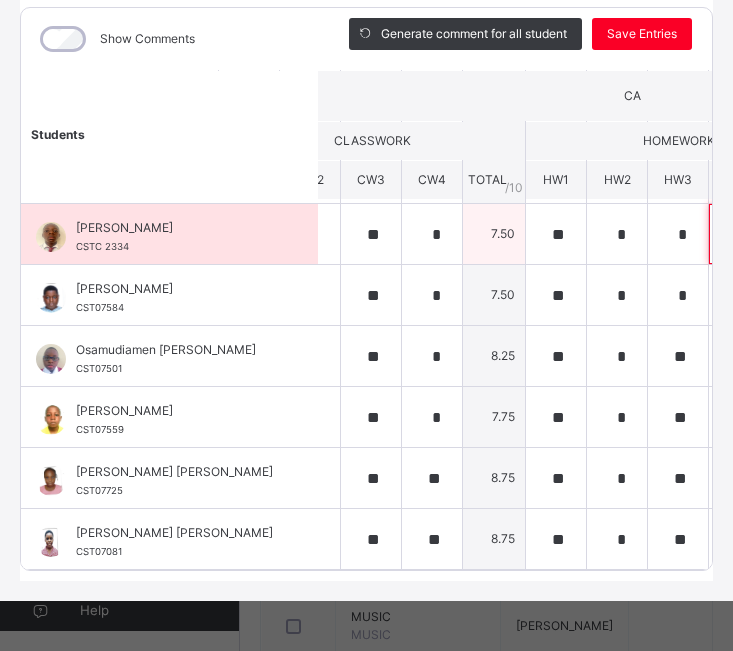 scroll, scrollTop: 133, scrollLeft: 476, axis: both 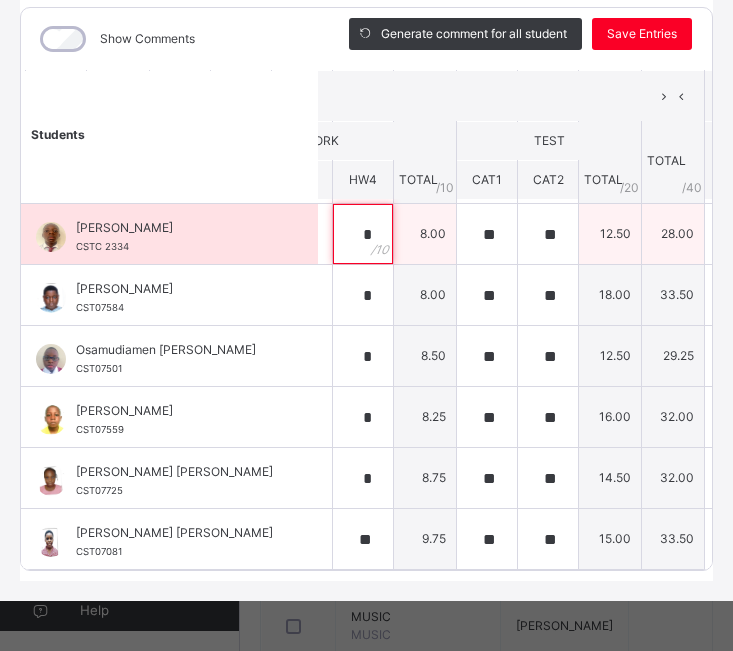 type on "*" 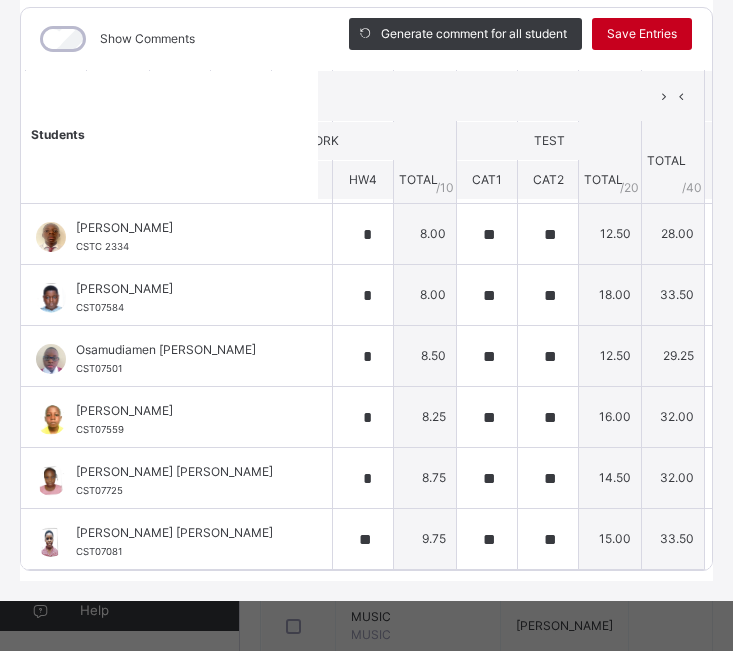 click on "Save Entries" at bounding box center (642, 34) 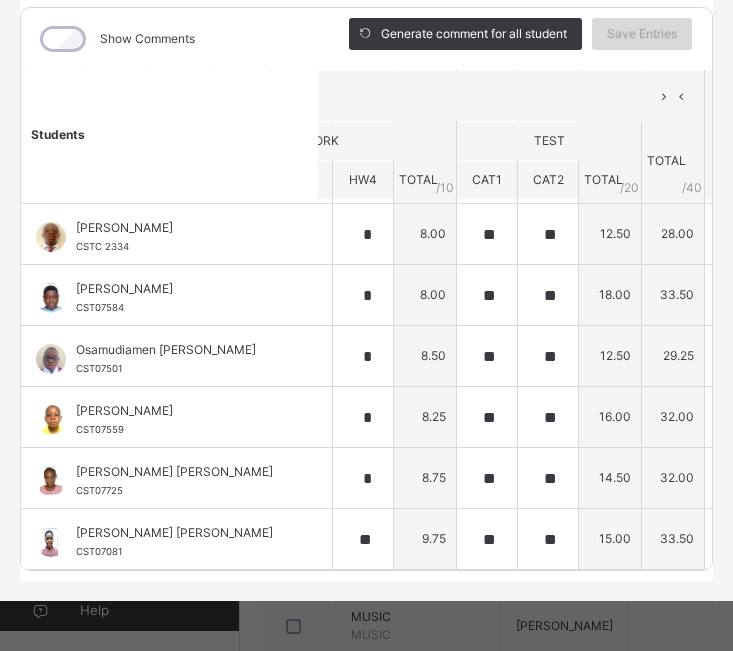 scroll, scrollTop: 283, scrollLeft: 0, axis: vertical 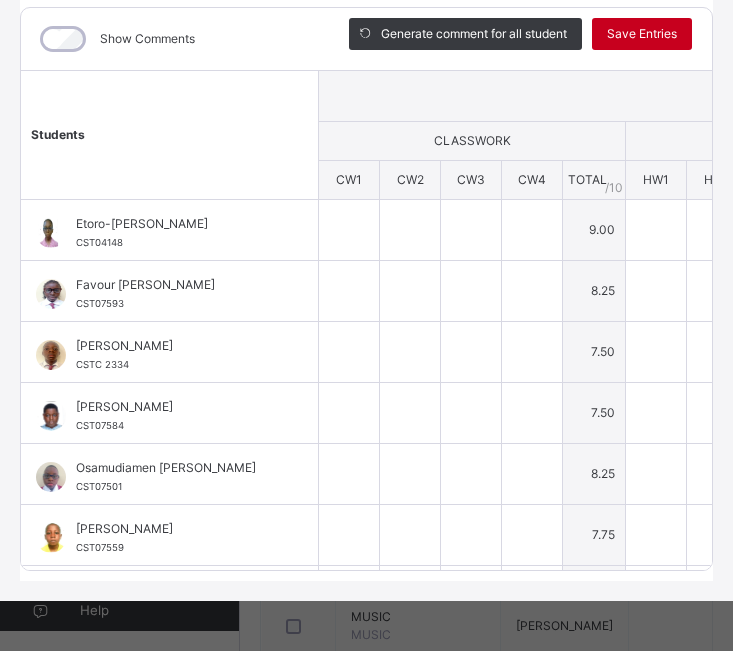 type on "*" 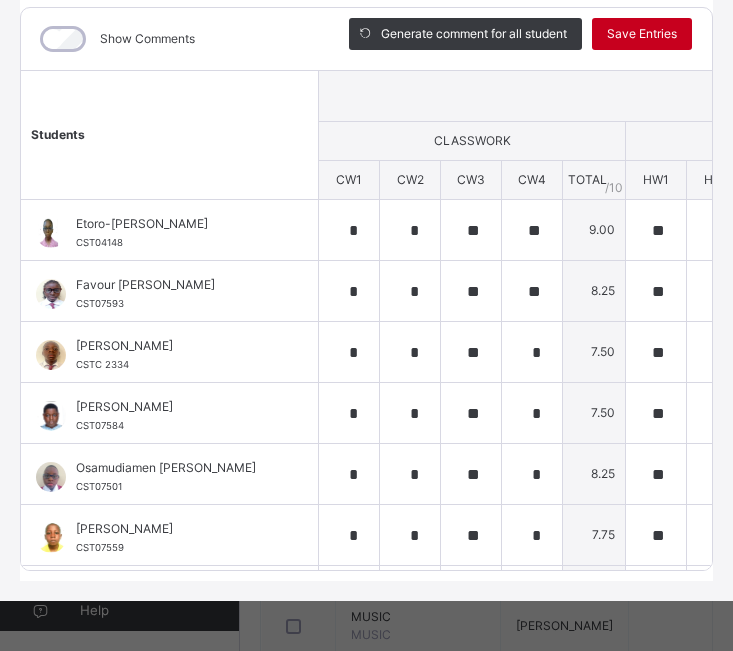 type on "**" 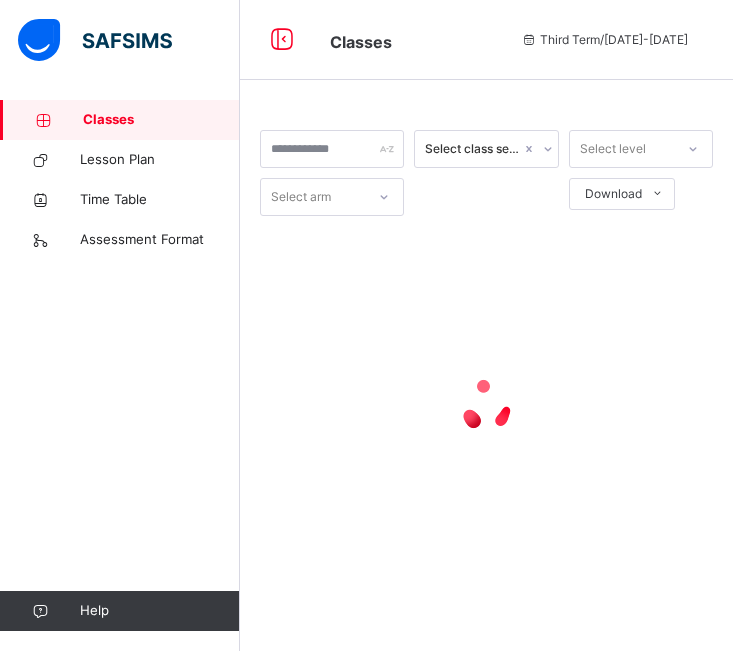 scroll, scrollTop: 0, scrollLeft: 0, axis: both 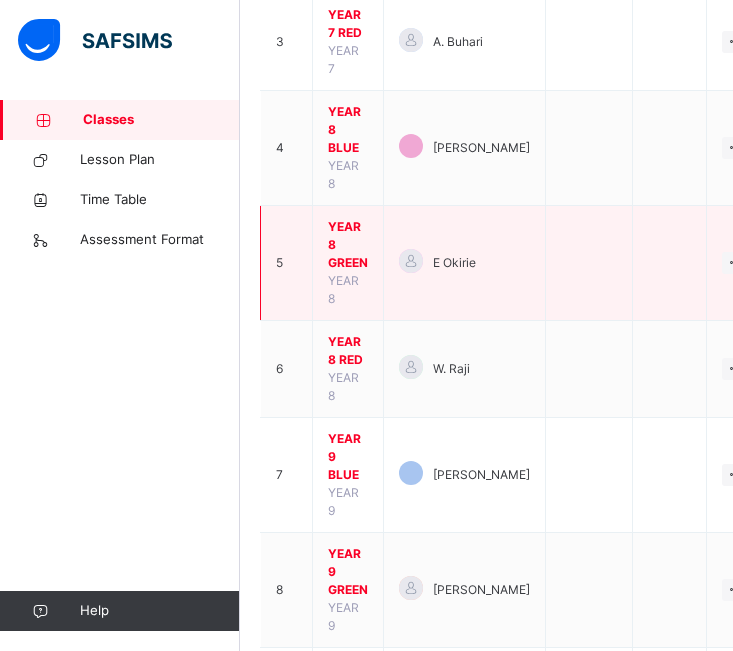 click on "YEAR 8   GREEN" at bounding box center (348, 245) 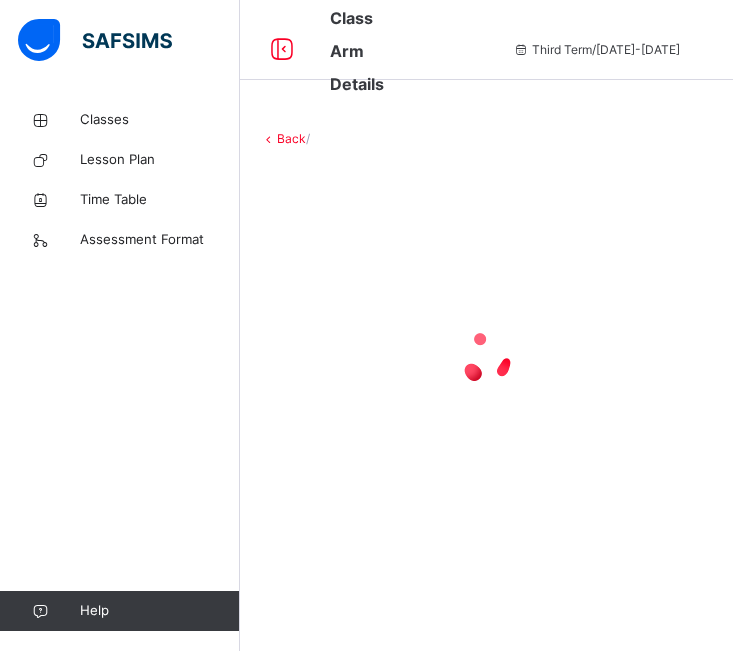scroll, scrollTop: 0, scrollLeft: 0, axis: both 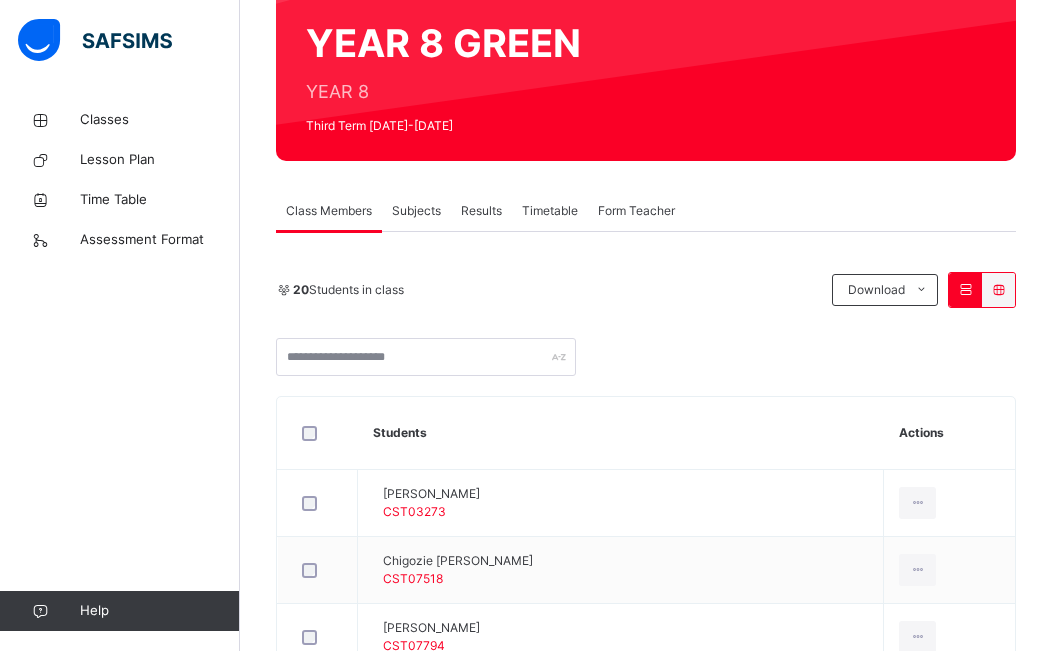 click on "Subjects" at bounding box center [416, 211] 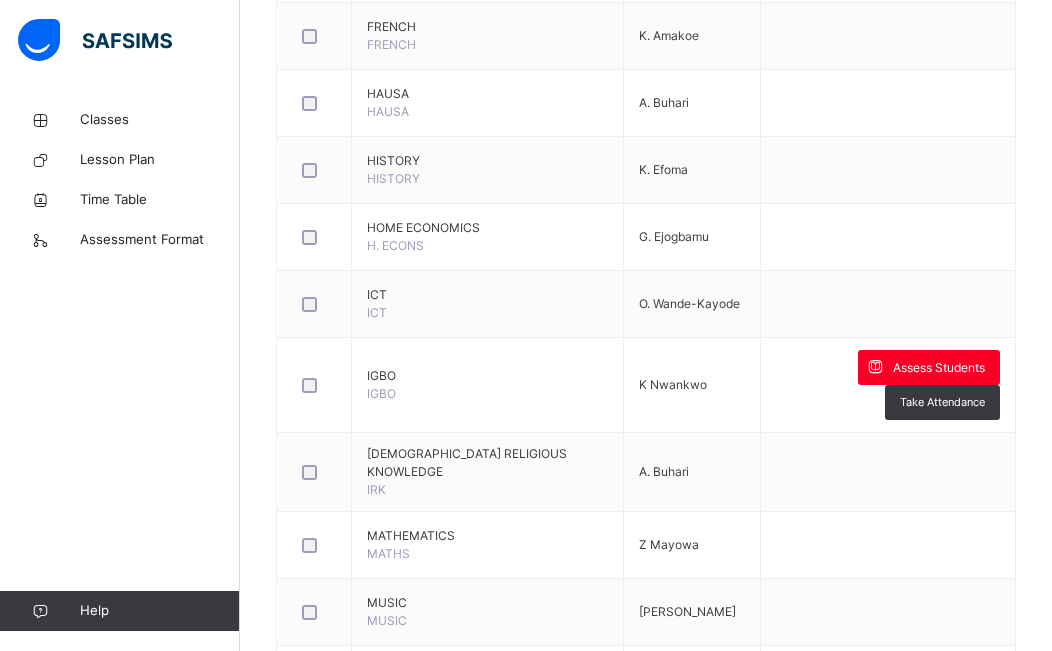 scroll, scrollTop: 1063, scrollLeft: 0, axis: vertical 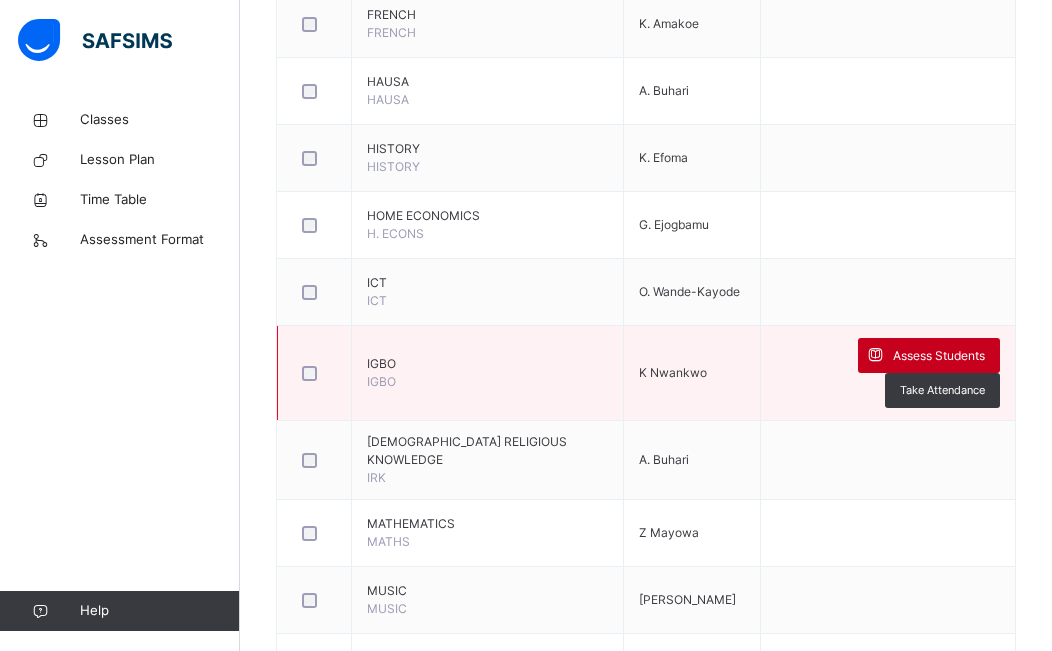 click on "Assess Students" at bounding box center (939, 356) 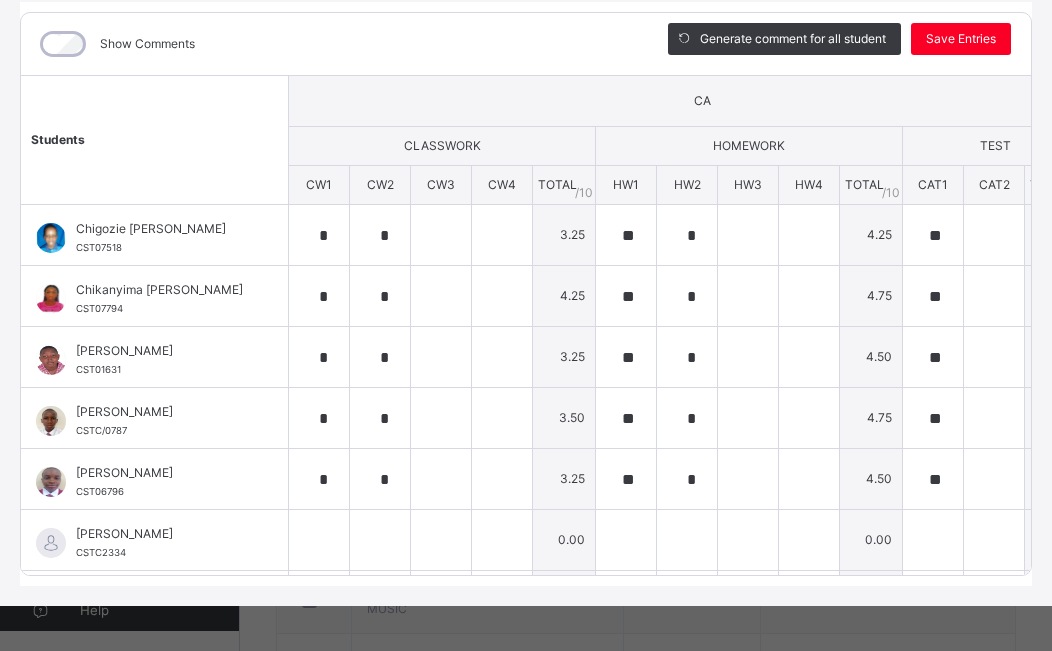 scroll, scrollTop: 275, scrollLeft: 0, axis: vertical 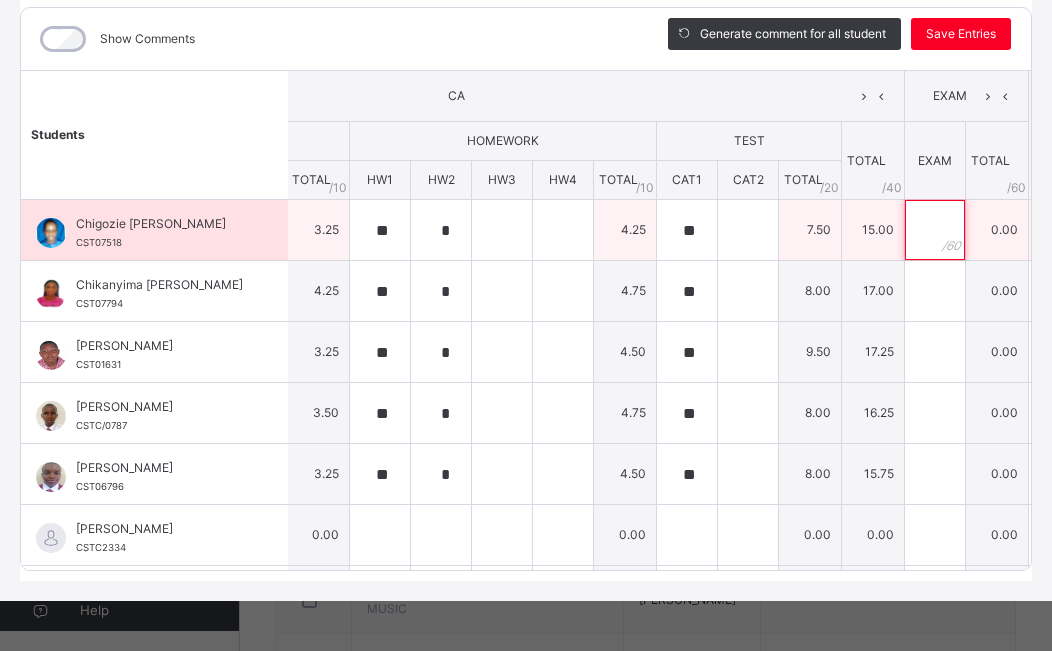 click at bounding box center (935, 230) 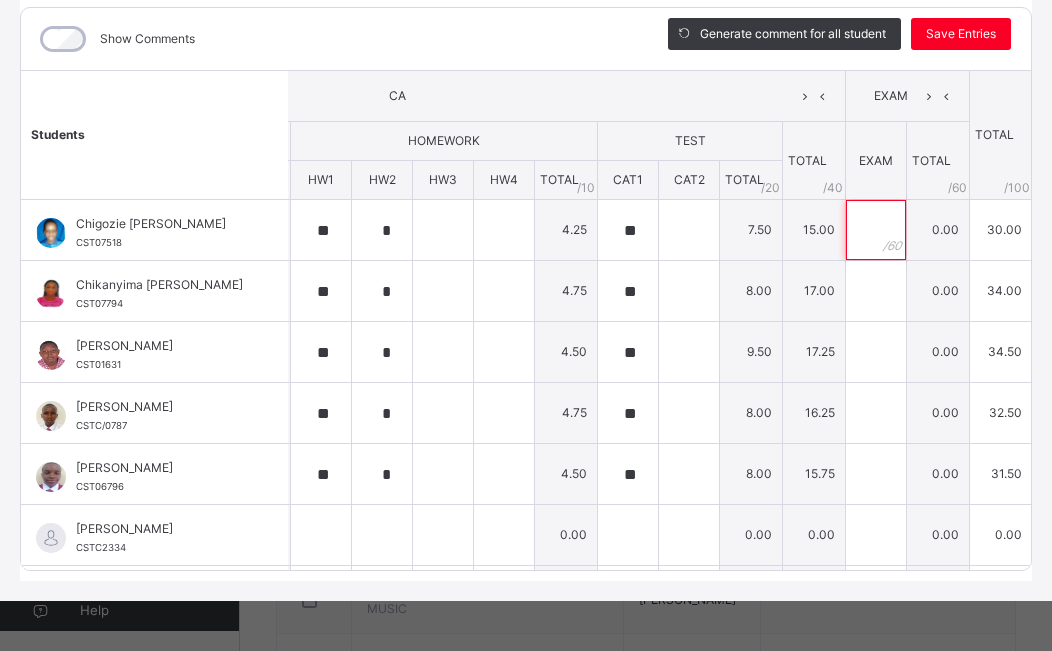 scroll, scrollTop: 0, scrollLeft: 327, axis: horizontal 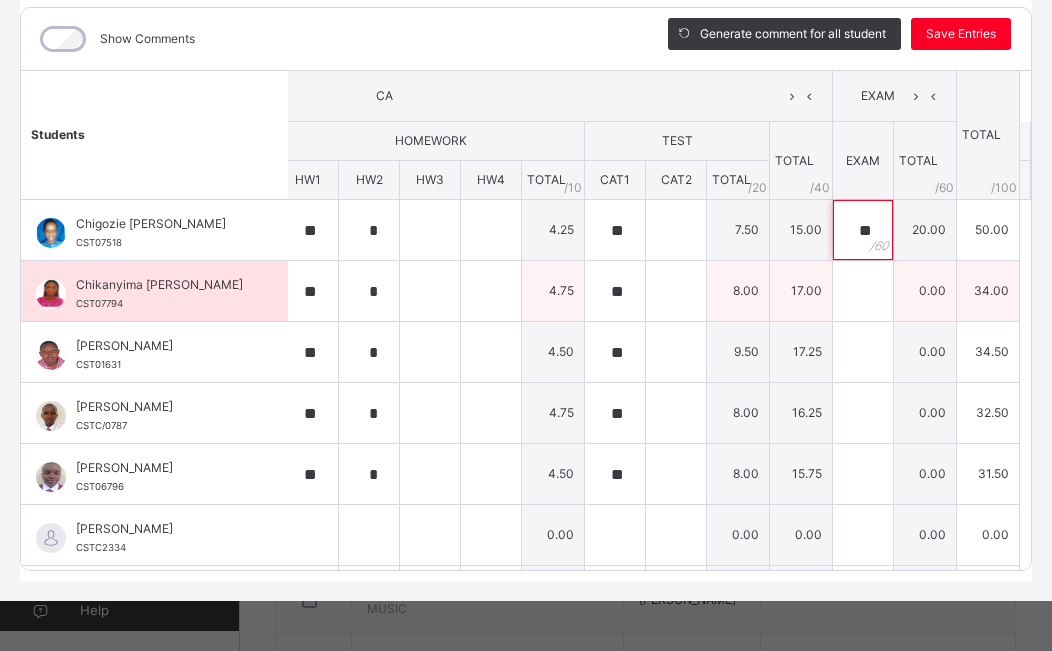 type on "**" 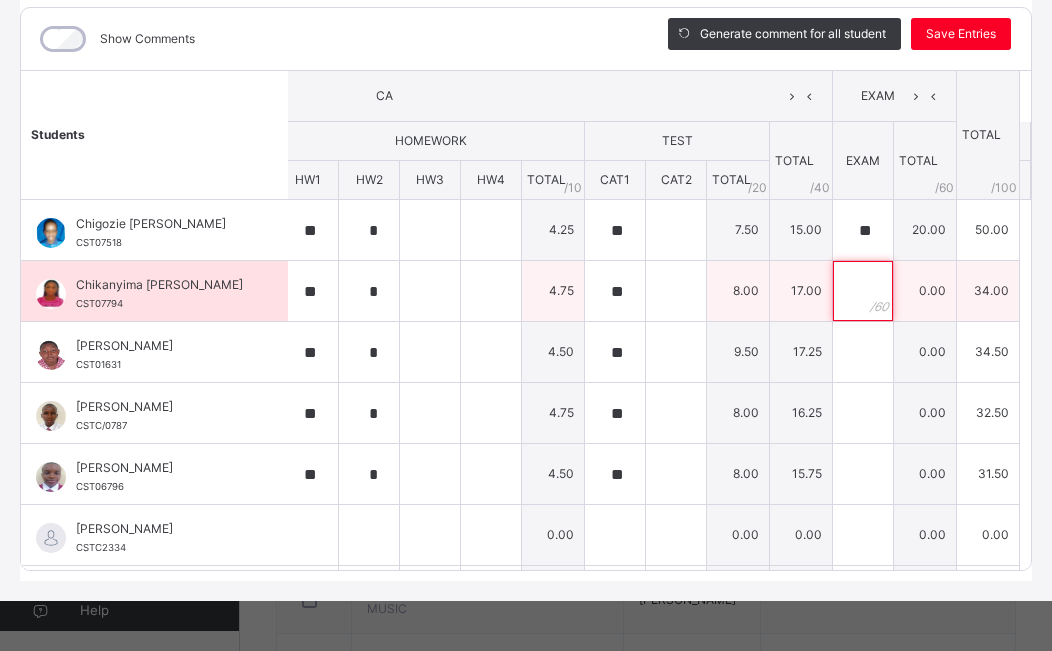 click at bounding box center [863, 291] 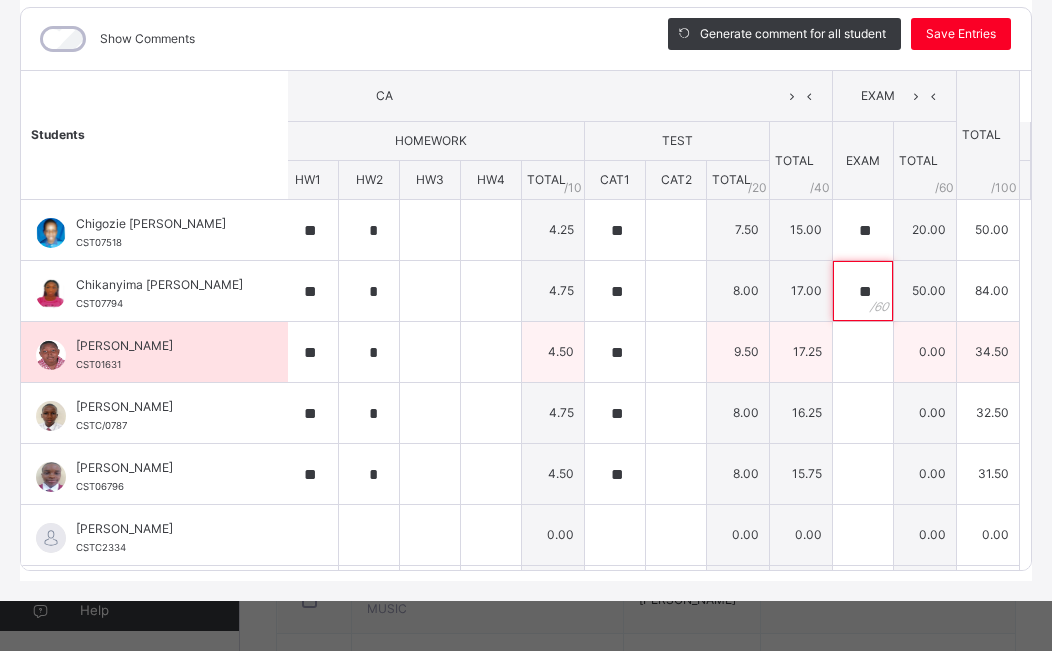 type on "**" 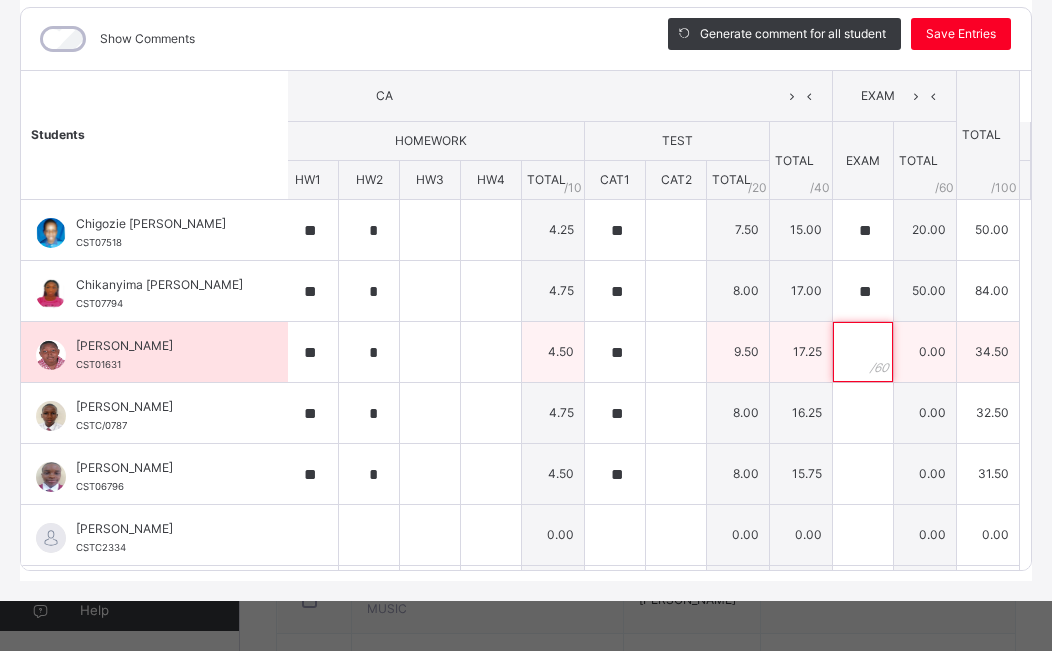click at bounding box center [863, 352] 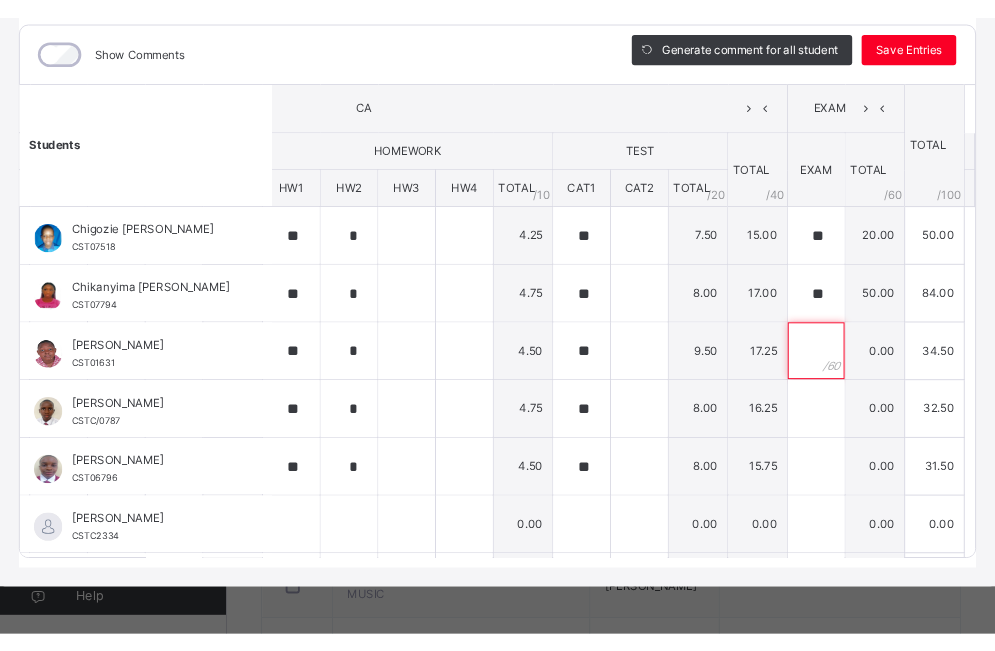 scroll, scrollTop: 493, scrollLeft: 0, axis: vertical 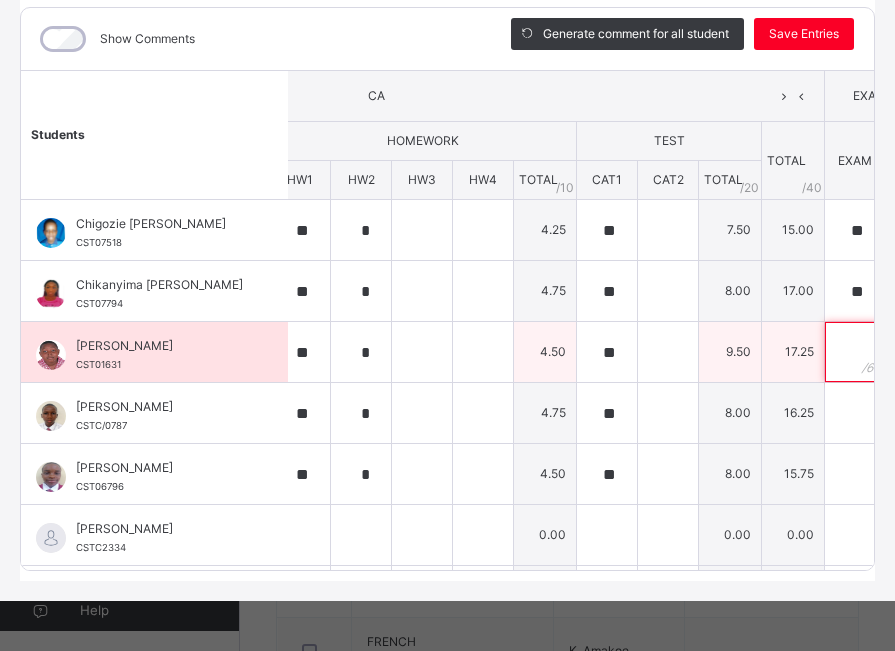 click at bounding box center [855, 352] 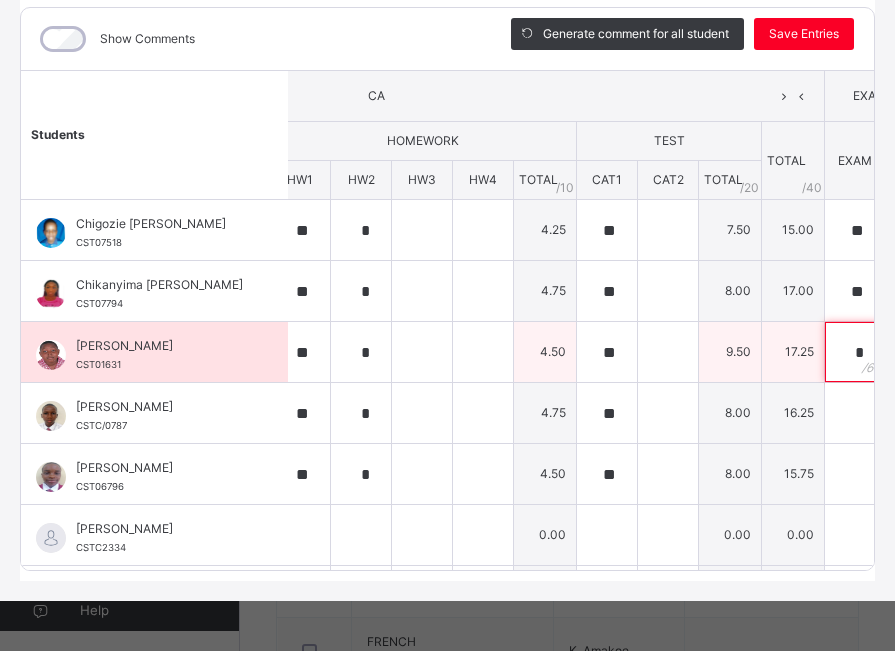 scroll, scrollTop: 0, scrollLeft: 328, axis: horizontal 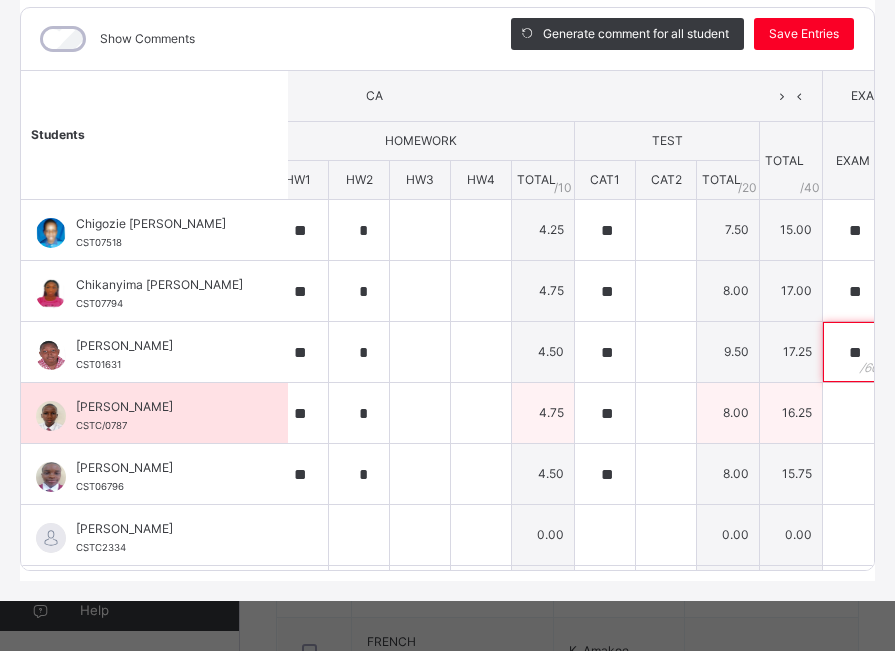type on "**" 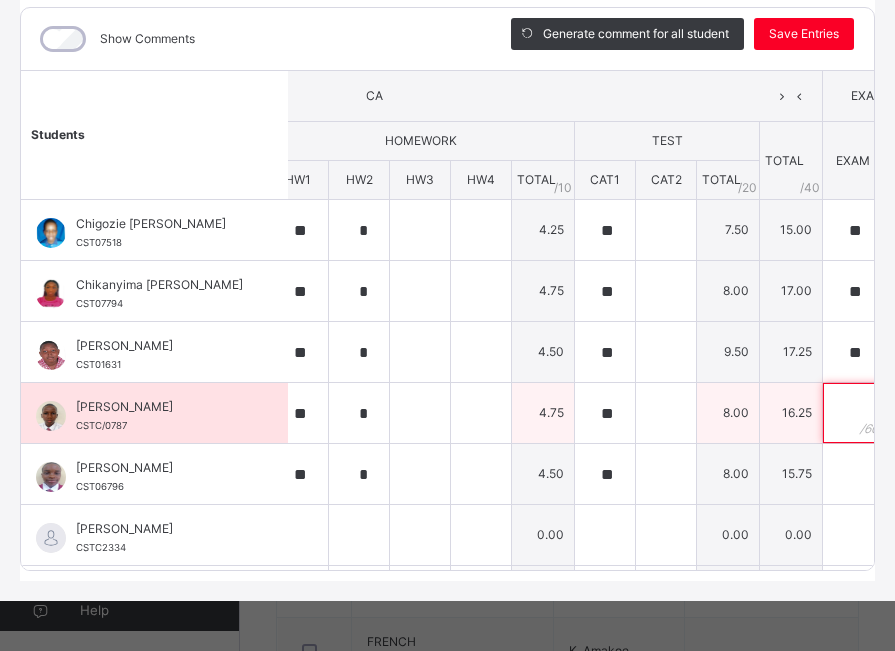 click at bounding box center [853, 413] 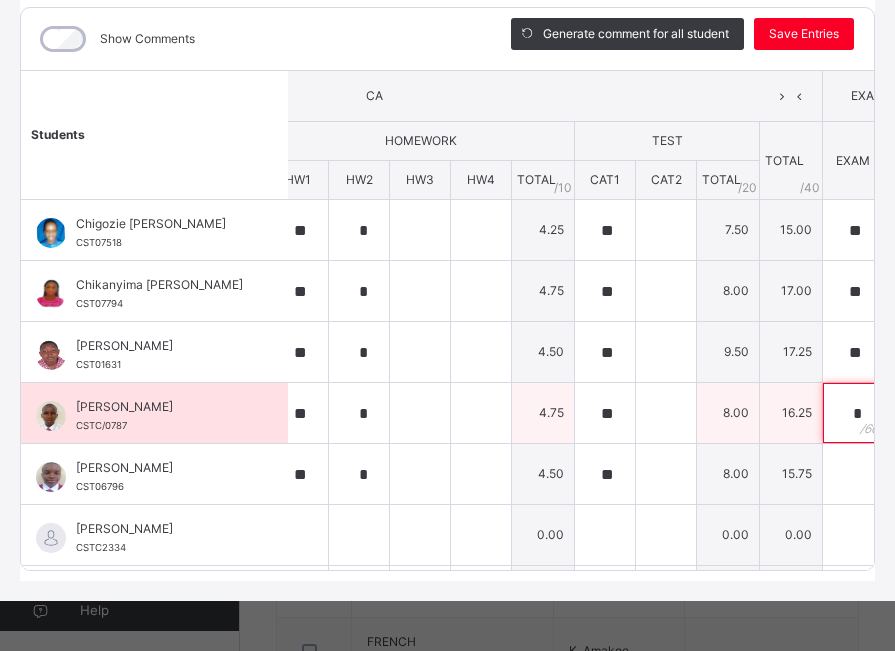 type on "**" 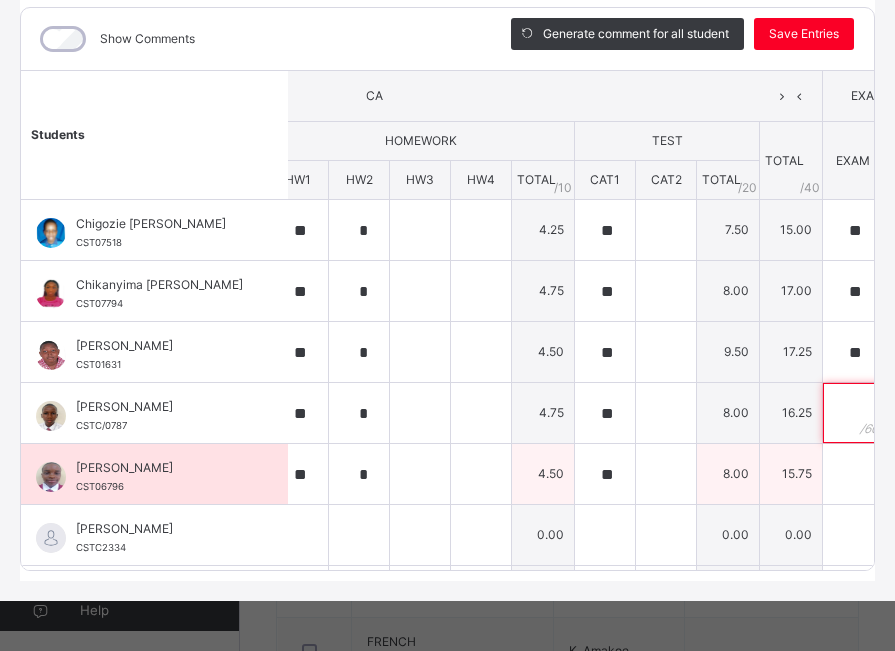 type on "*" 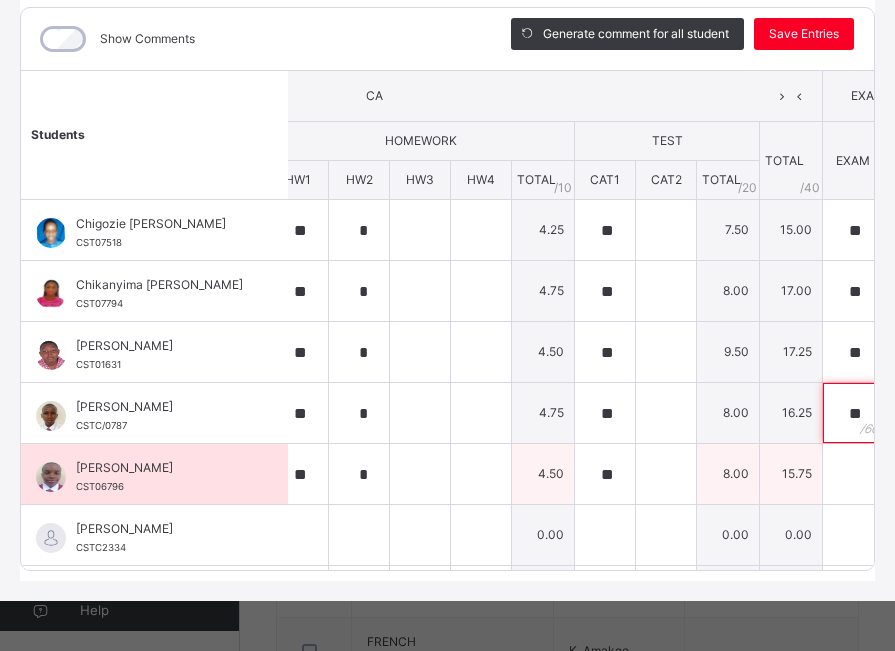 type on "**" 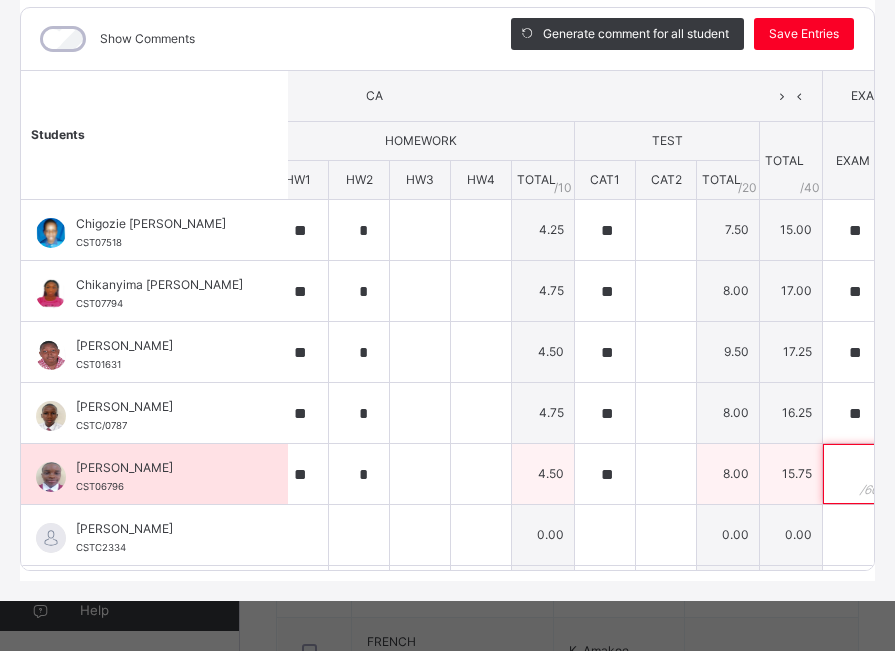click at bounding box center (853, 474) 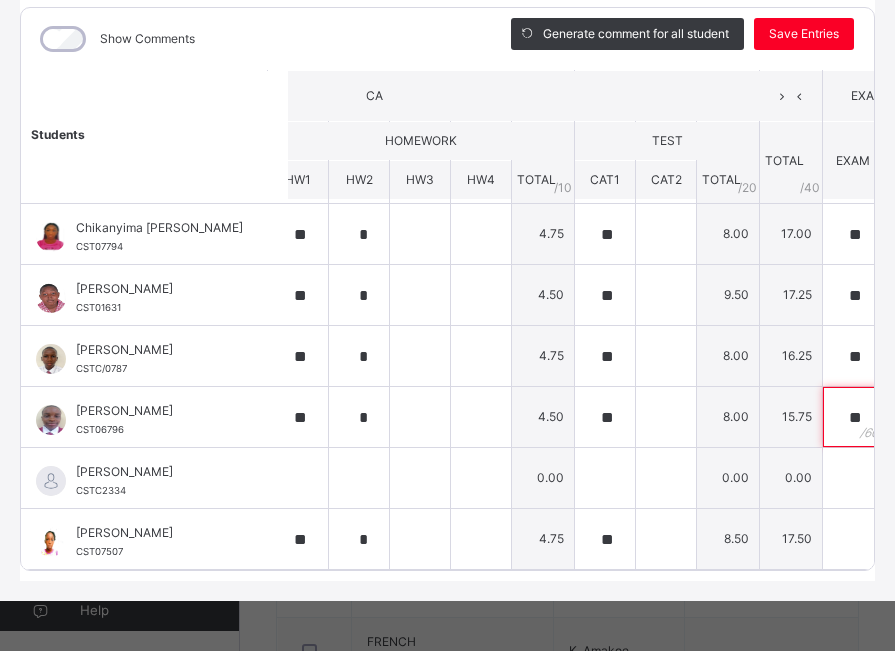 scroll, scrollTop: 72, scrollLeft: 328, axis: both 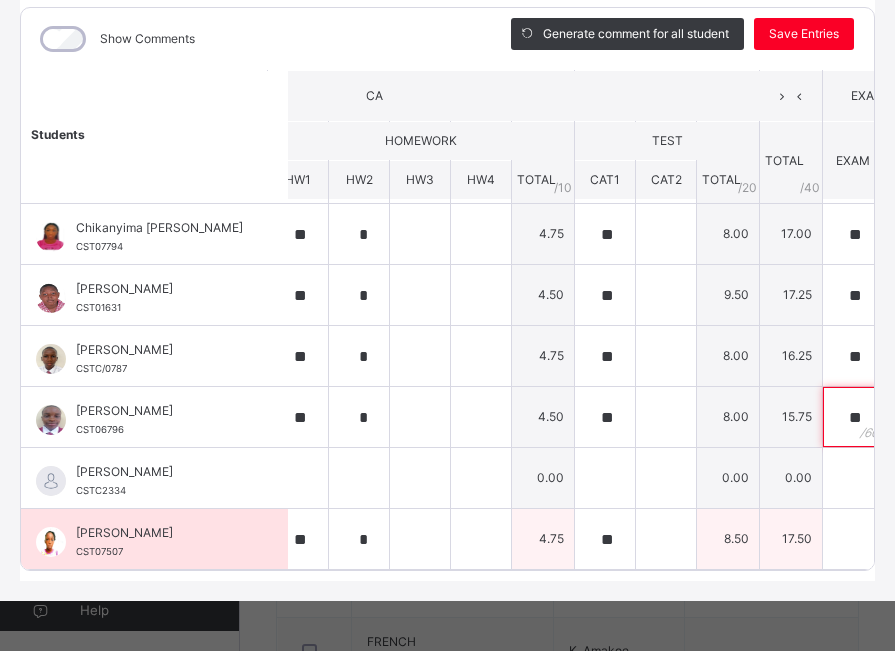 type on "**" 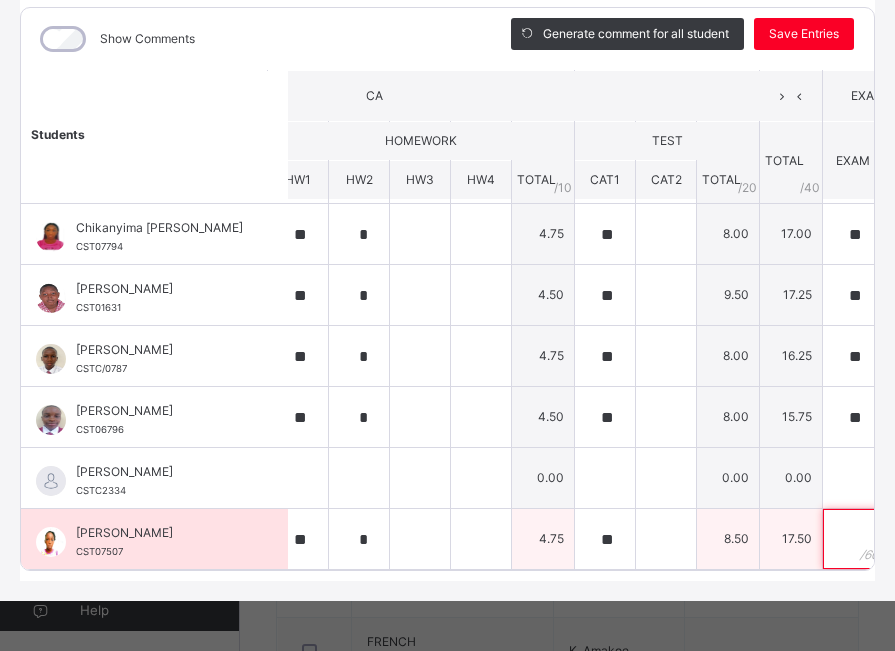click at bounding box center [853, 539] 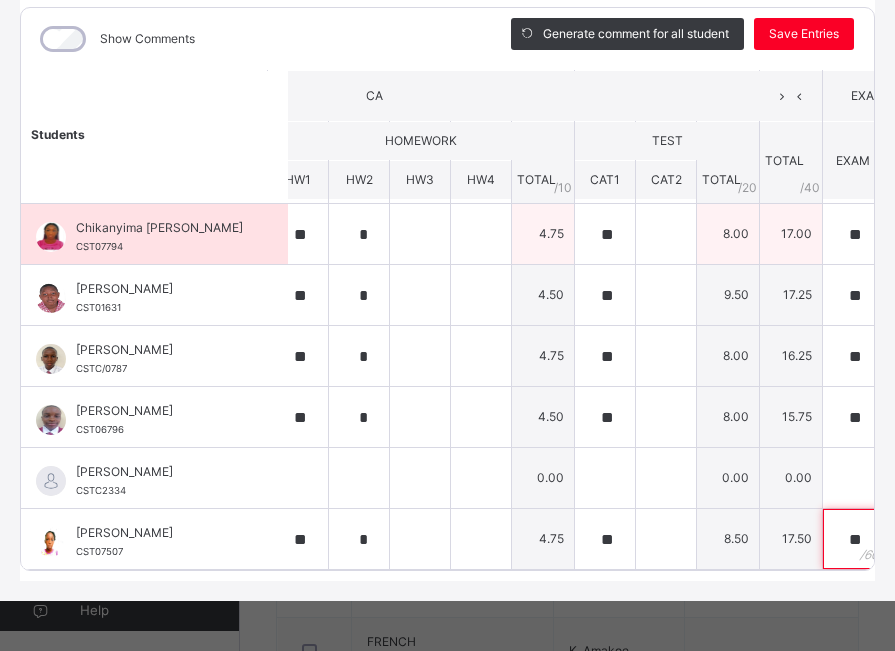 type on "**" 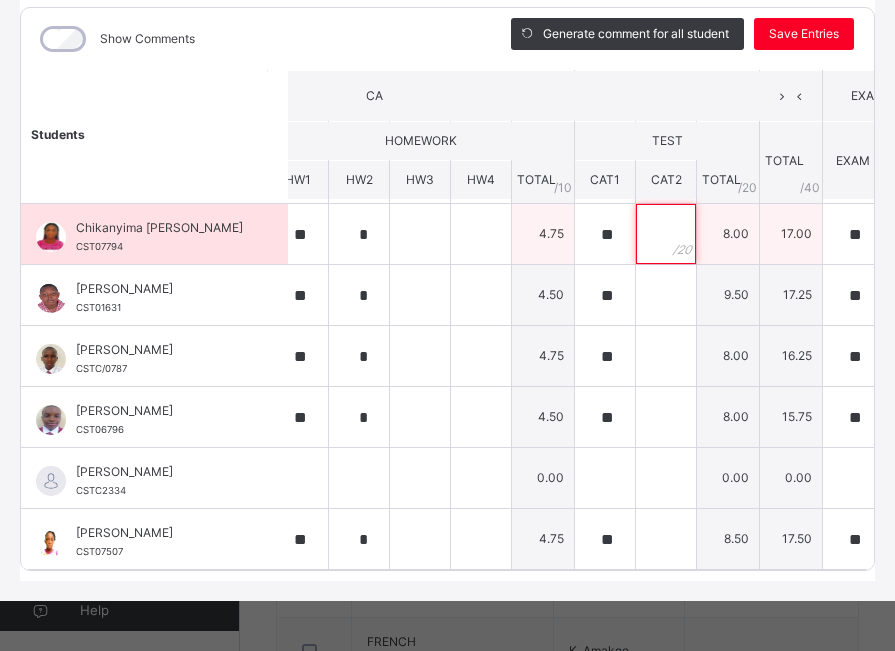 click at bounding box center (666, 234) 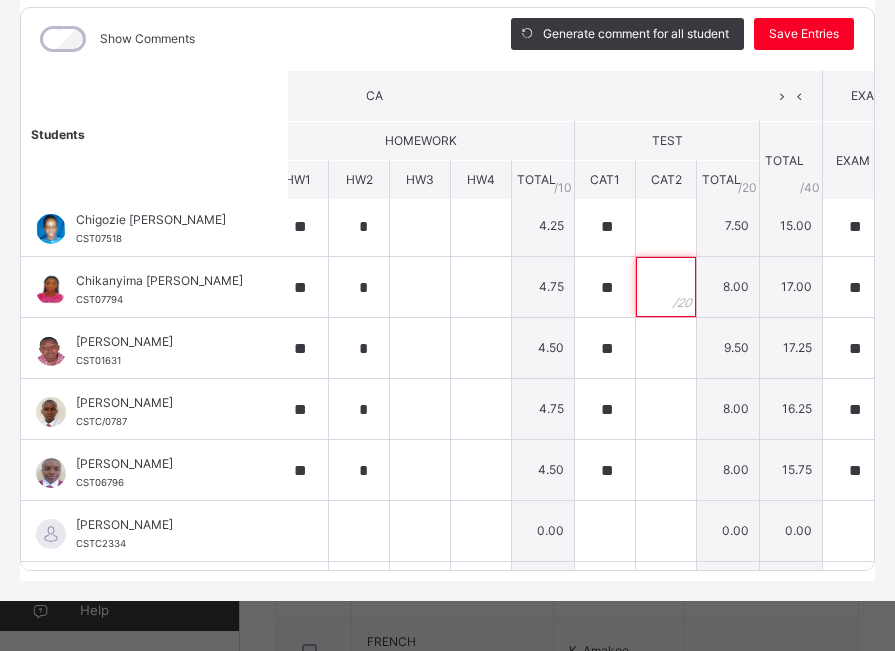 scroll, scrollTop: 0, scrollLeft: 328, axis: horizontal 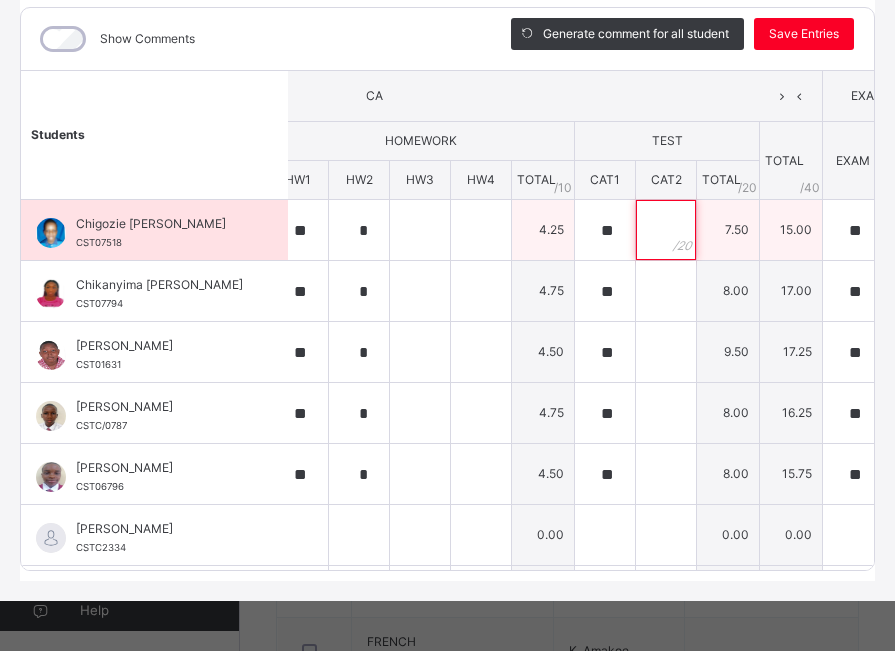 click at bounding box center (666, 230) 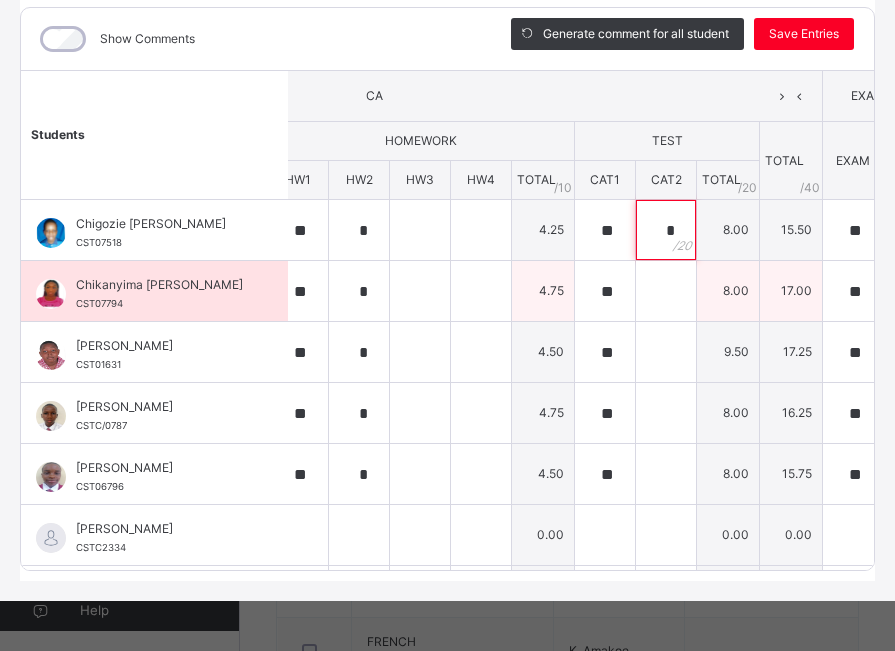 type on "*" 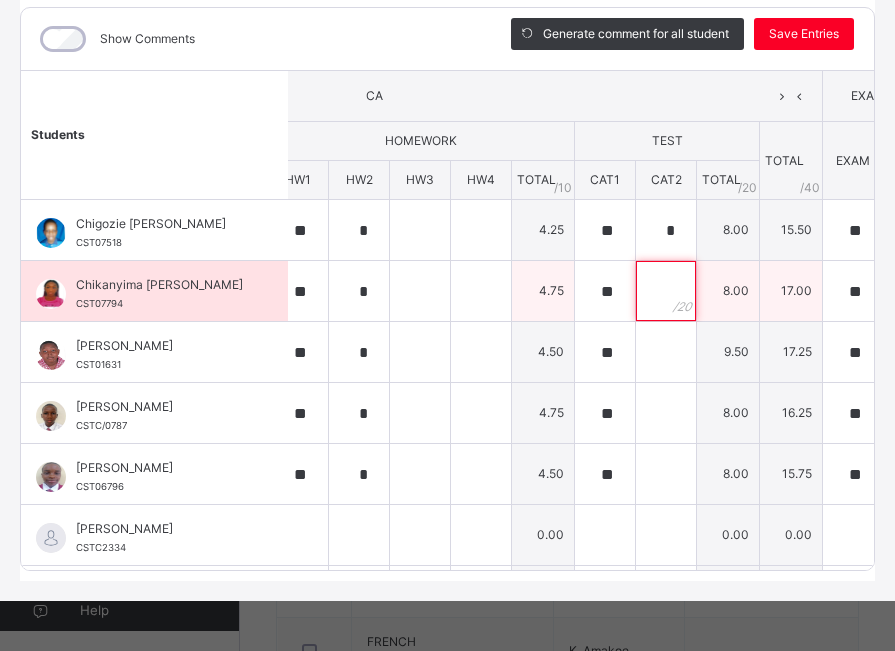 click at bounding box center (666, 291) 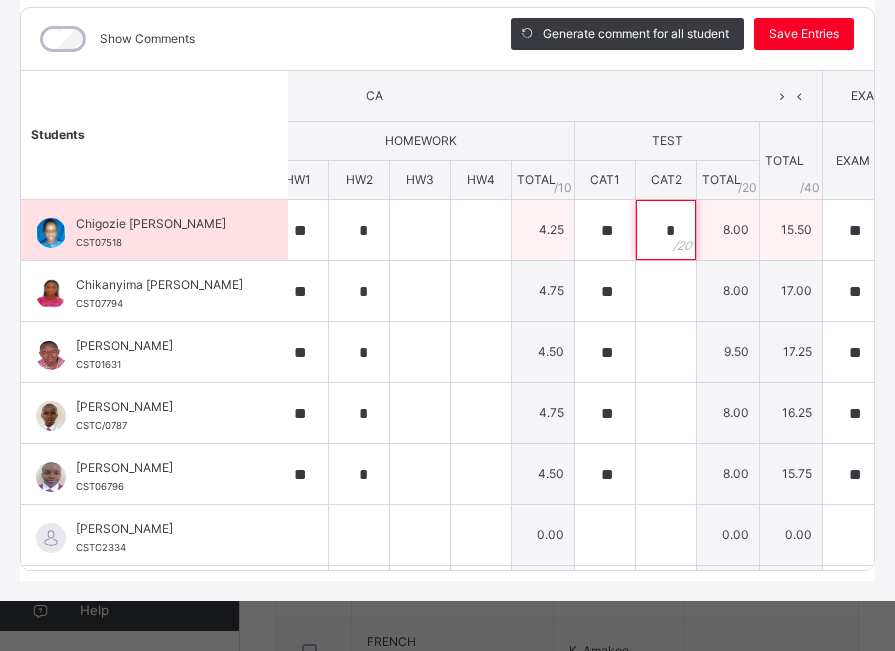 click on "*" at bounding box center (666, 230) 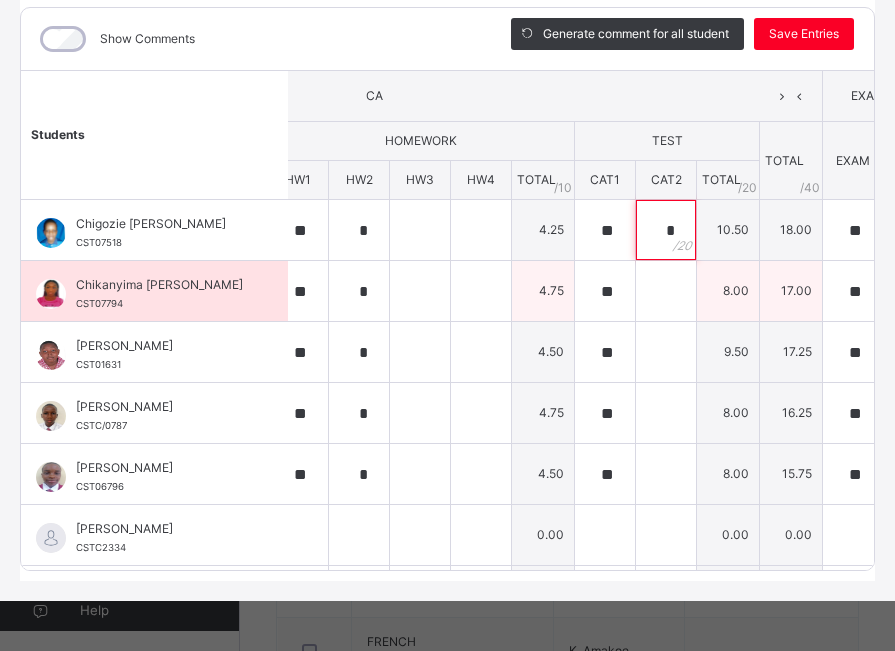 type on "*" 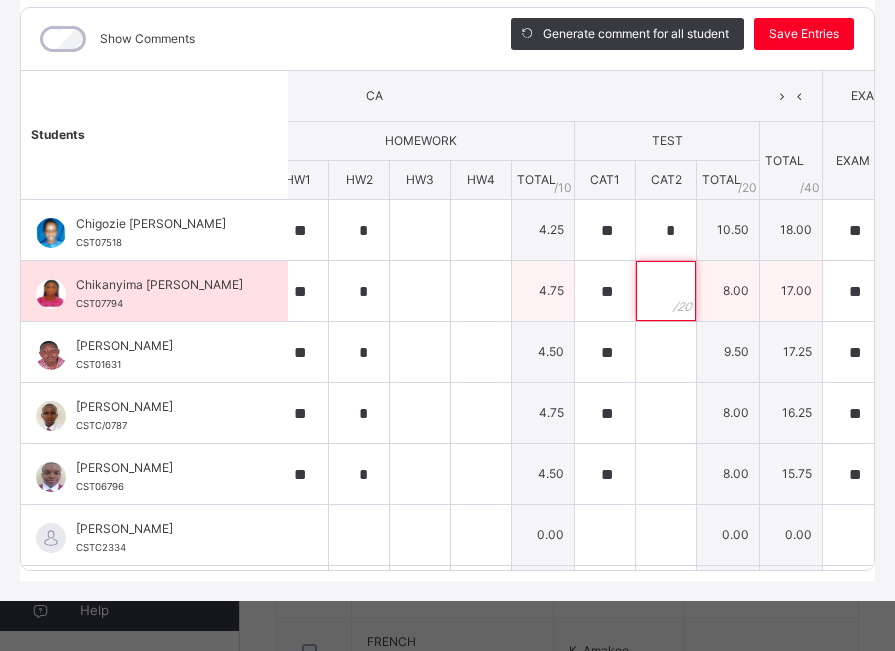 click at bounding box center (666, 291) 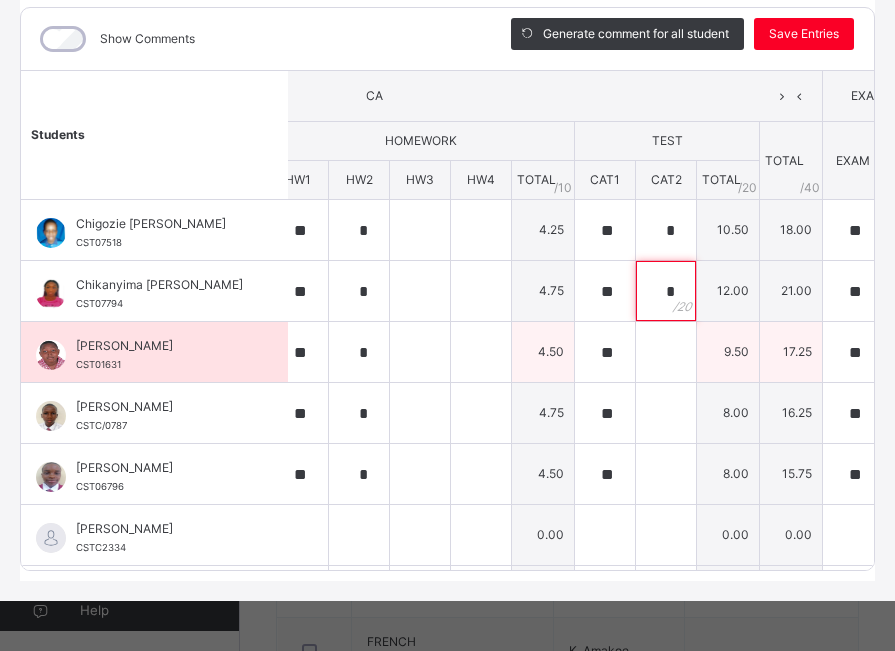 type on "*" 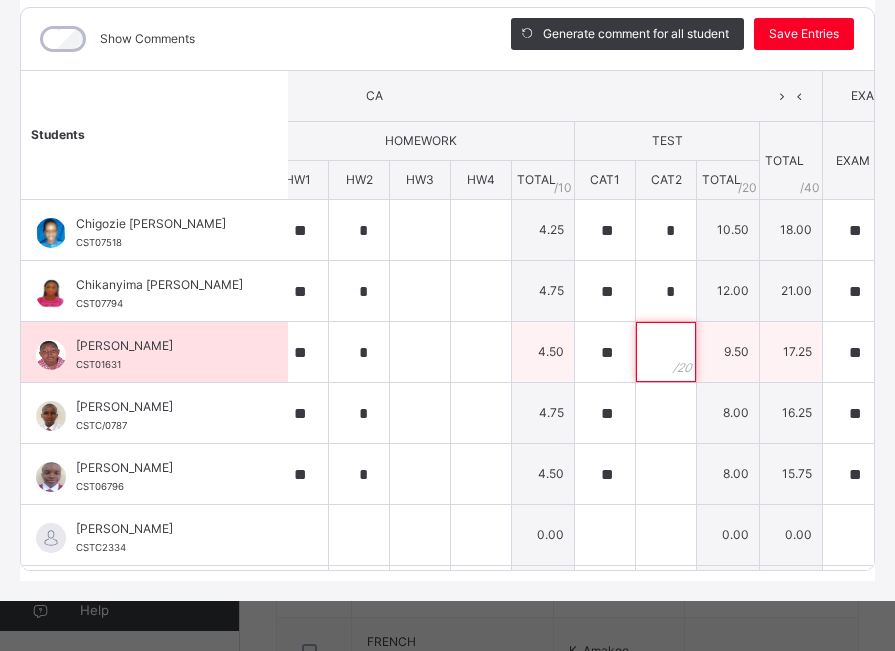 click at bounding box center (666, 352) 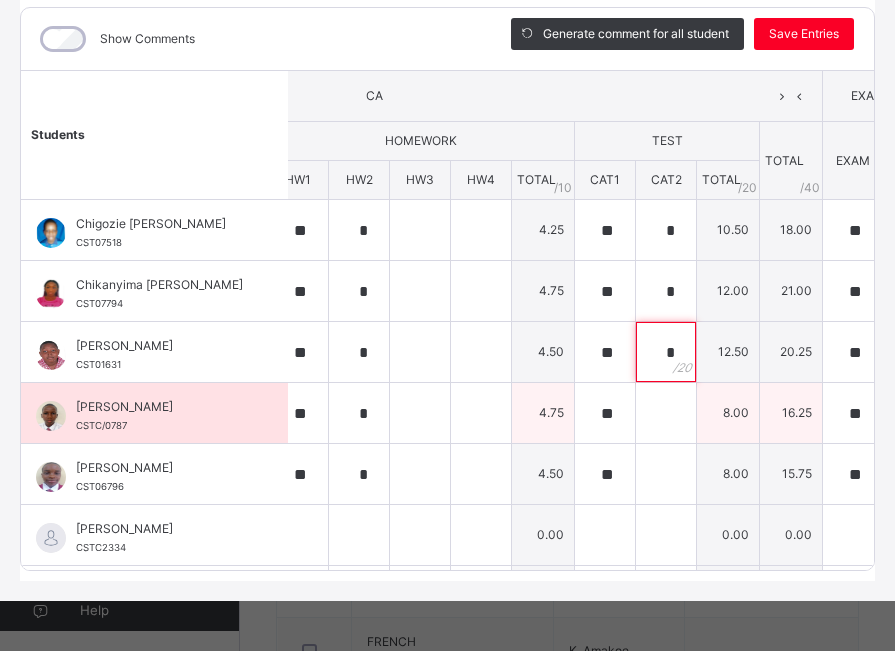 type on "*" 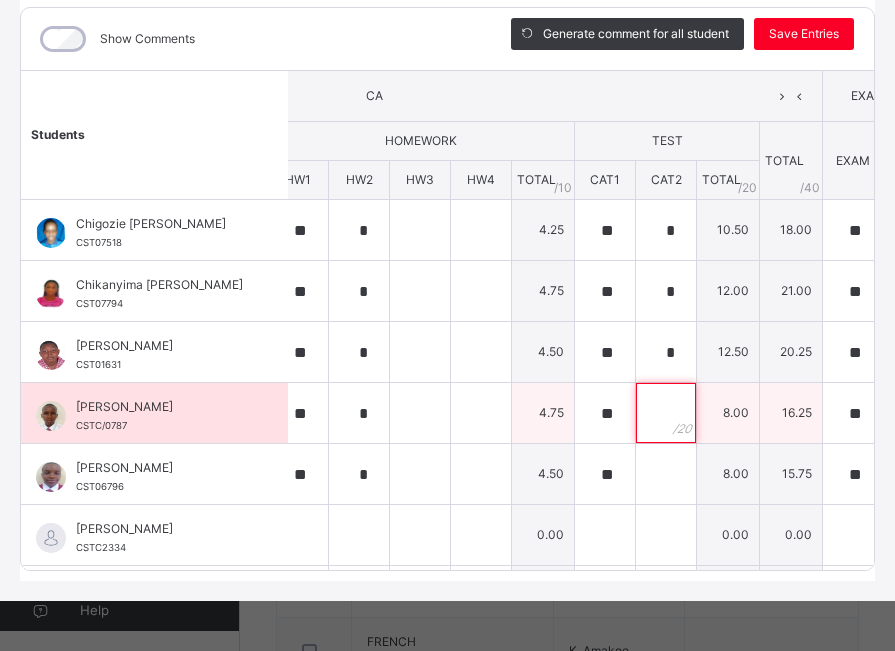 click at bounding box center (666, 413) 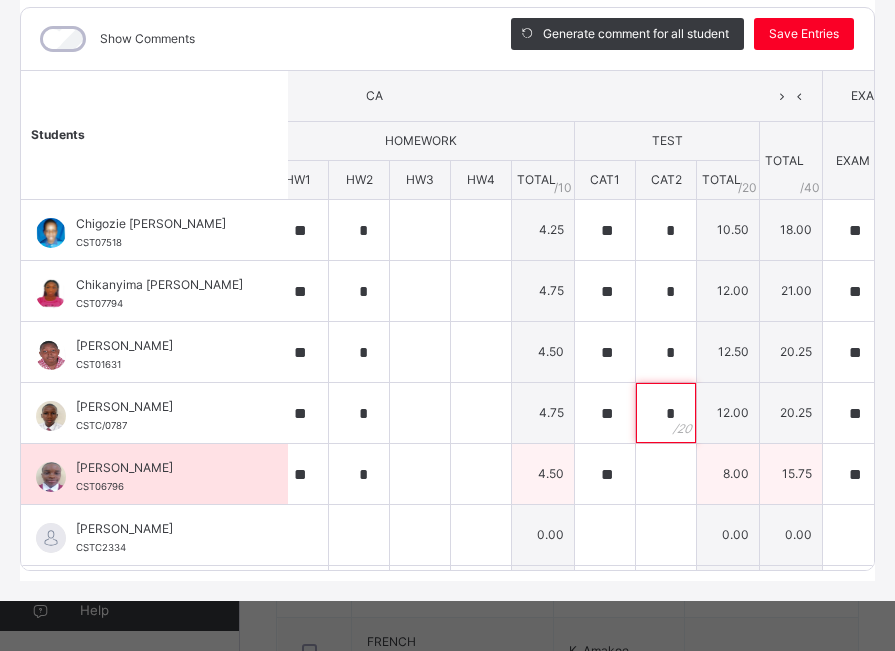 type on "*" 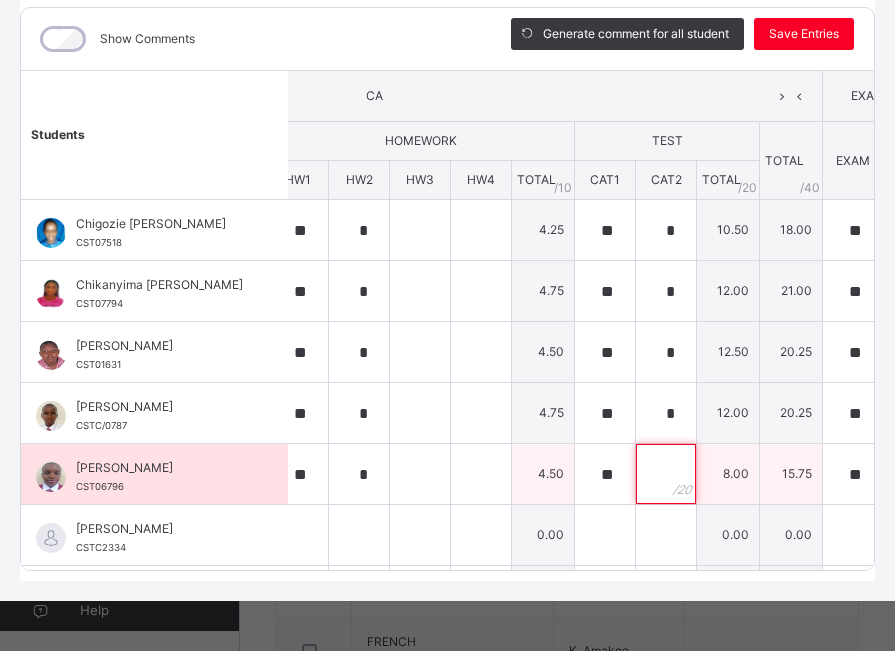 click at bounding box center (666, 474) 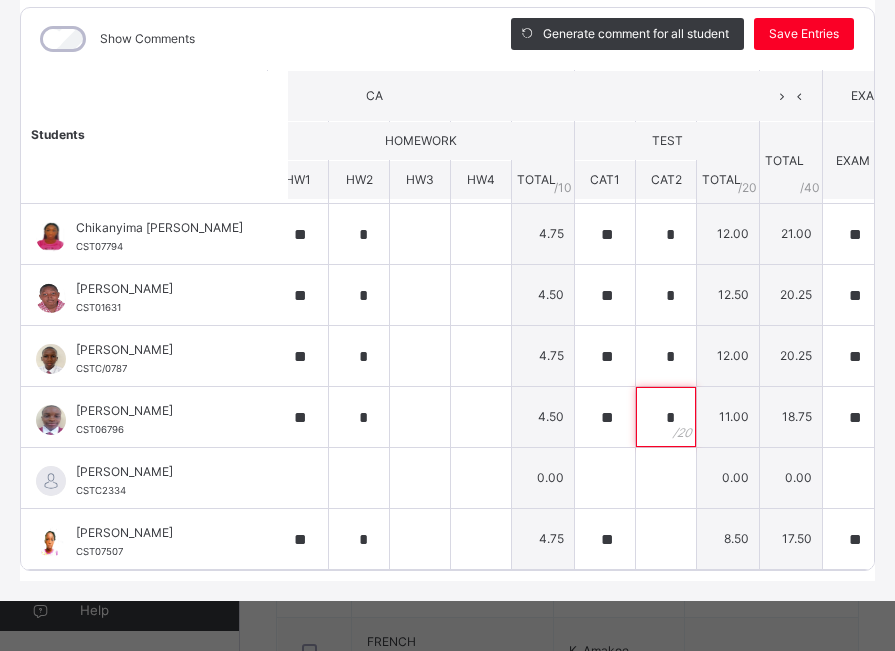 scroll, scrollTop: 72, scrollLeft: 328, axis: both 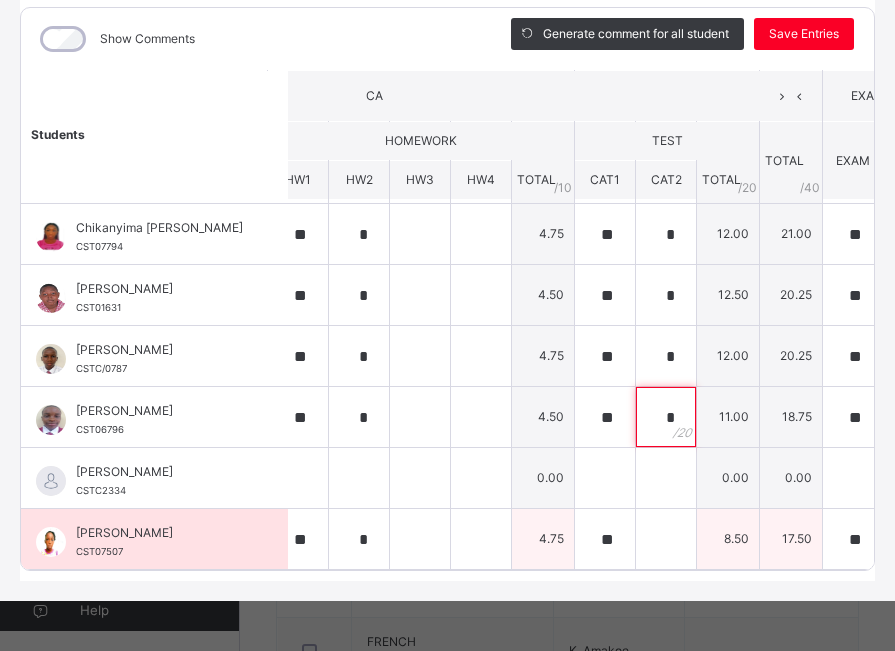 type on "*" 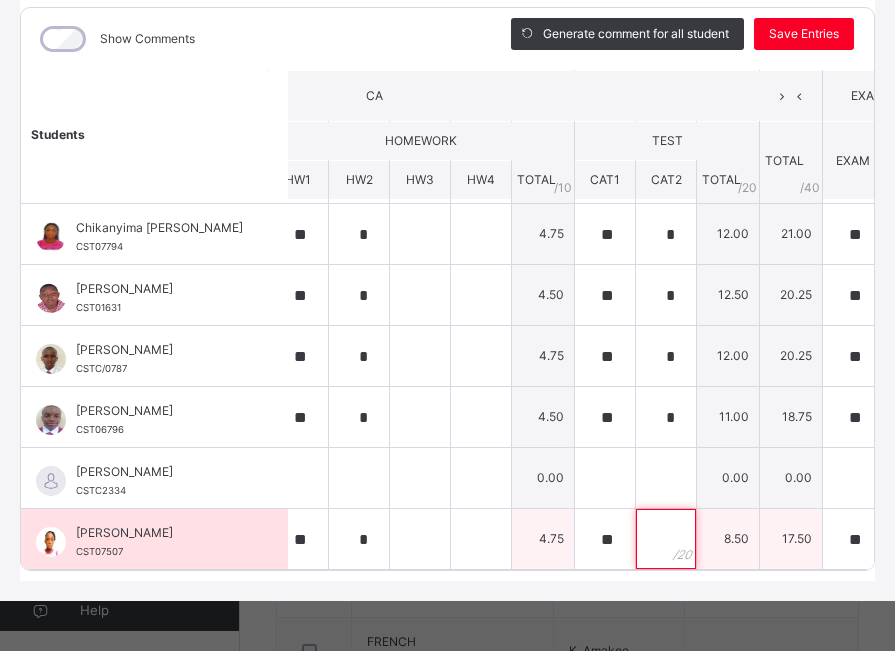 click at bounding box center [666, 539] 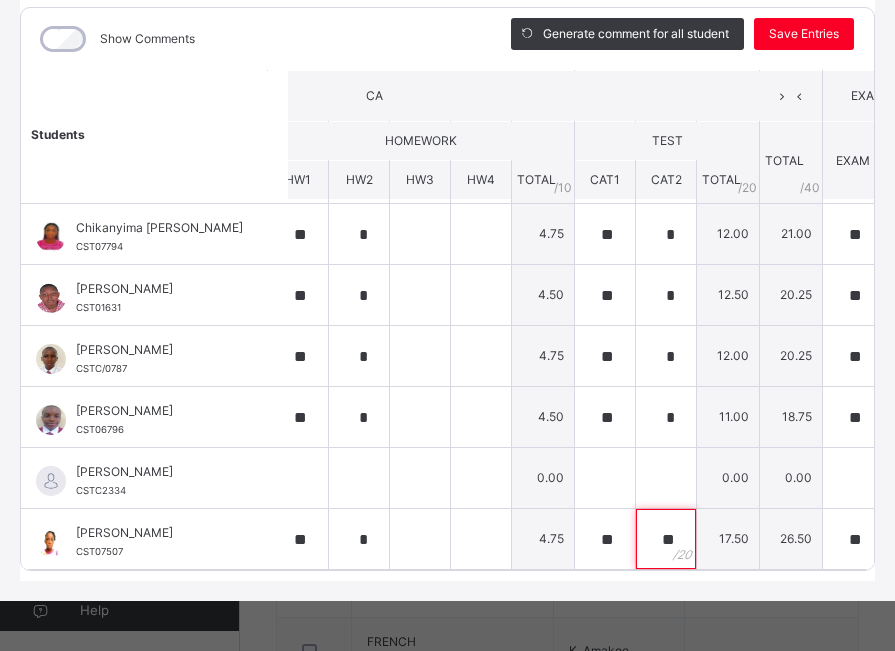 type on "**" 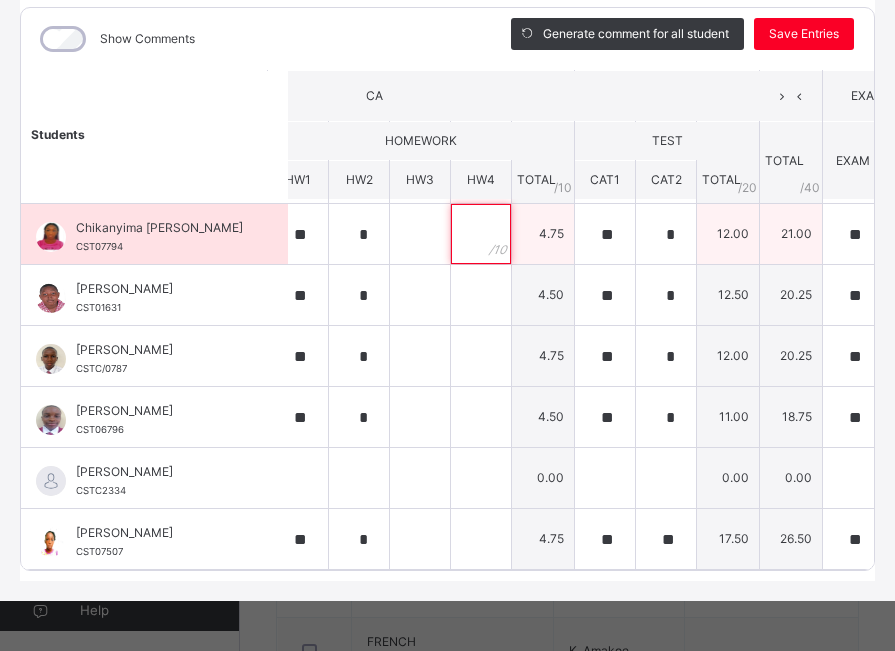 click at bounding box center [481, 234] 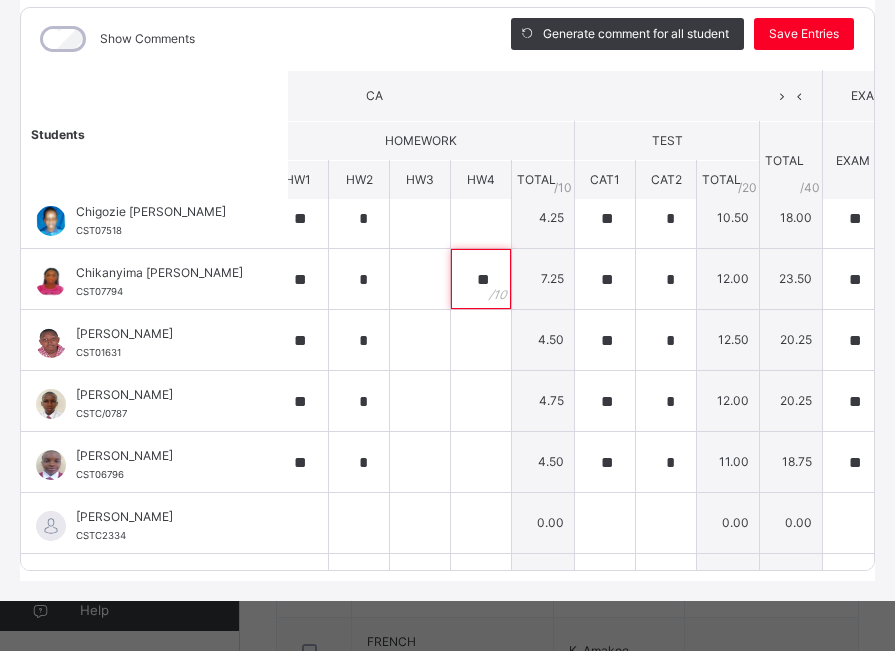 scroll, scrollTop: 0, scrollLeft: 328, axis: horizontal 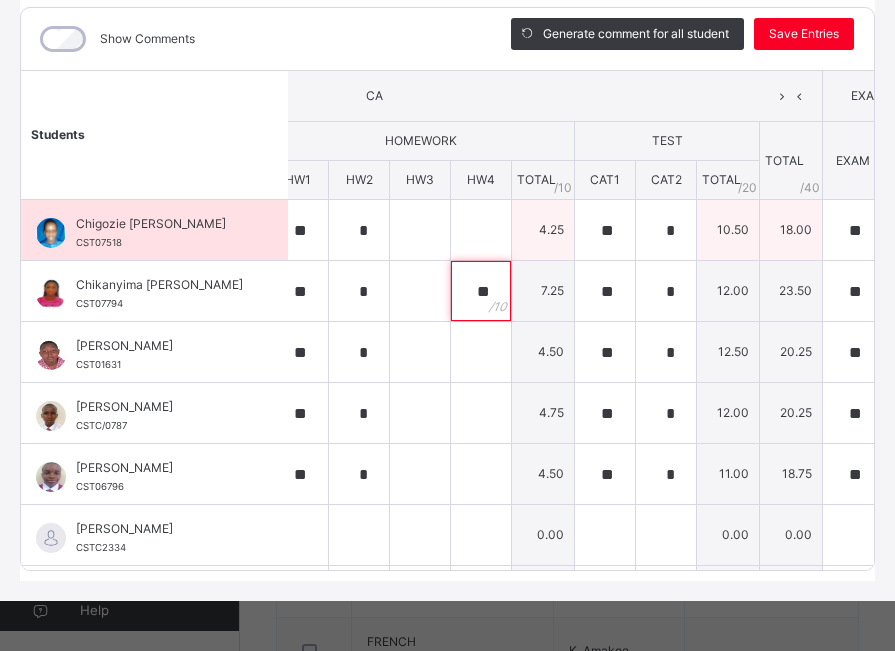 type on "**" 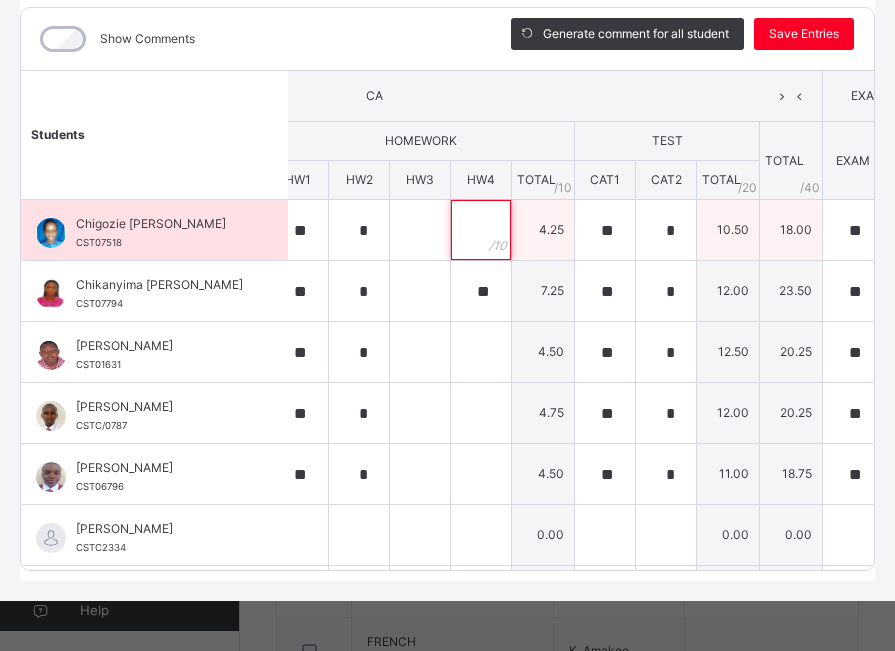 click at bounding box center [481, 230] 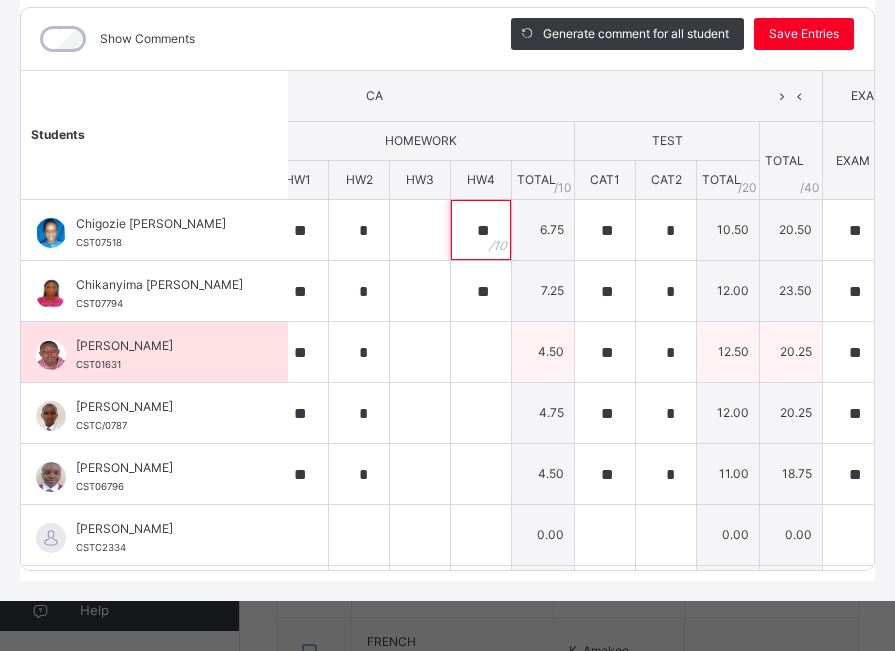 type on "**" 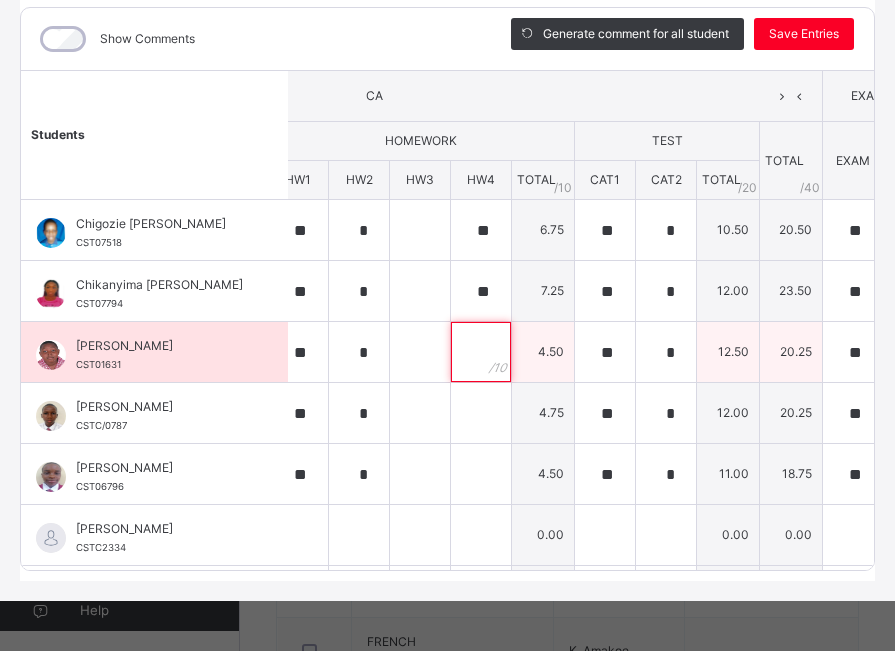 click at bounding box center (481, 352) 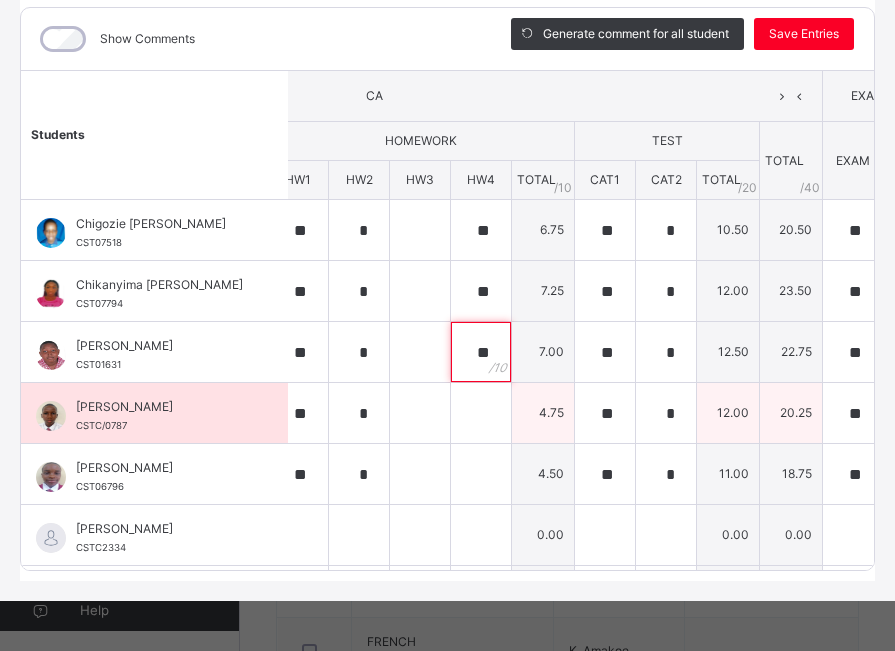 type on "**" 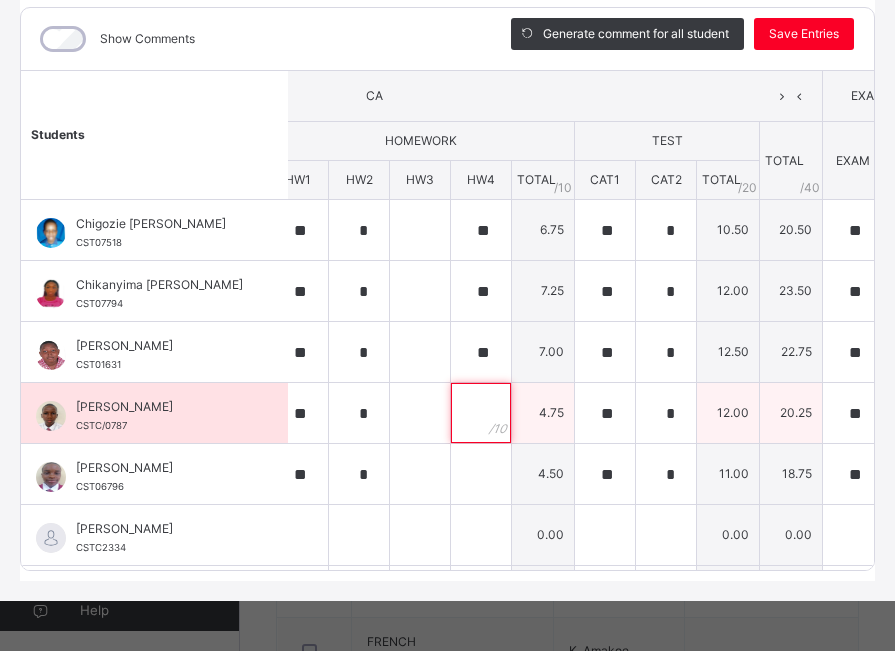 click at bounding box center [481, 413] 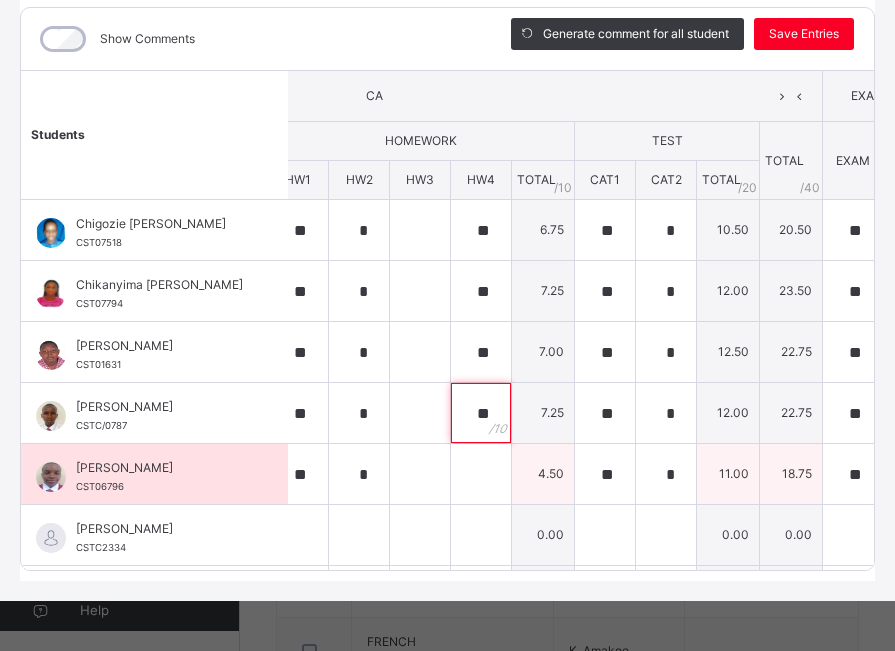 type on "**" 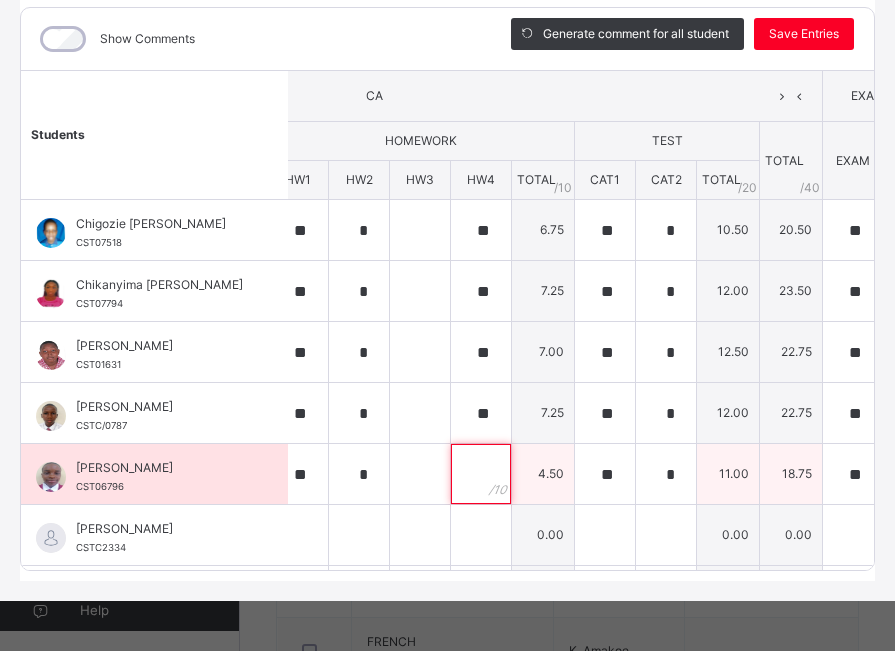 click at bounding box center [481, 474] 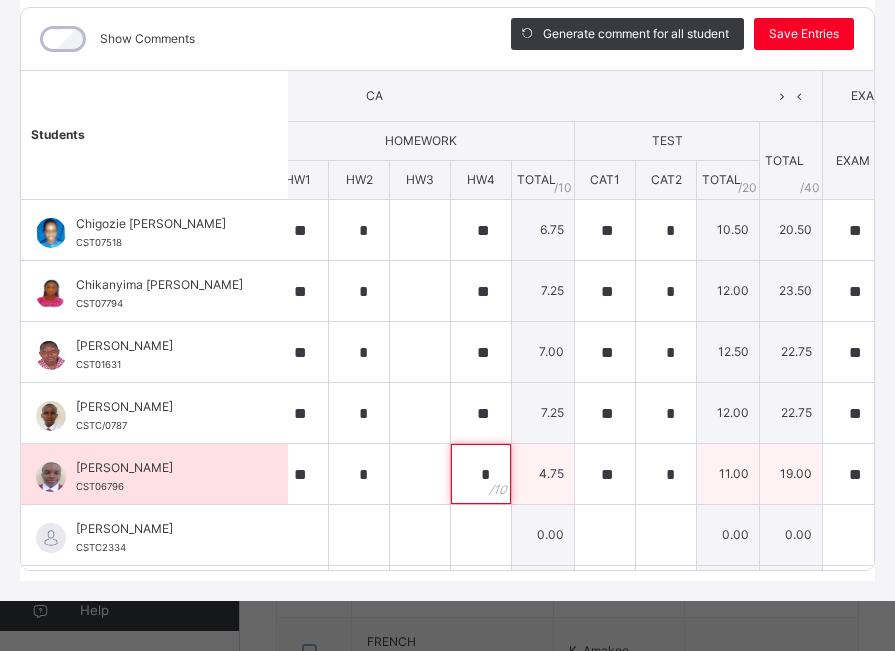 type on "**" 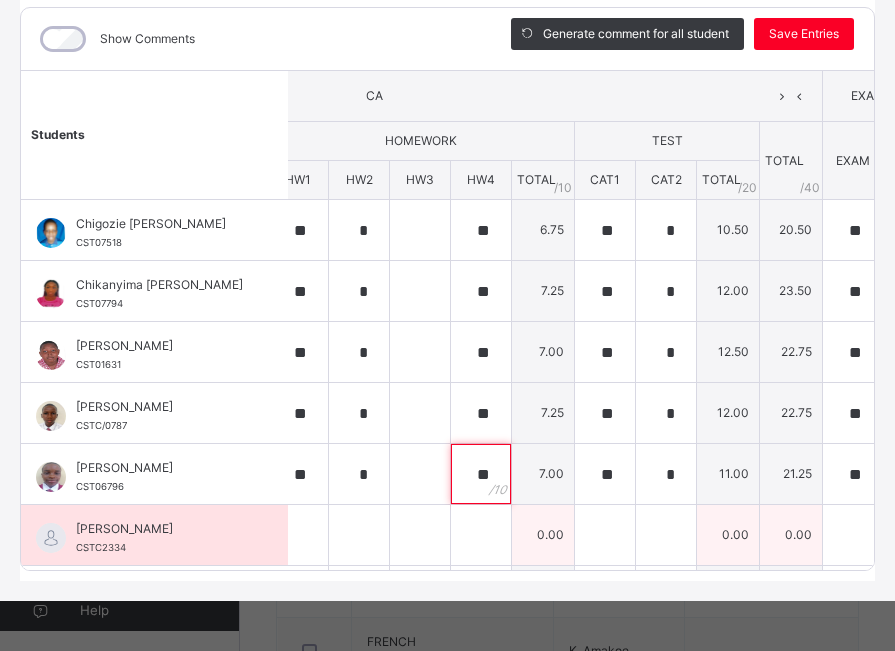 type on "**" 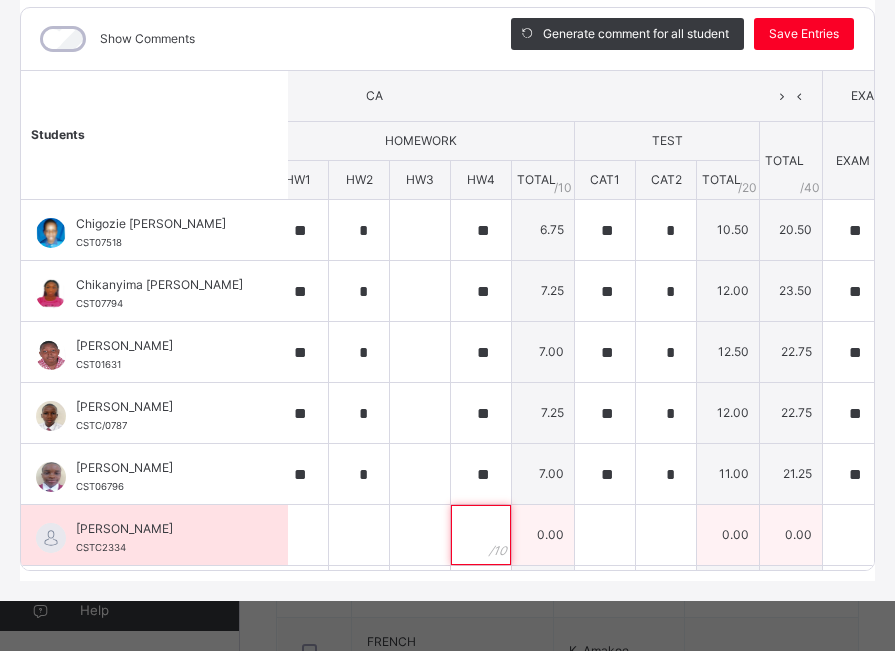 click at bounding box center (481, 535) 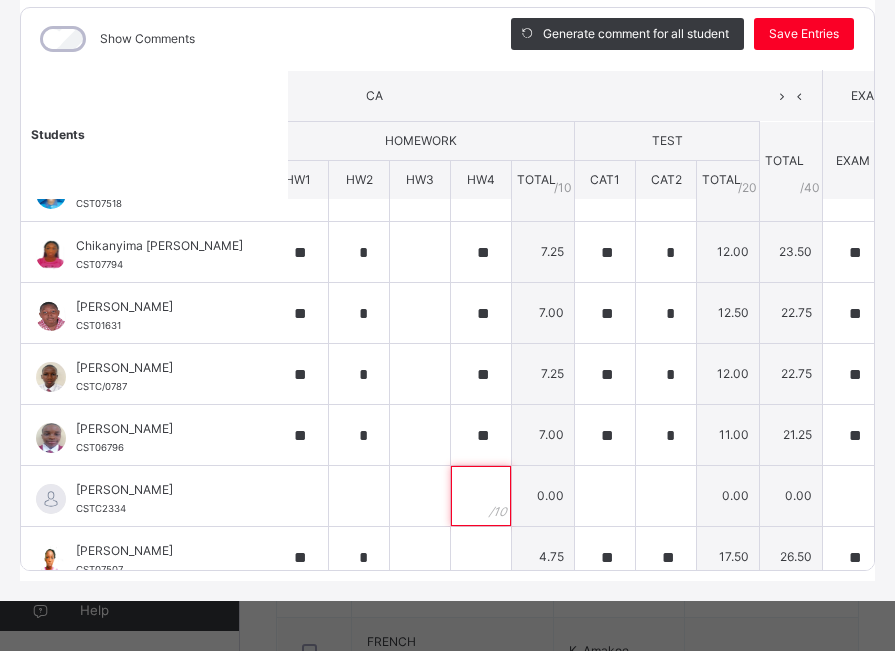 scroll, scrollTop: 72, scrollLeft: 328, axis: both 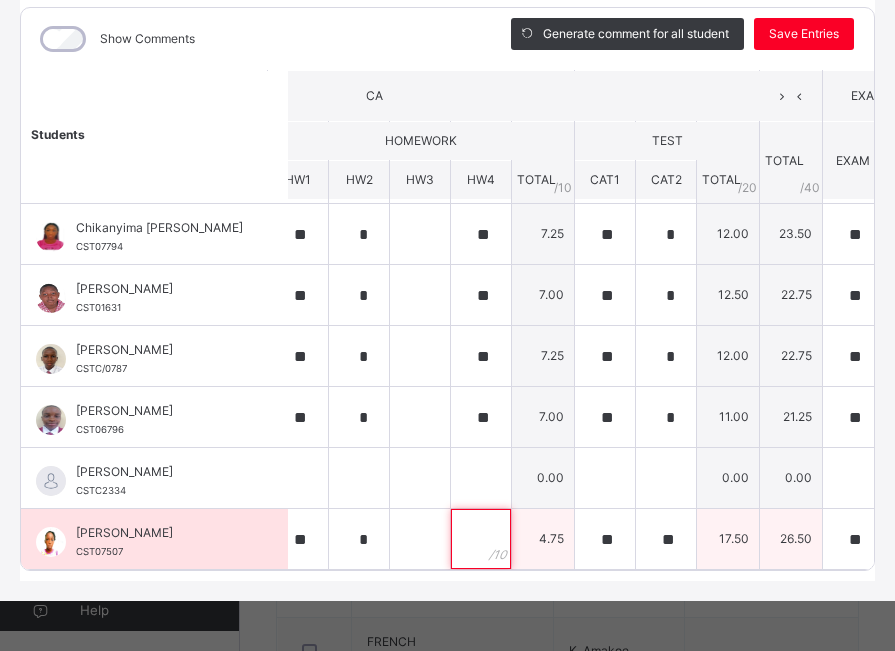click at bounding box center (481, 539) 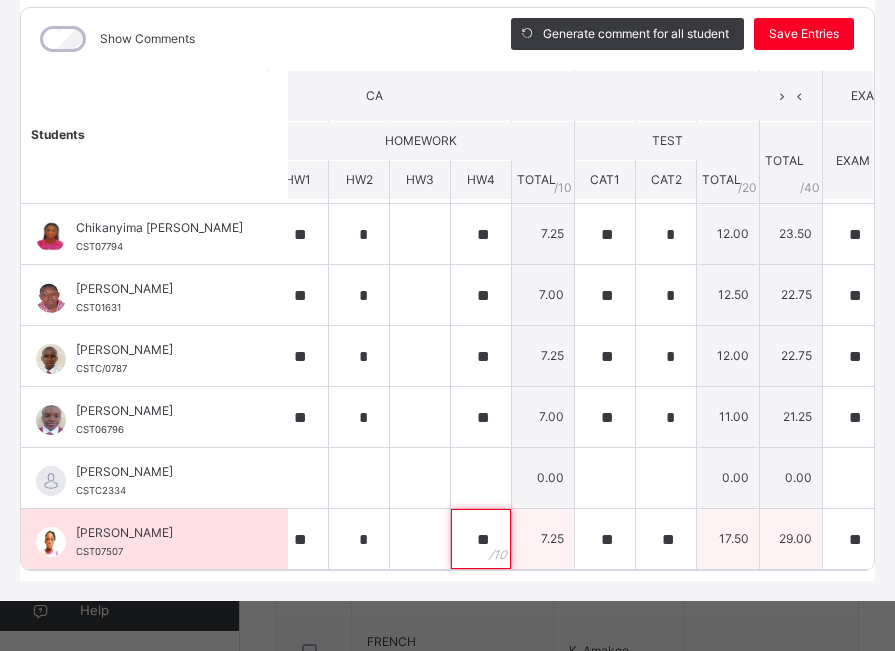 type on "**" 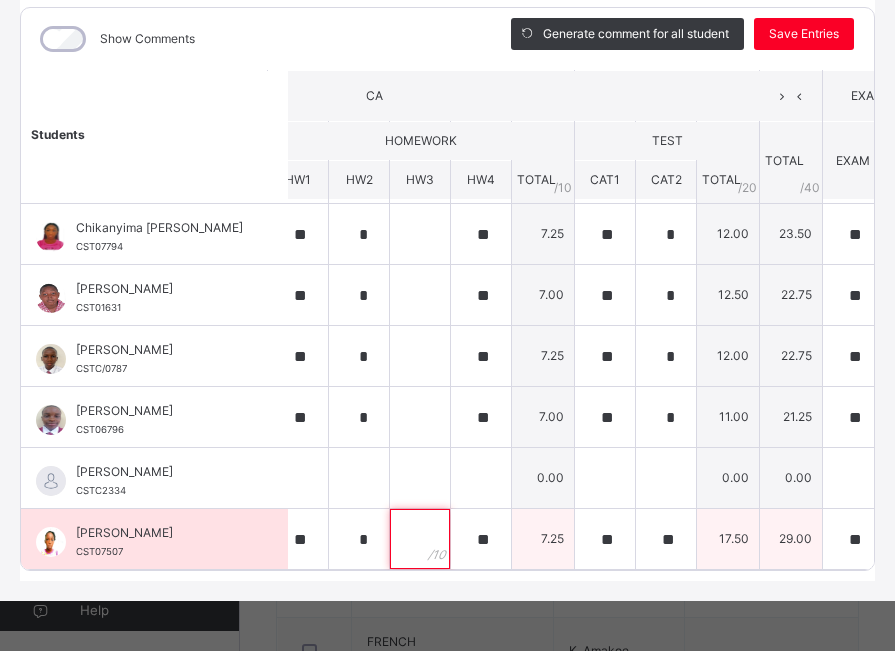 click at bounding box center (420, 539) 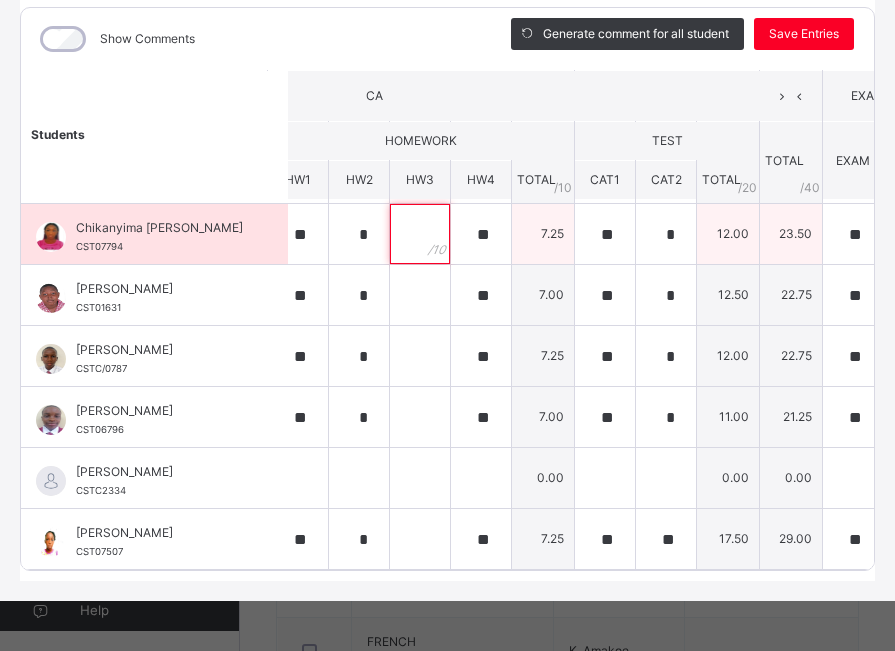 click at bounding box center (420, 234) 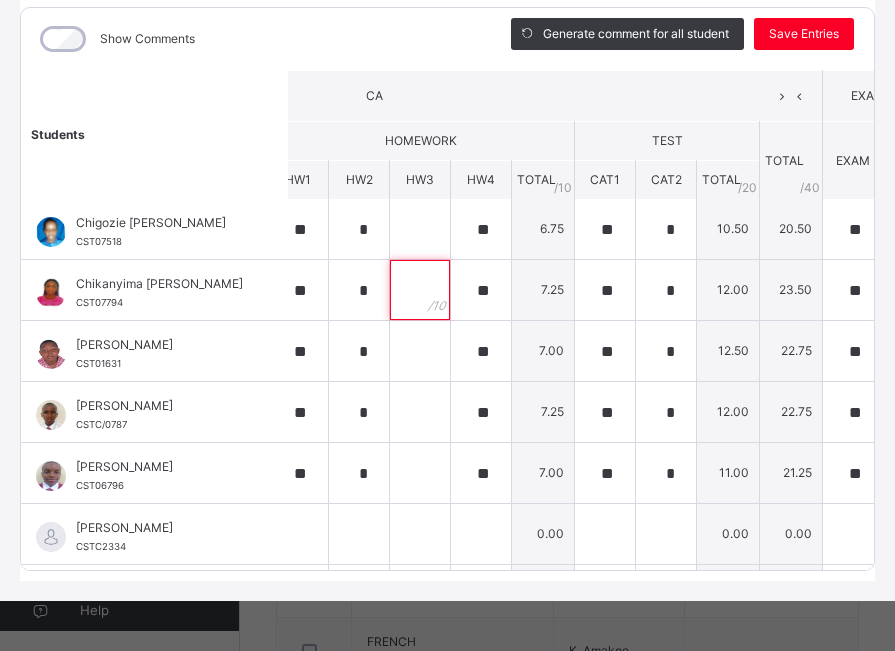 scroll, scrollTop: 0, scrollLeft: 328, axis: horizontal 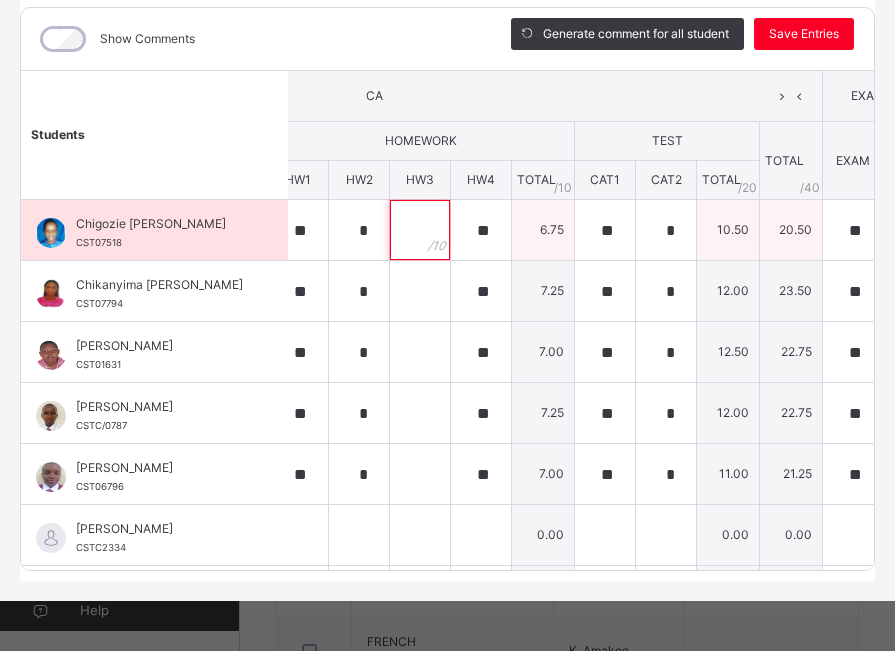 click at bounding box center [420, 230] 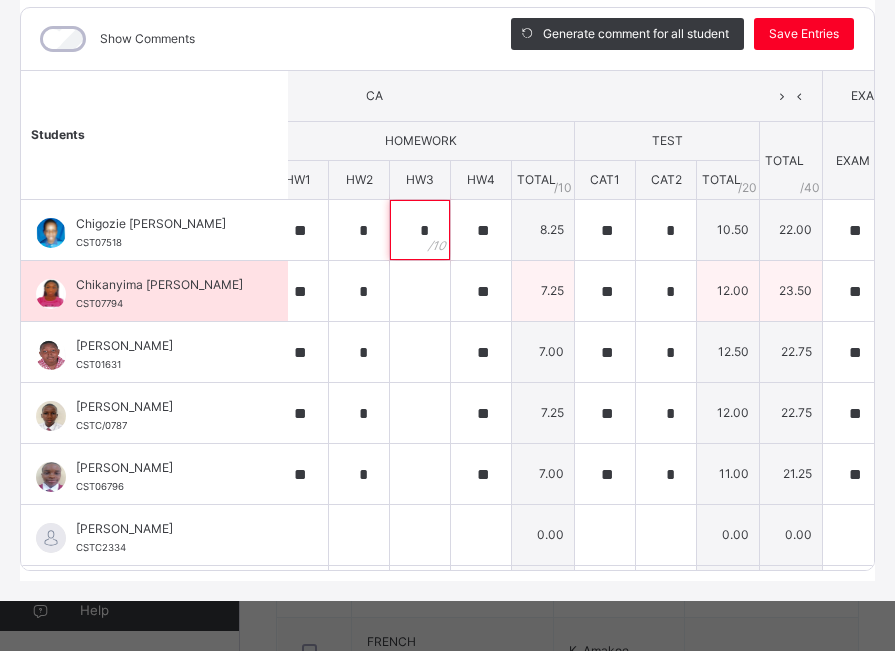 type on "*" 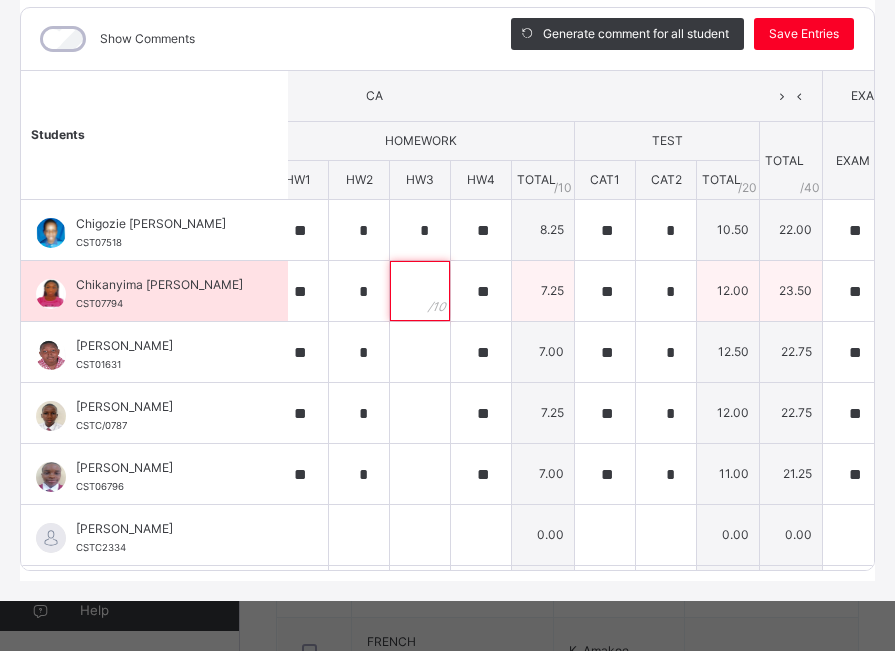 click at bounding box center [420, 291] 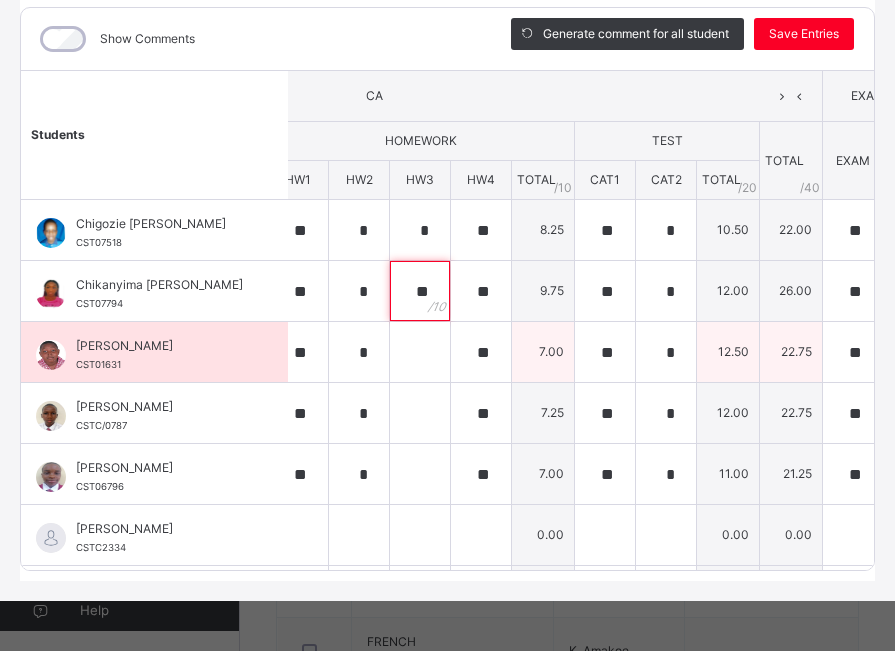 type 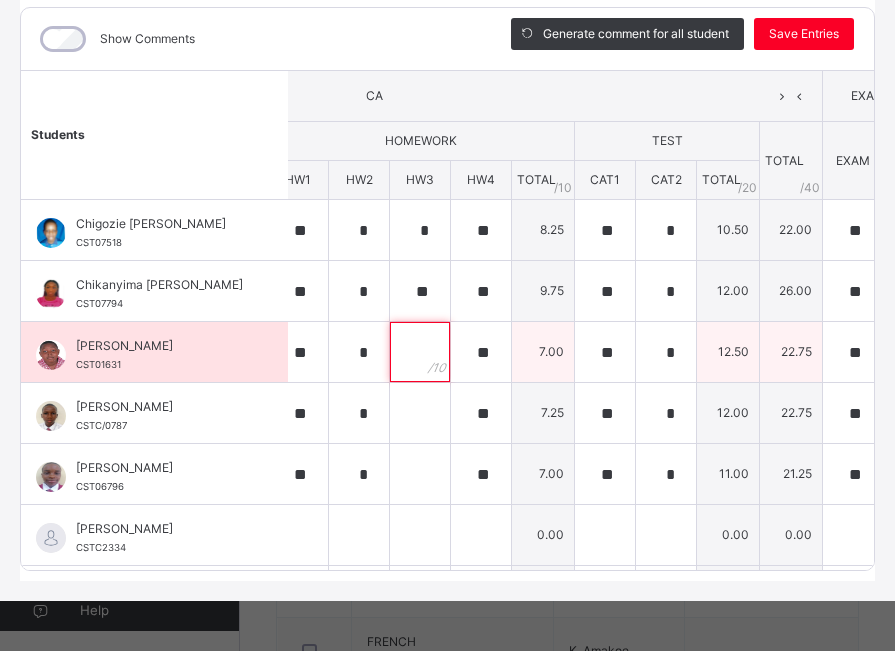 click at bounding box center [420, 352] 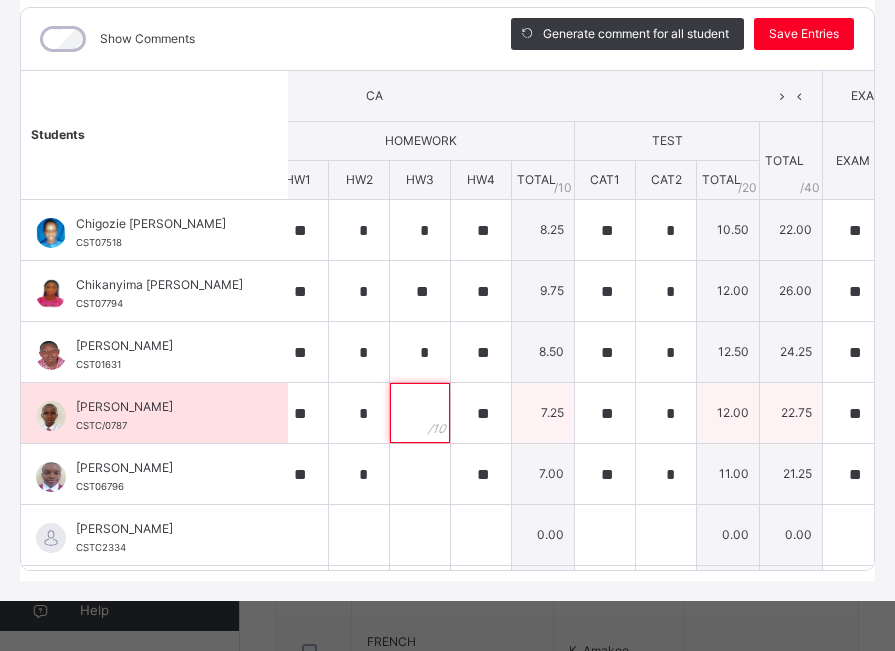 click at bounding box center [420, 413] 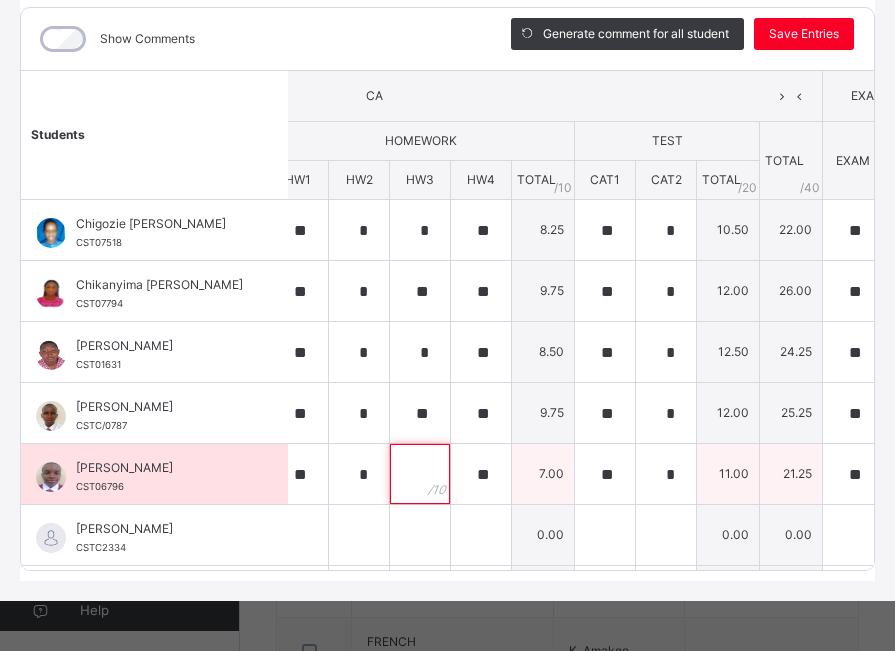 click at bounding box center (420, 474) 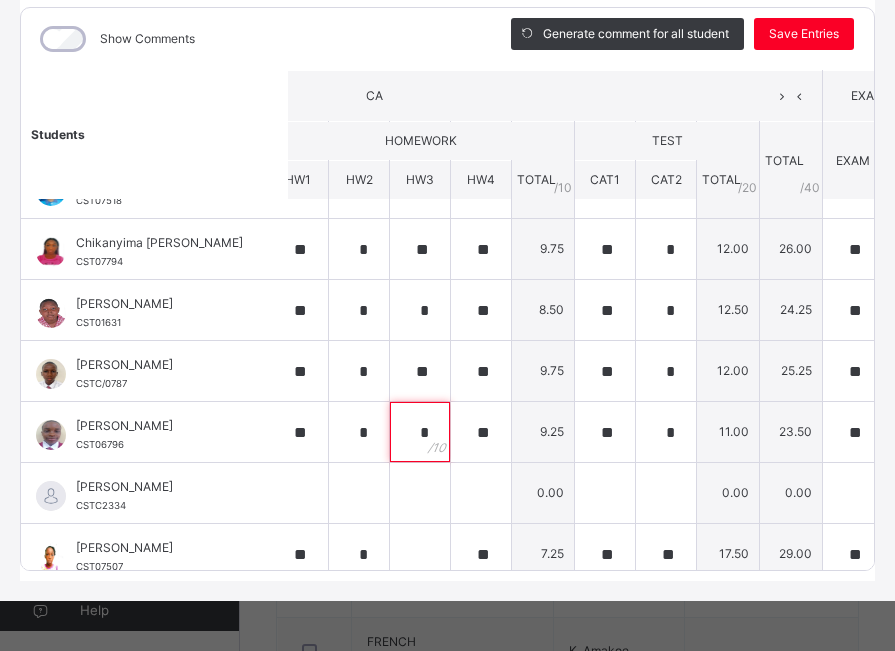 scroll, scrollTop: 72, scrollLeft: 328, axis: both 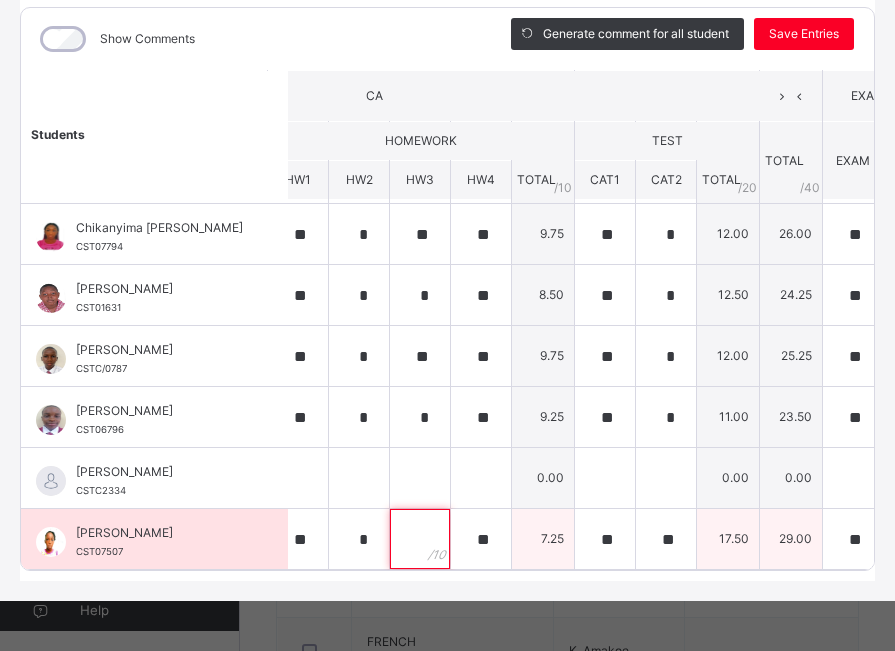 click at bounding box center [420, 539] 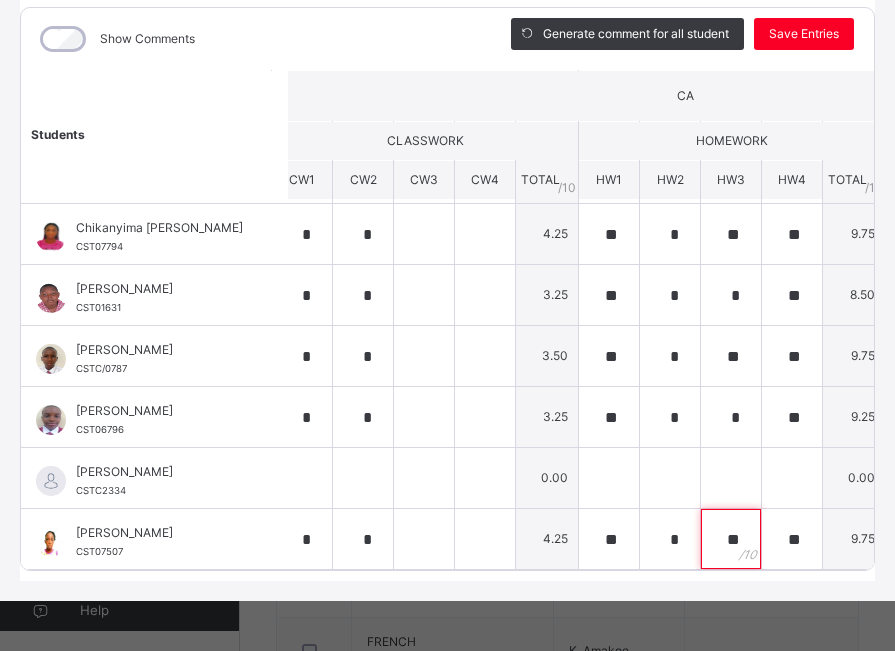 scroll, scrollTop: 72, scrollLeft: 14, axis: both 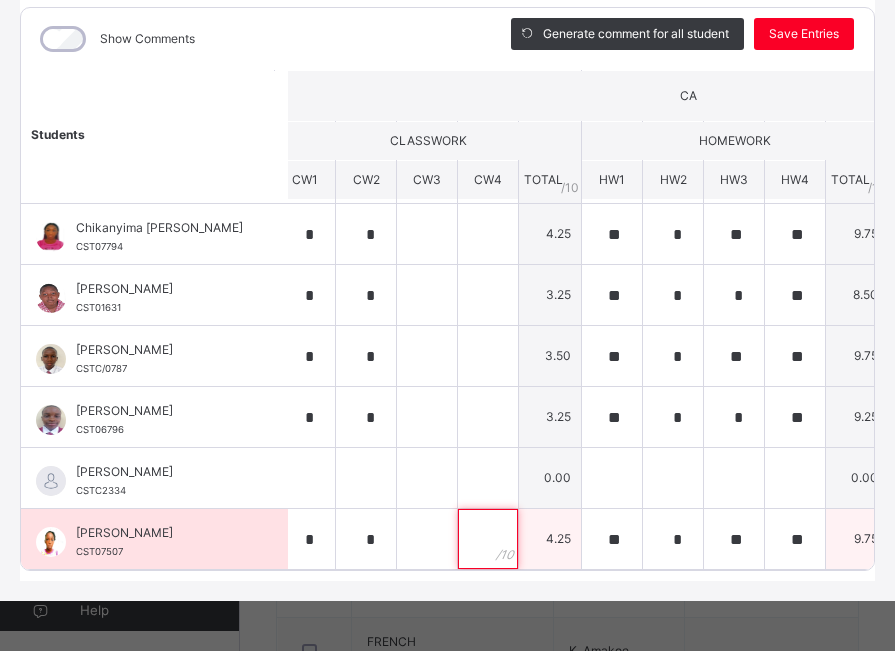 click at bounding box center [488, 539] 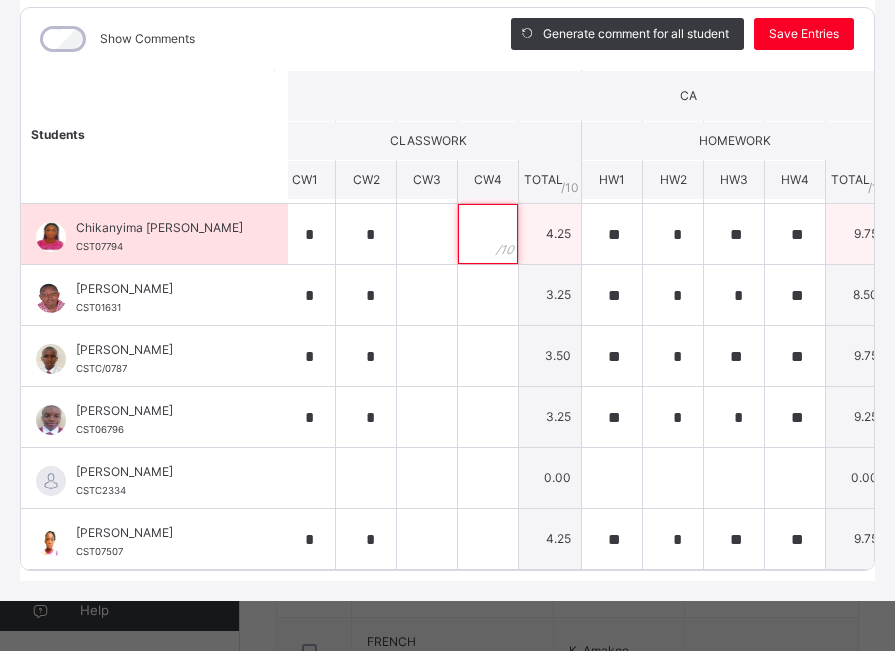click at bounding box center [488, 234] 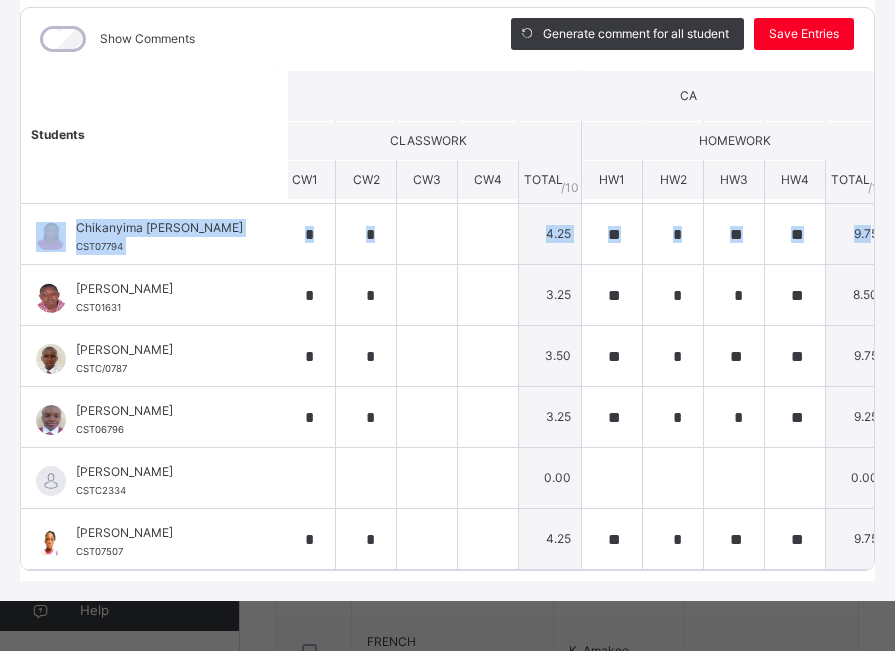 scroll, scrollTop: 260, scrollLeft: 17, axis: both 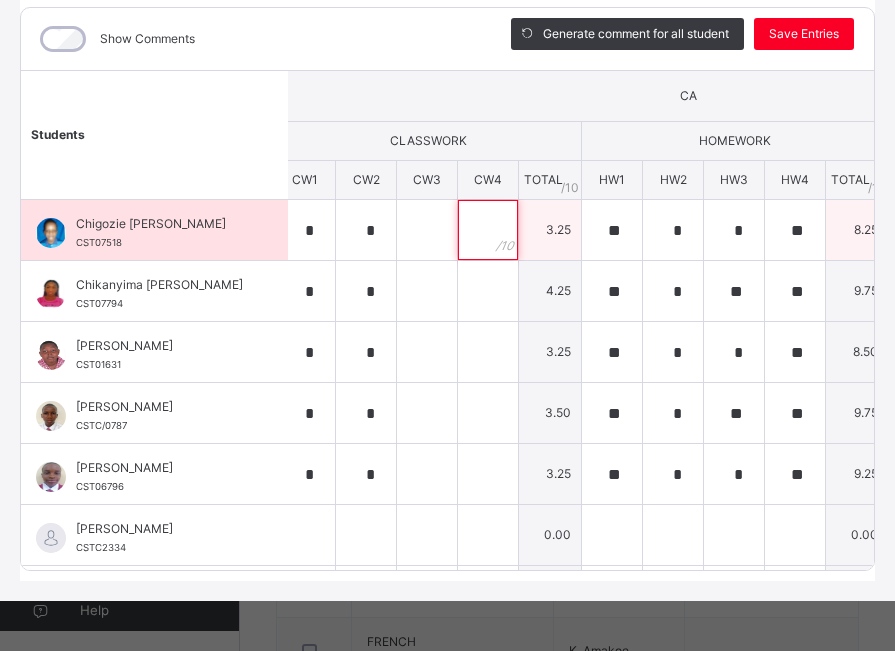 click at bounding box center [488, 230] 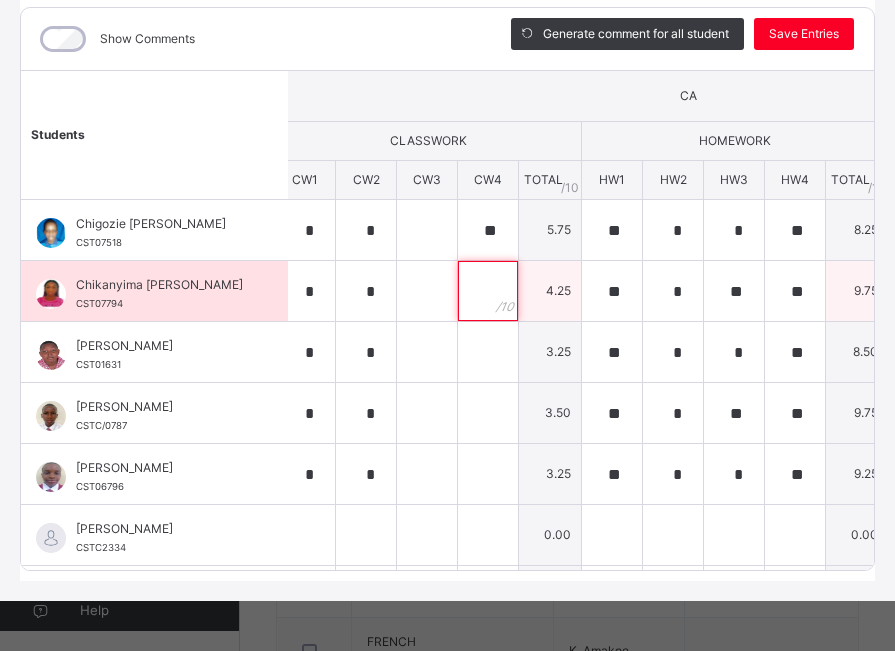 click at bounding box center [488, 291] 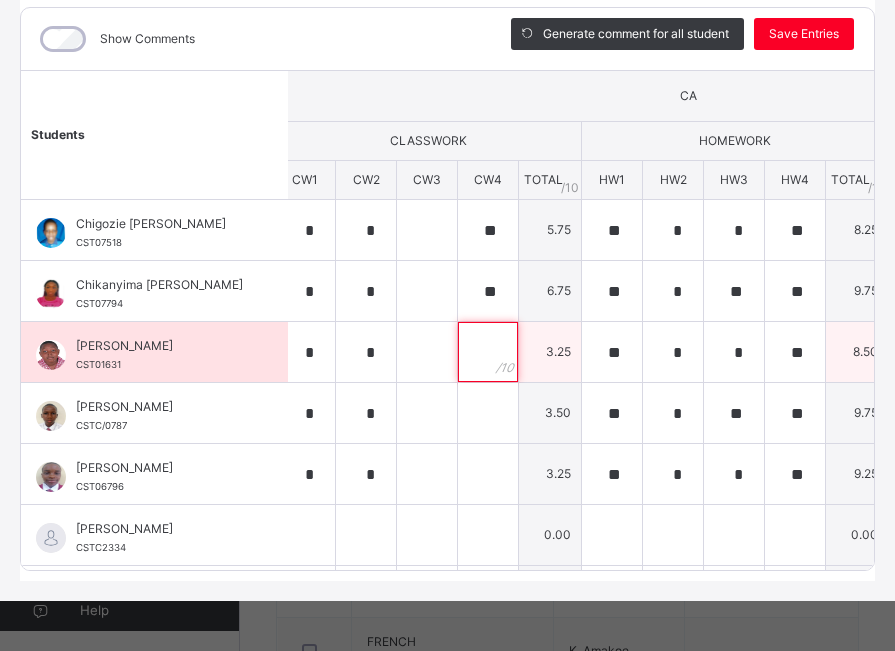 click at bounding box center (488, 352) 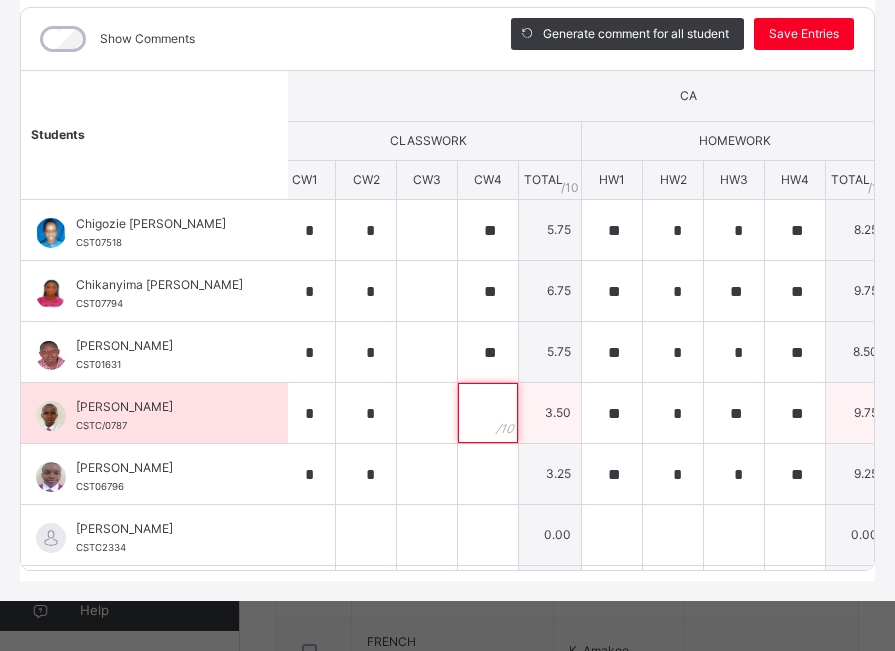 click at bounding box center [488, 413] 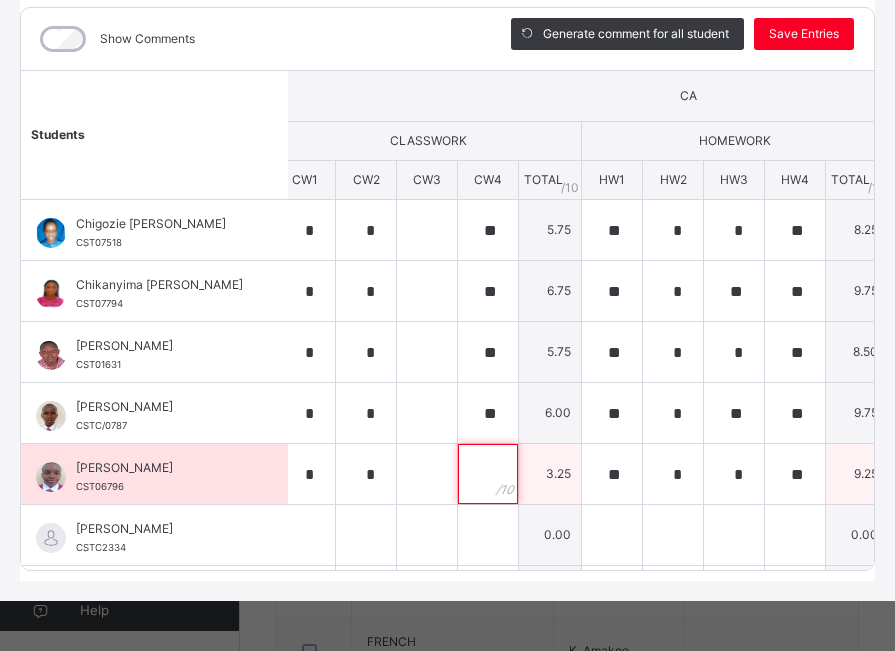 click at bounding box center [488, 474] 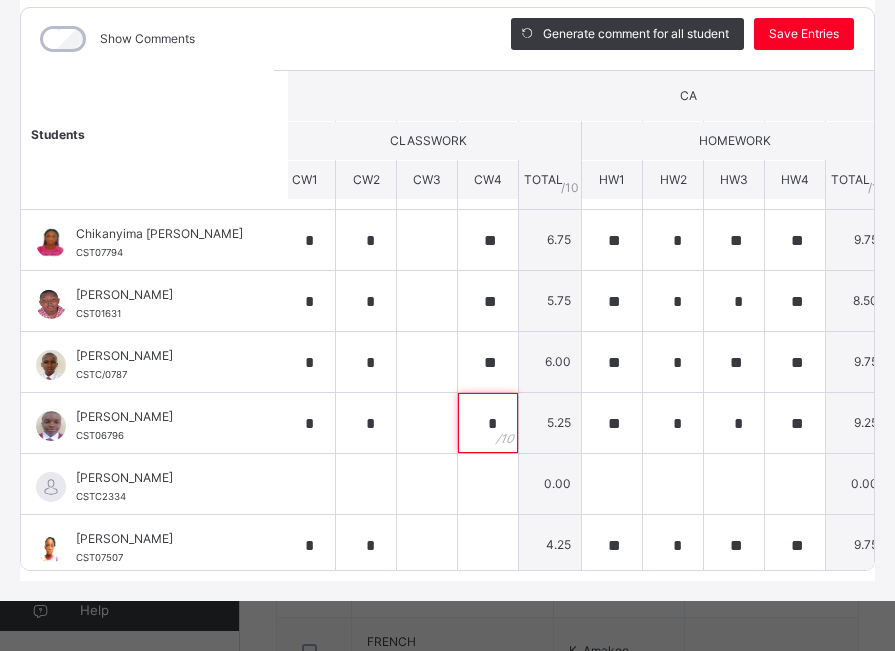scroll, scrollTop: 72, scrollLeft: 14, axis: both 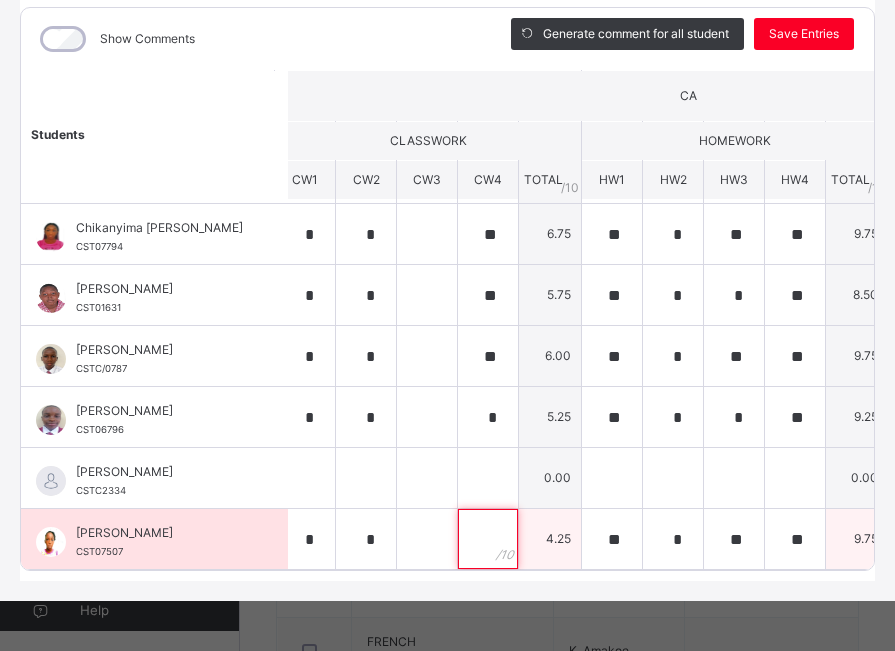 click at bounding box center [488, 539] 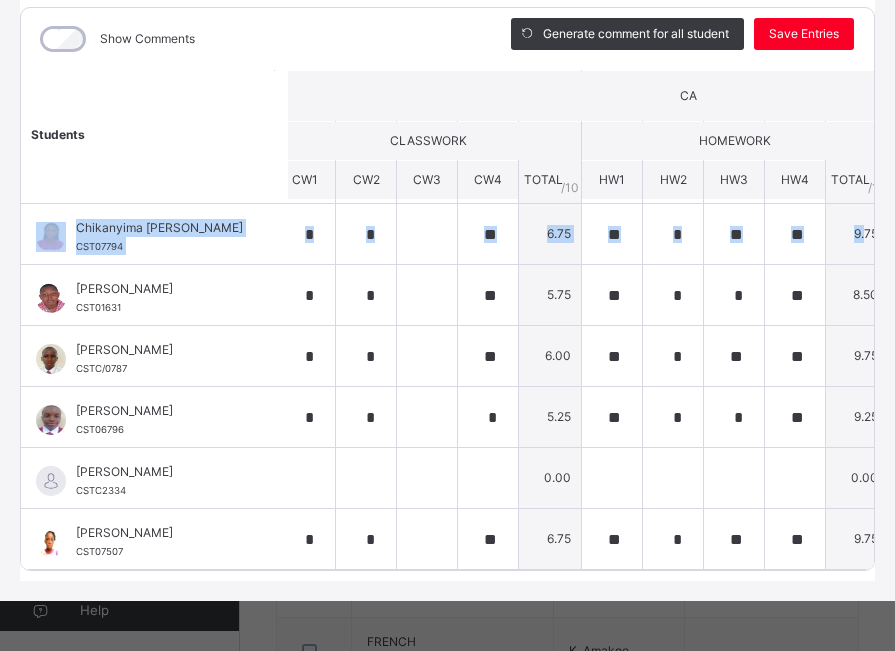 drag, startPoint x: 864, startPoint y: 230, endPoint x: 864, endPoint y: 146, distance: 84 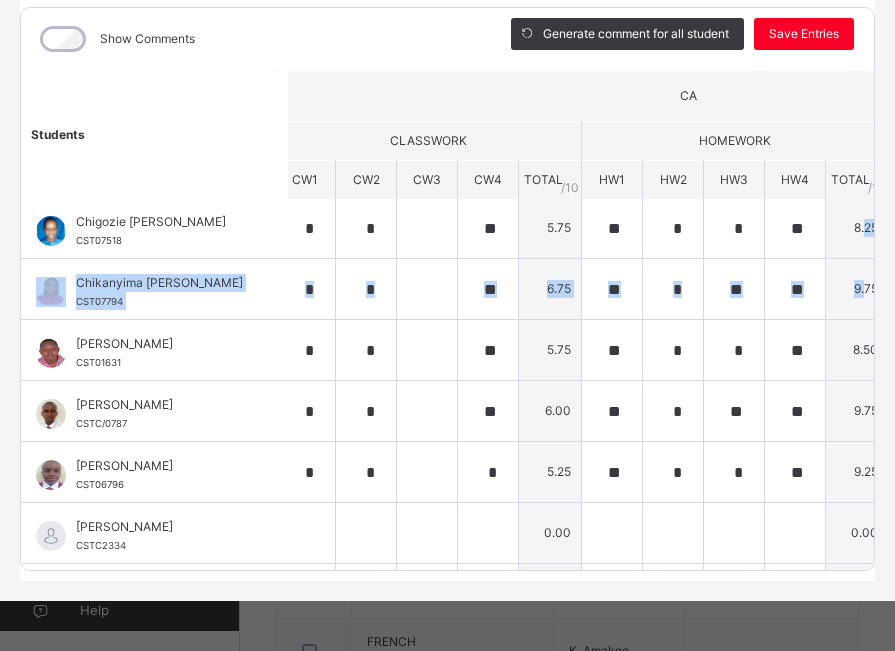 scroll, scrollTop: 0, scrollLeft: 14, axis: horizontal 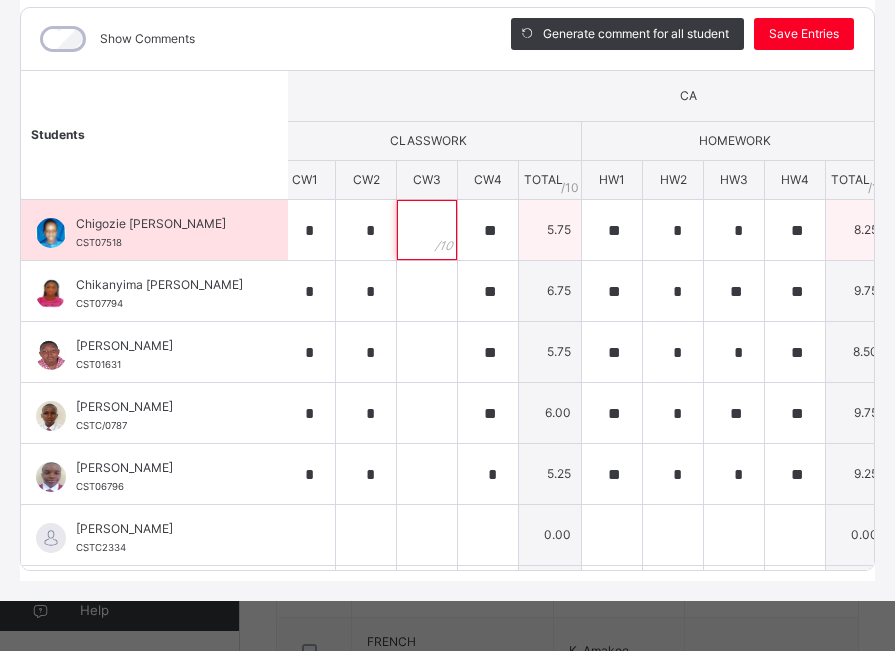 click at bounding box center [427, 230] 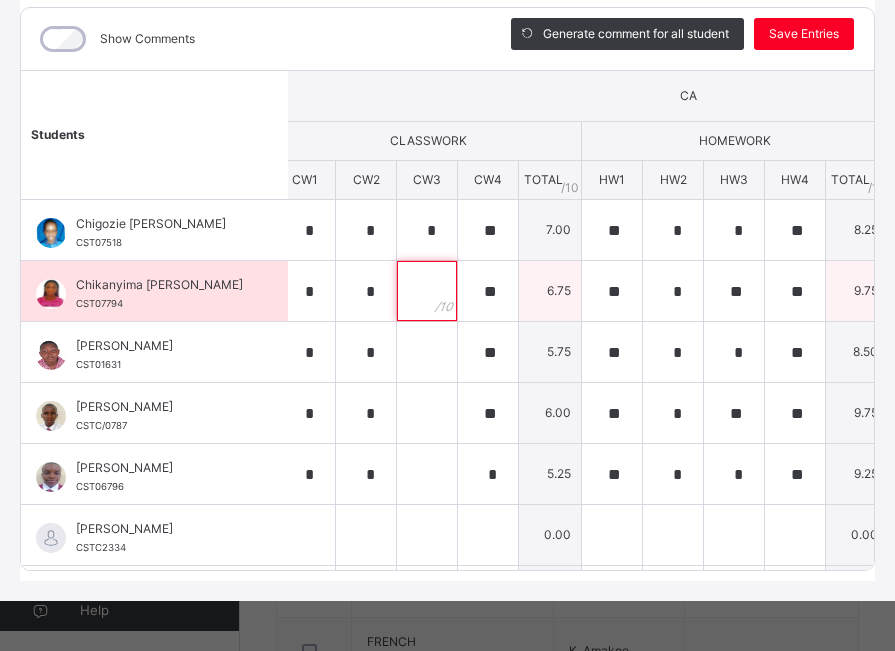 click at bounding box center [427, 291] 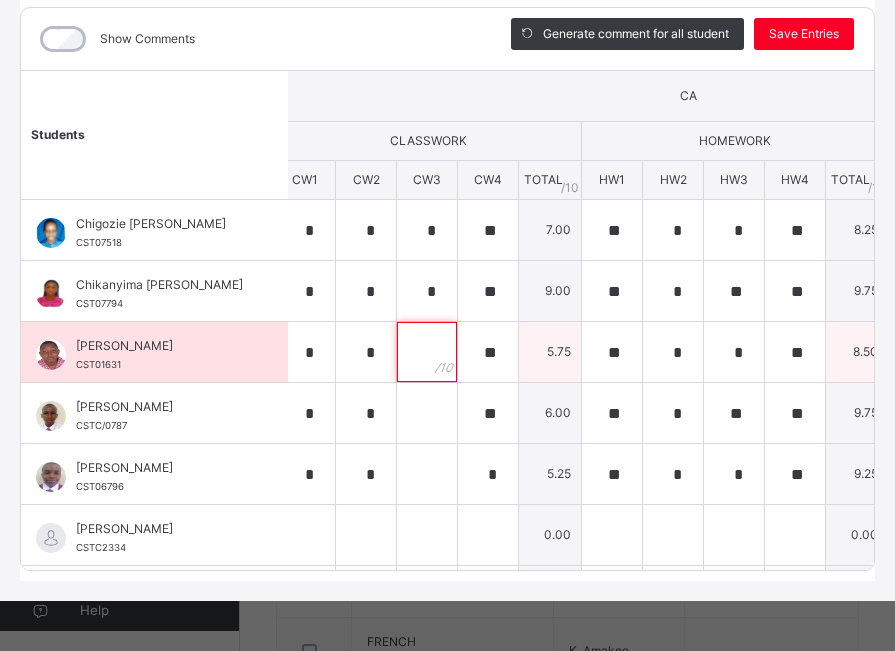 click at bounding box center [427, 352] 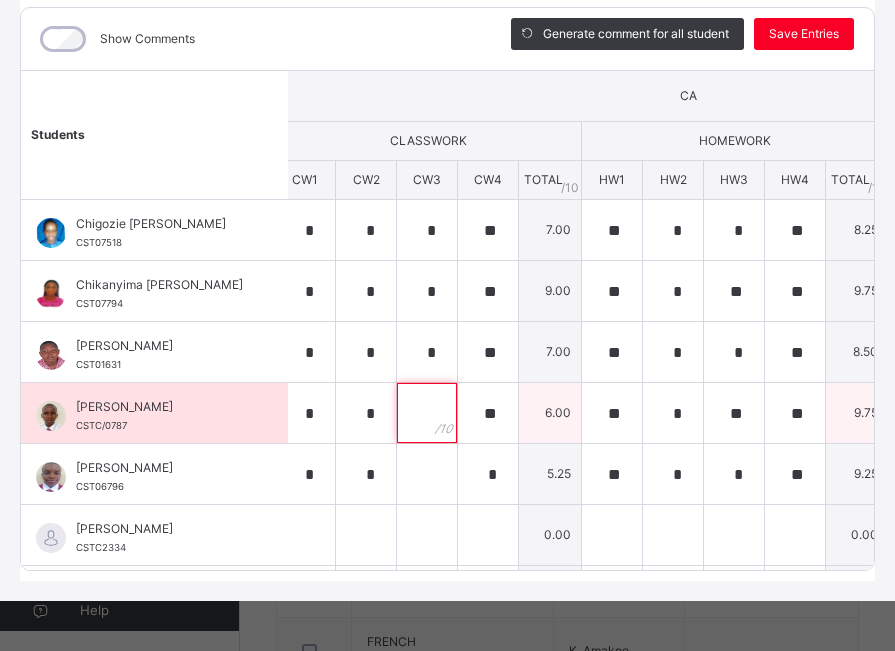 click at bounding box center (427, 413) 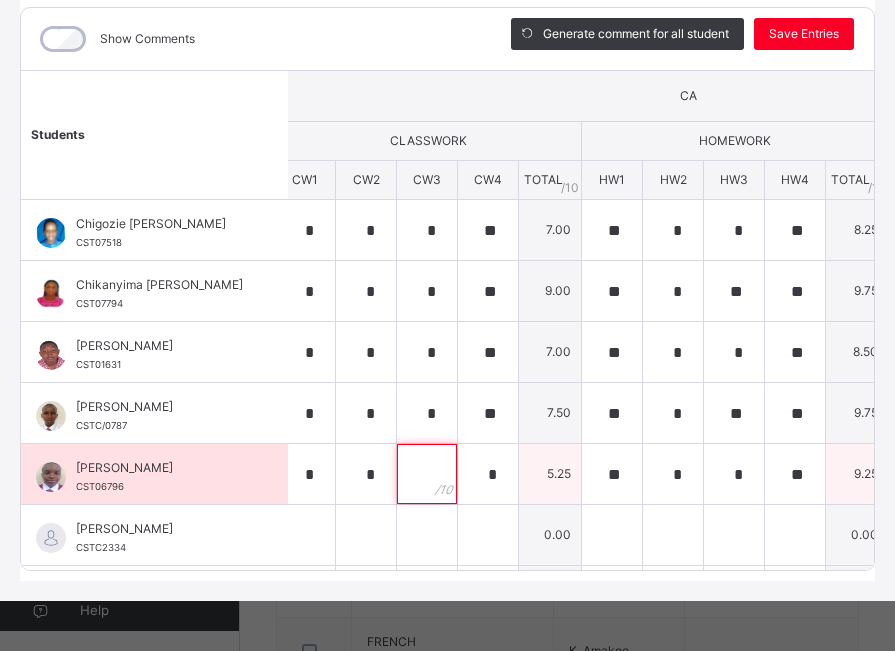 click at bounding box center [427, 474] 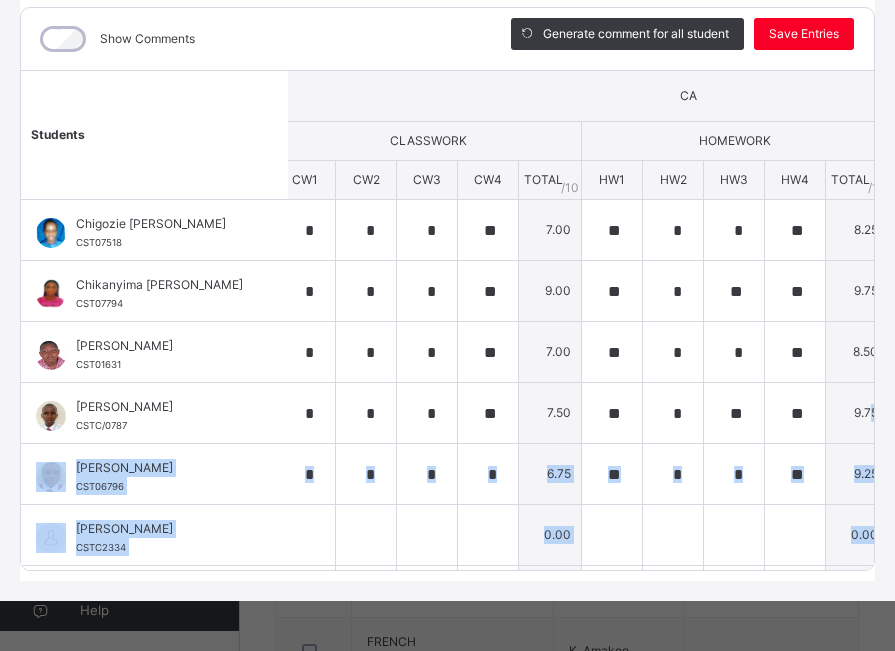 drag, startPoint x: 865, startPoint y: 426, endPoint x: 859, endPoint y: 540, distance: 114.15778 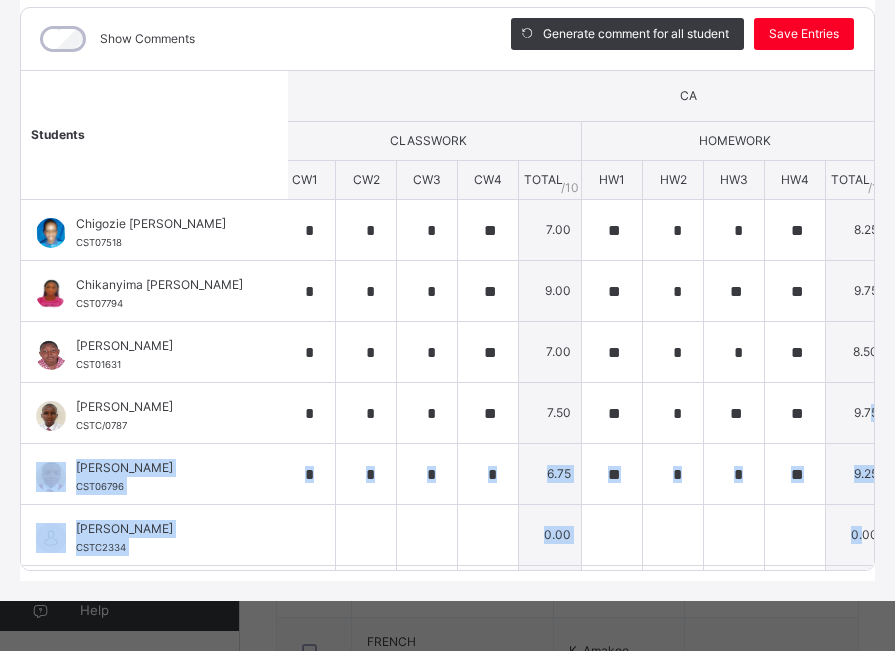 scroll, scrollTop: 72, scrollLeft: 14, axis: both 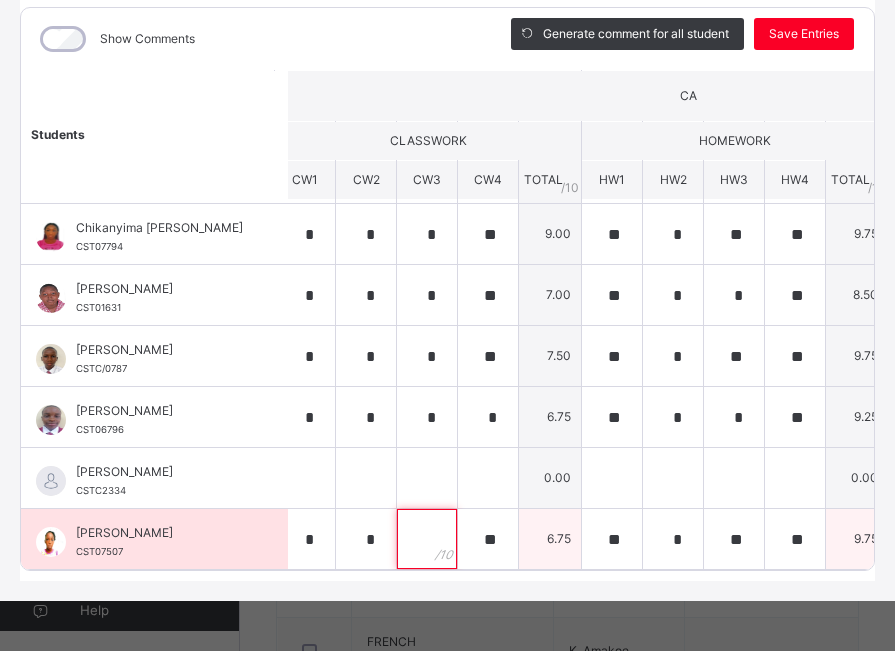 click at bounding box center [427, 539] 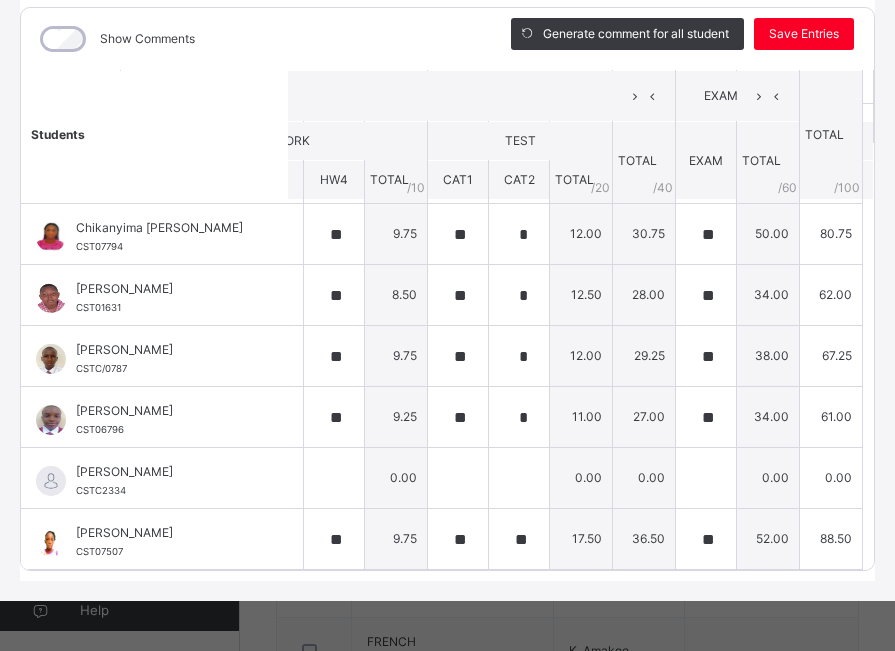 scroll, scrollTop: 72, scrollLeft: 484, axis: both 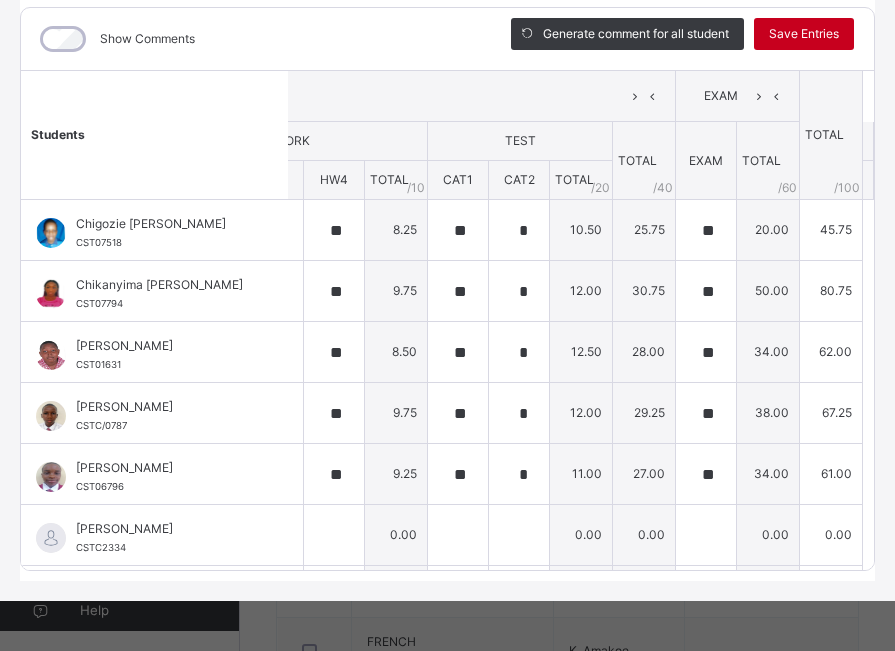 click on "Save Entries" at bounding box center [804, 34] 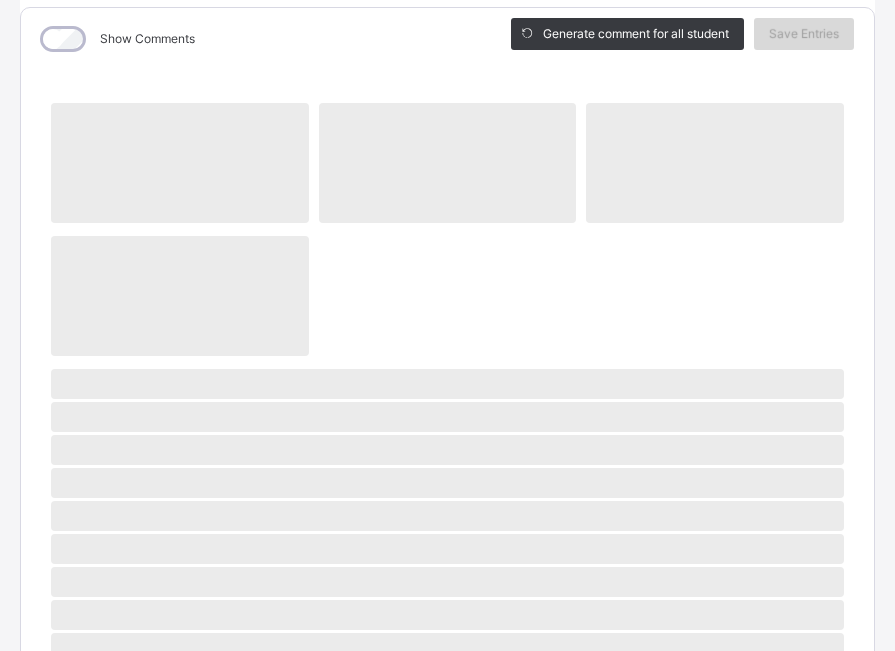 scroll, scrollTop: 260, scrollLeft: 0, axis: vertical 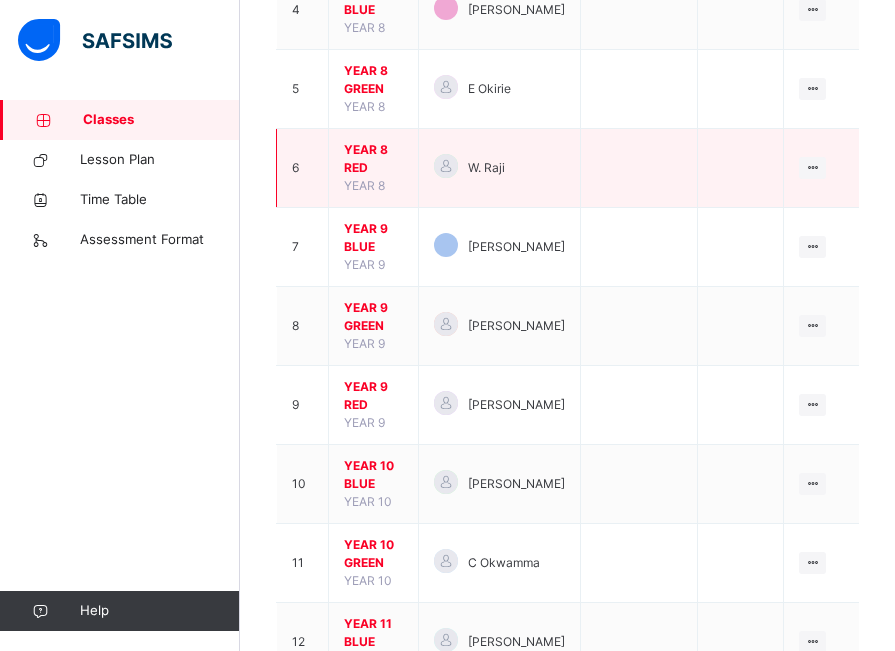 click on "YEAR 8   RED" at bounding box center (373, 159) 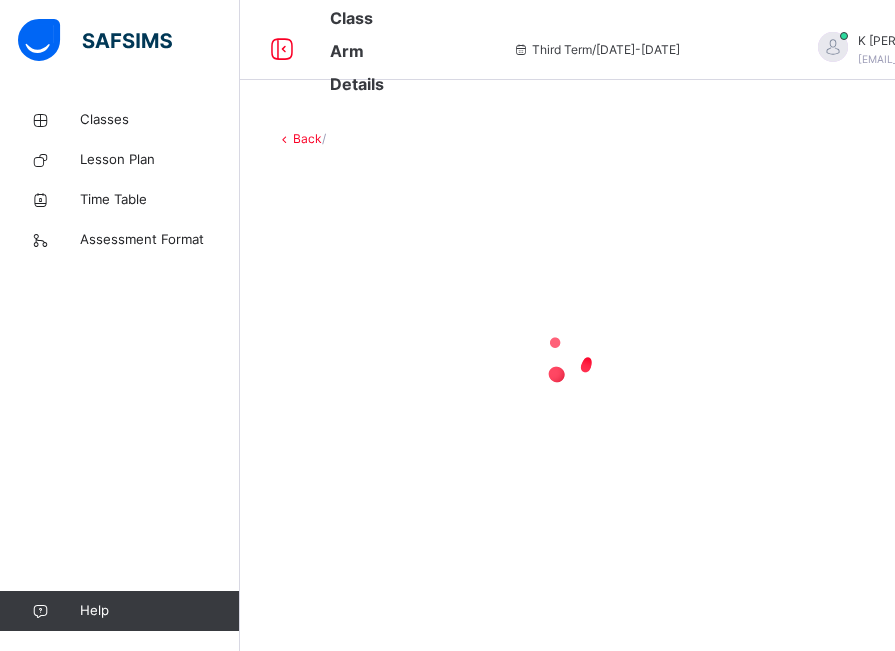 scroll, scrollTop: 0, scrollLeft: 0, axis: both 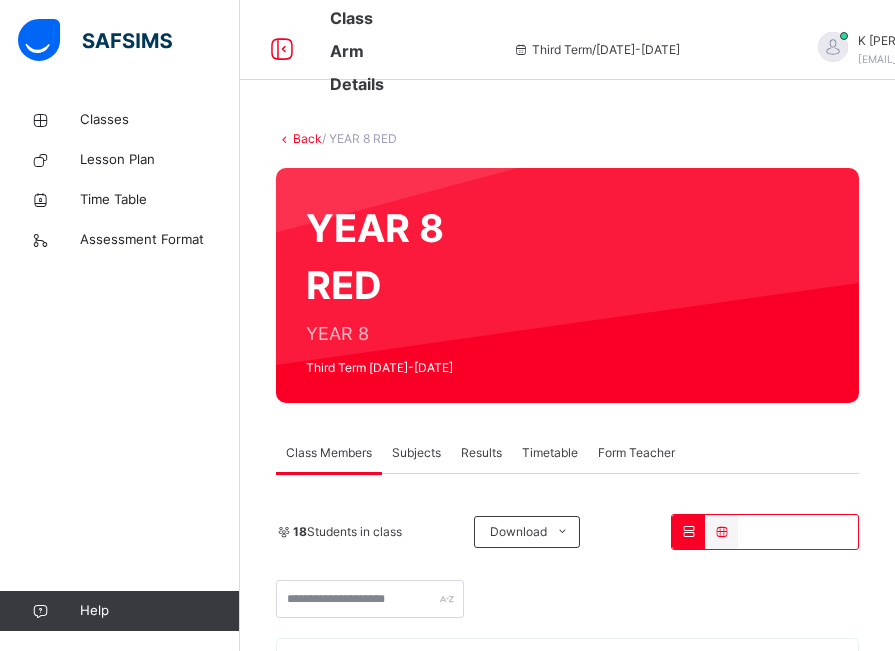 click on "Subjects" at bounding box center [416, 453] 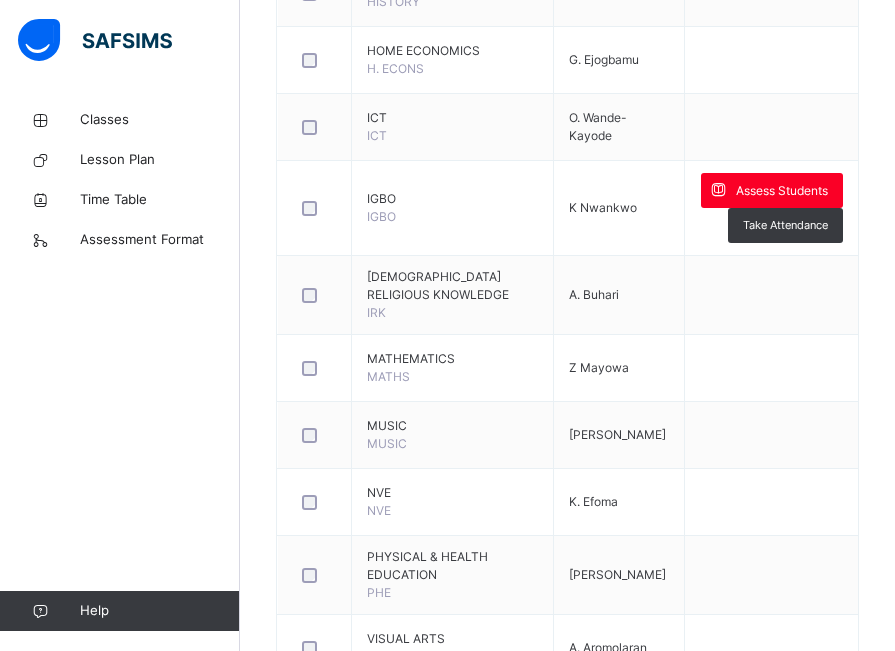 scroll, scrollTop: 1276, scrollLeft: 0, axis: vertical 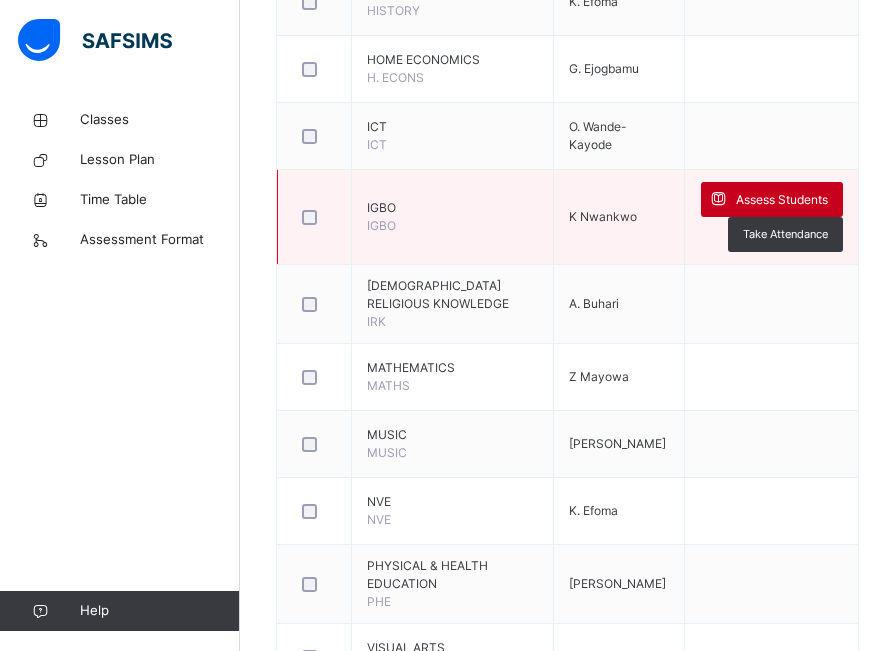 click on "Assess Students" at bounding box center [772, 199] 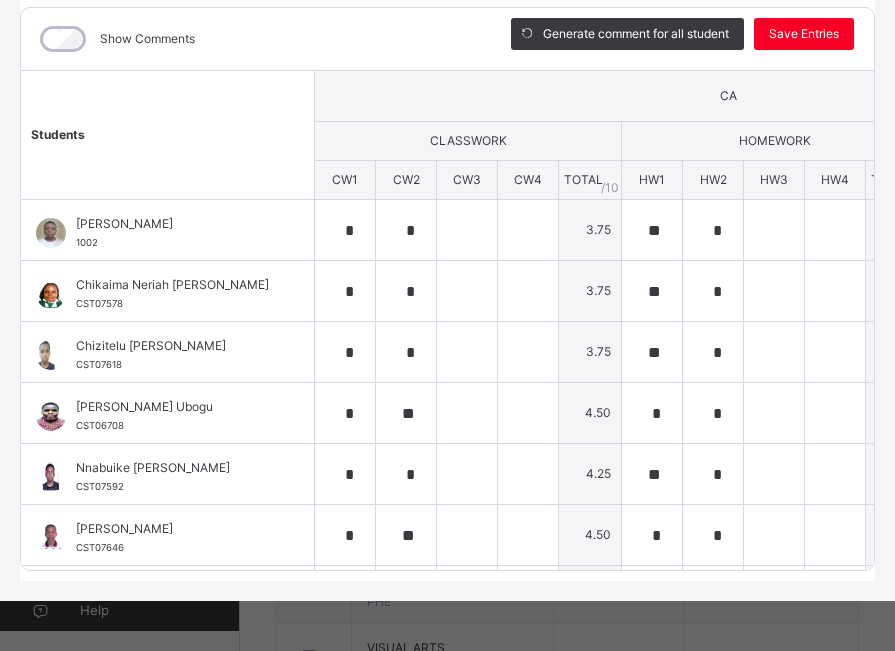 scroll, scrollTop: 275, scrollLeft: 0, axis: vertical 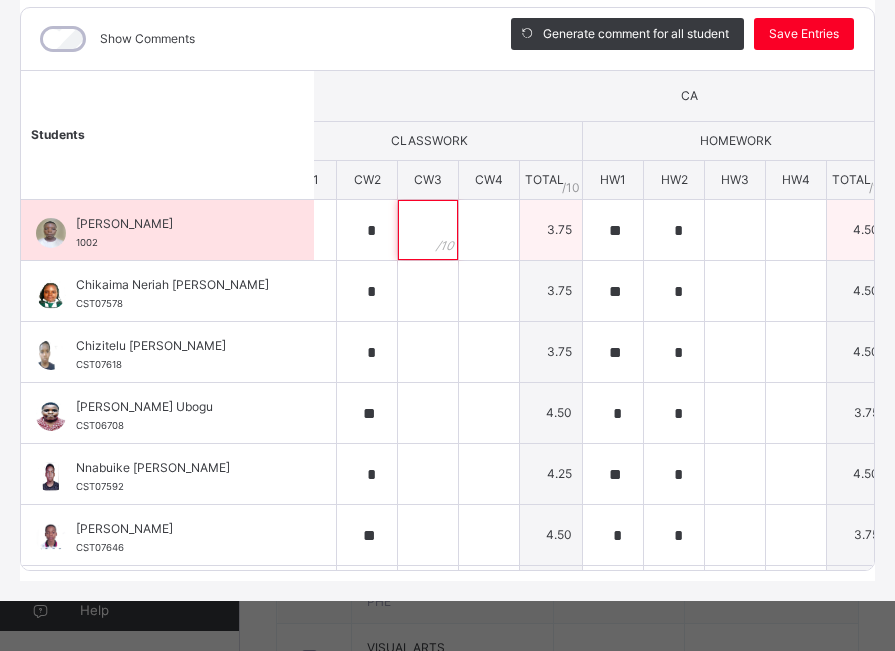 click at bounding box center (428, 230) 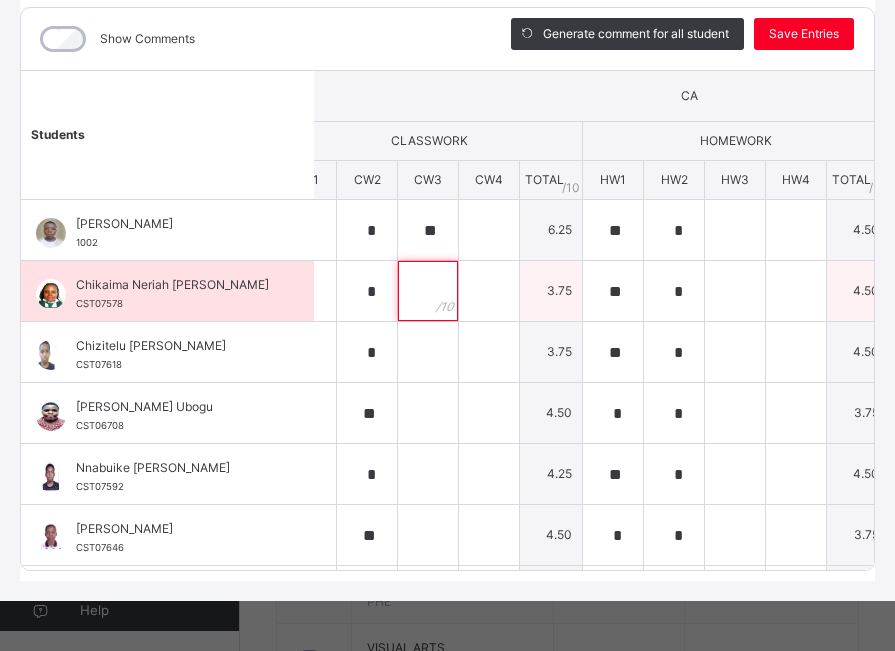 click at bounding box center (428, 291) 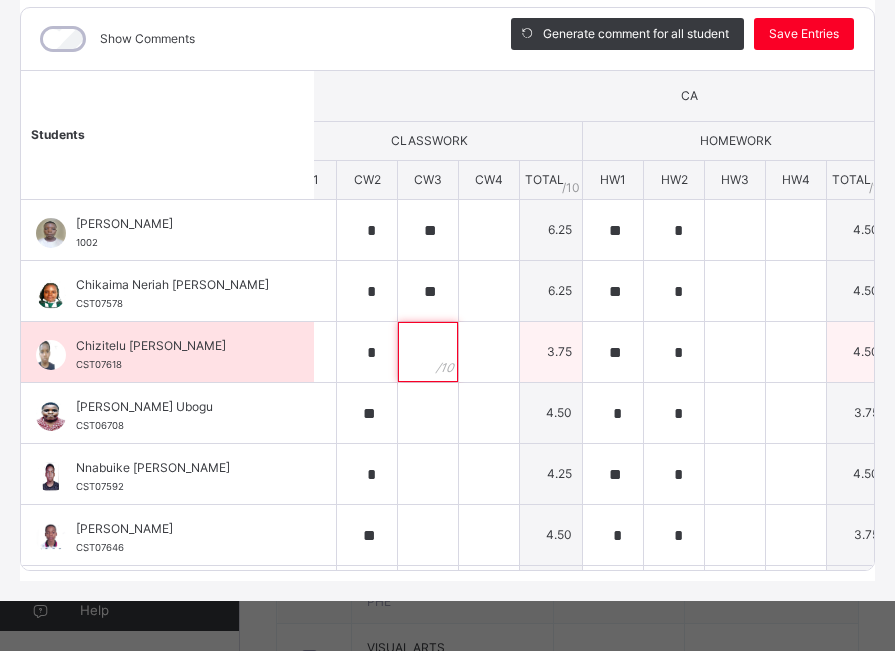 click at bounding box center [428, 352] 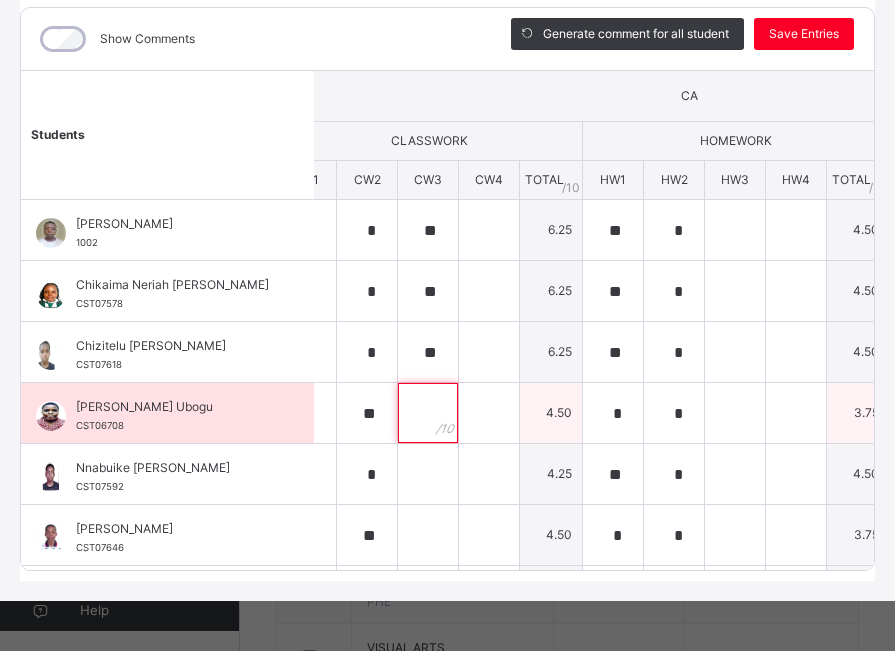 click at bounding box center [428, 413] 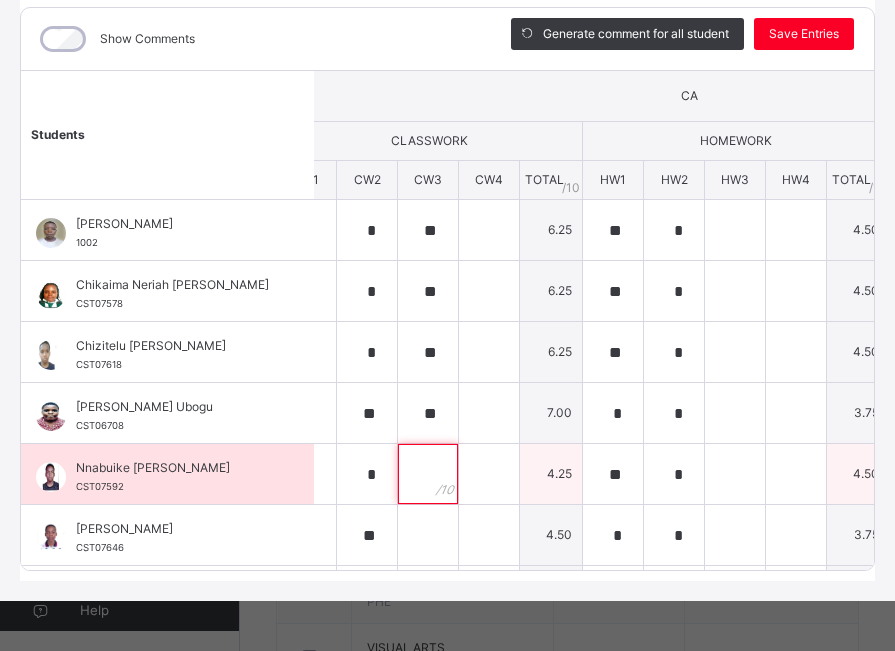 click at bounding box center [428, 474] 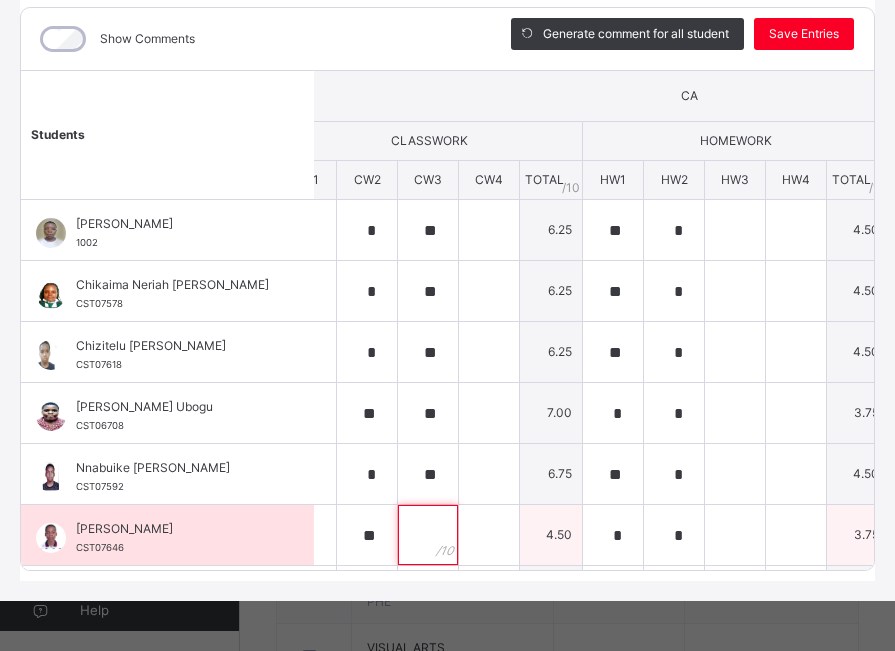 click at bounding box center [428, 535] 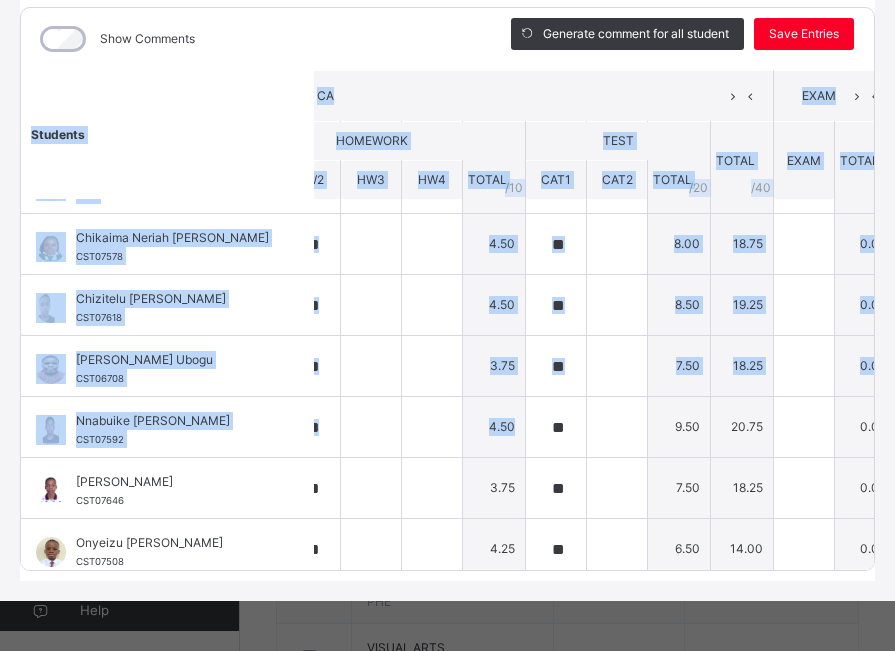 scroll, scrollTop: 72, scrollLeft: 484, axis: both 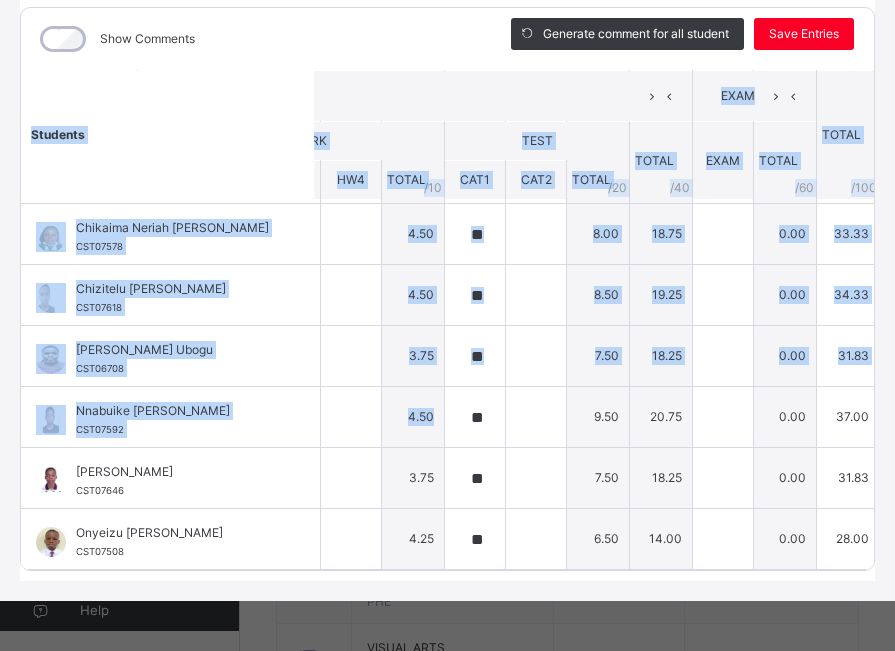 drag, startPoint x: 881, startPoint y: 455, endPoint x: 879, endPoint y: 535, distance: 80.024994 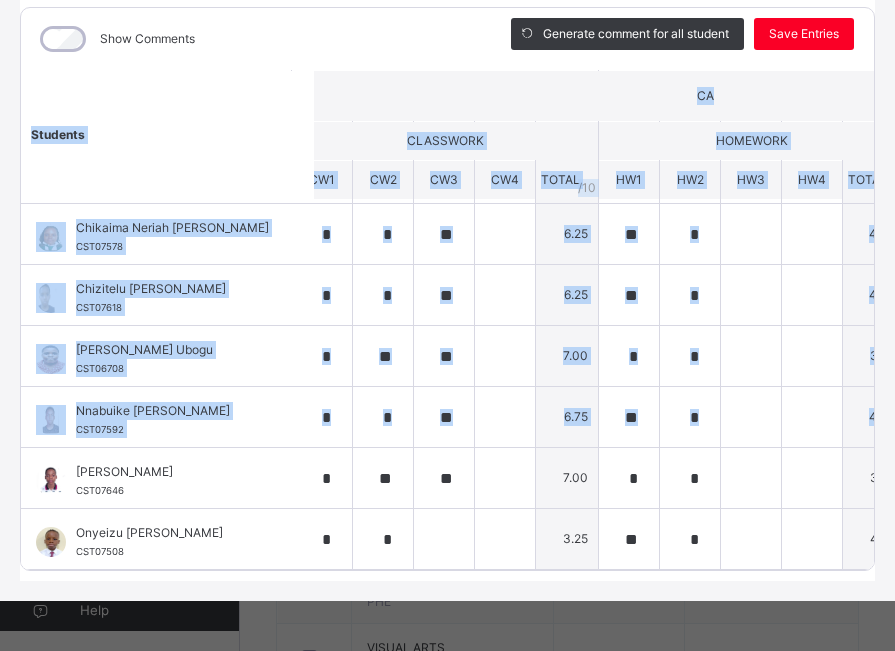 scroll, scrollTop: 72, scrollLeft: 0, axis: vertical 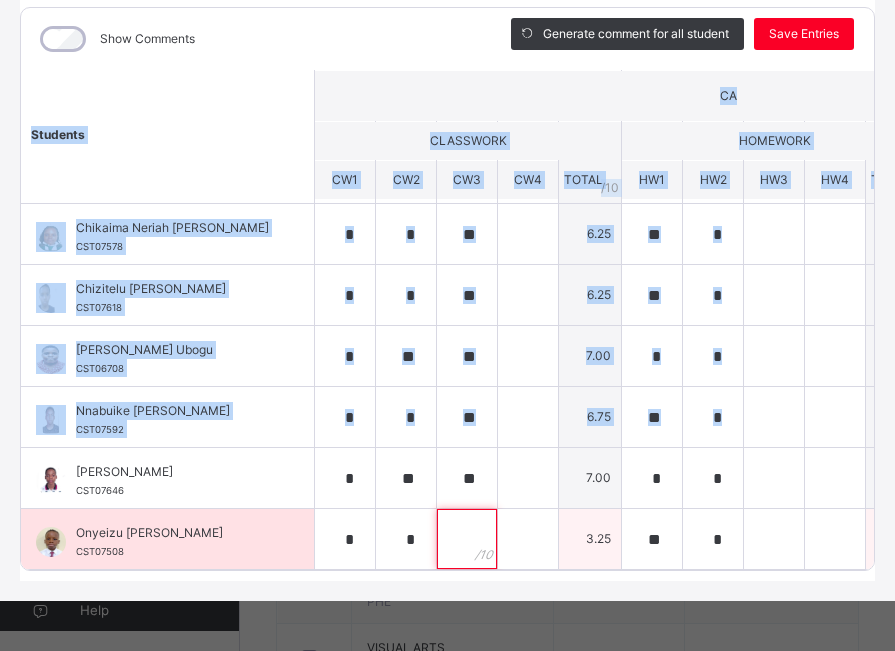 click at bounding box center [467, 539] 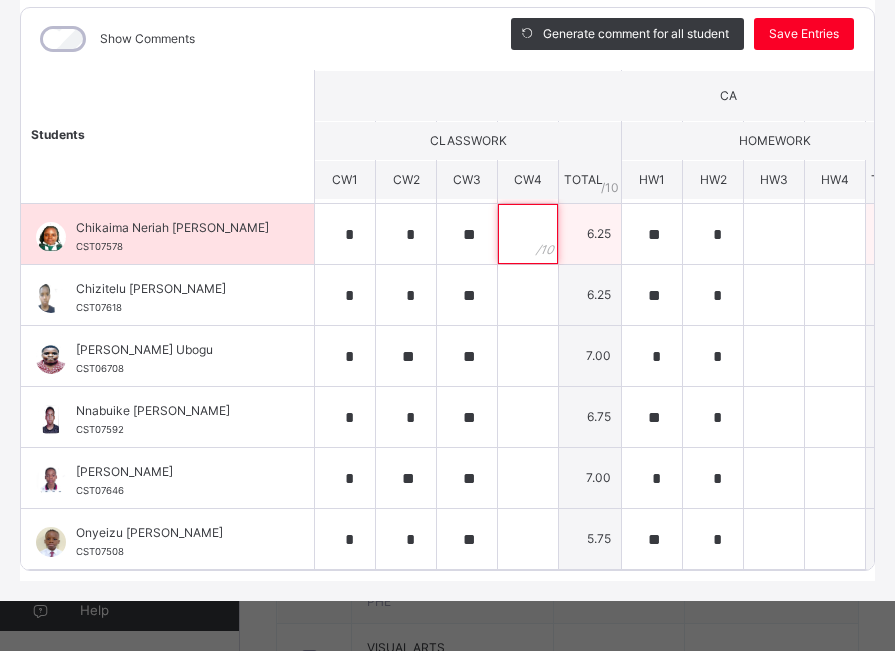 click at bounding box center (528, 234) 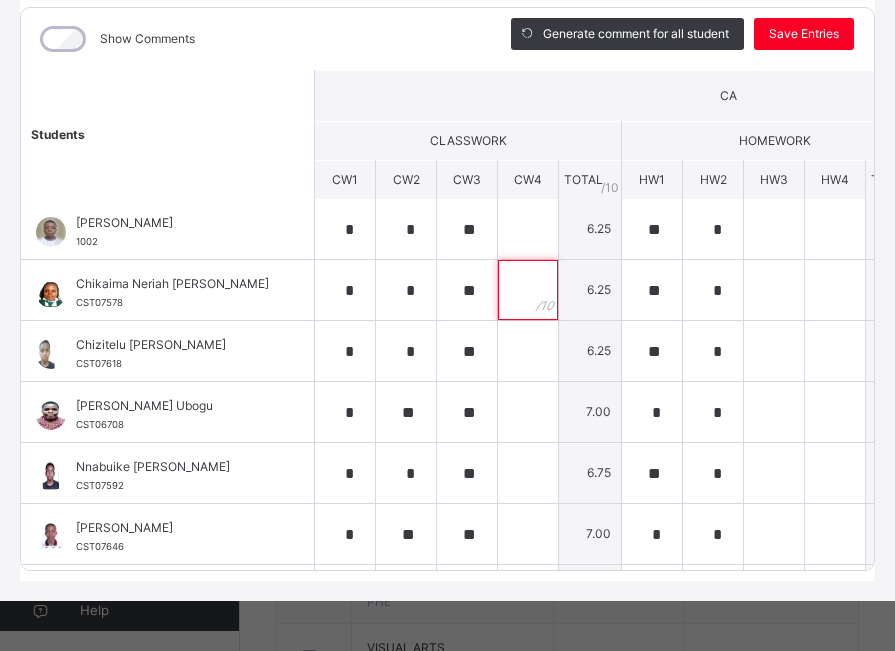 scroll, scrollTop: 0, scrollLeft: 0, axis: both 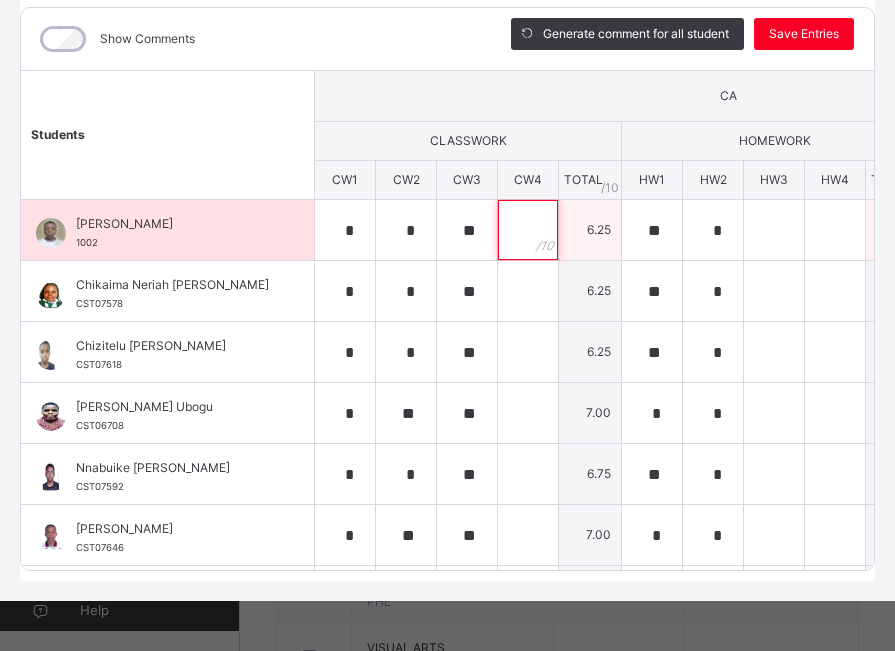 click at bounding box center [528, 230] 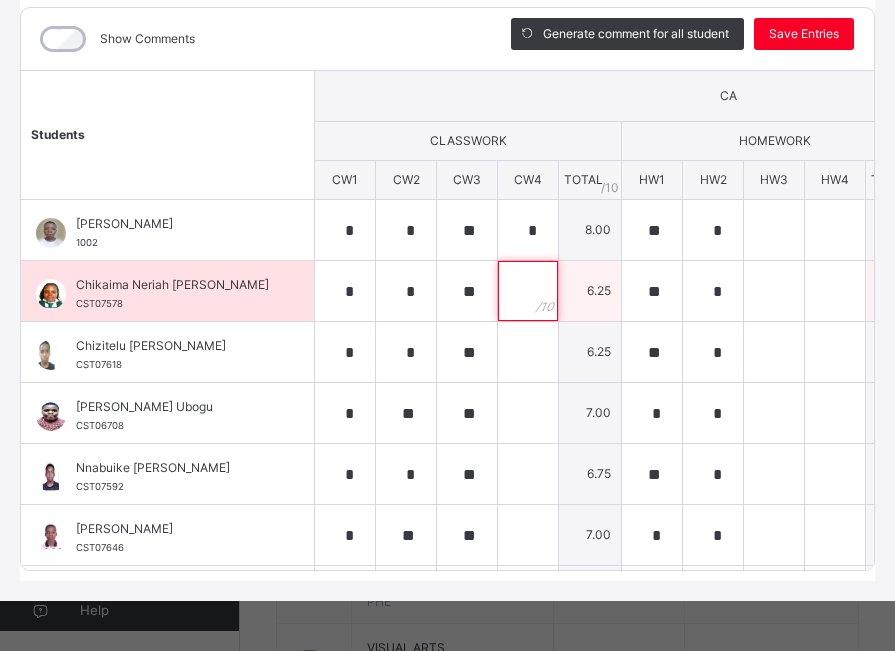 click at bounding box center (528, 291) 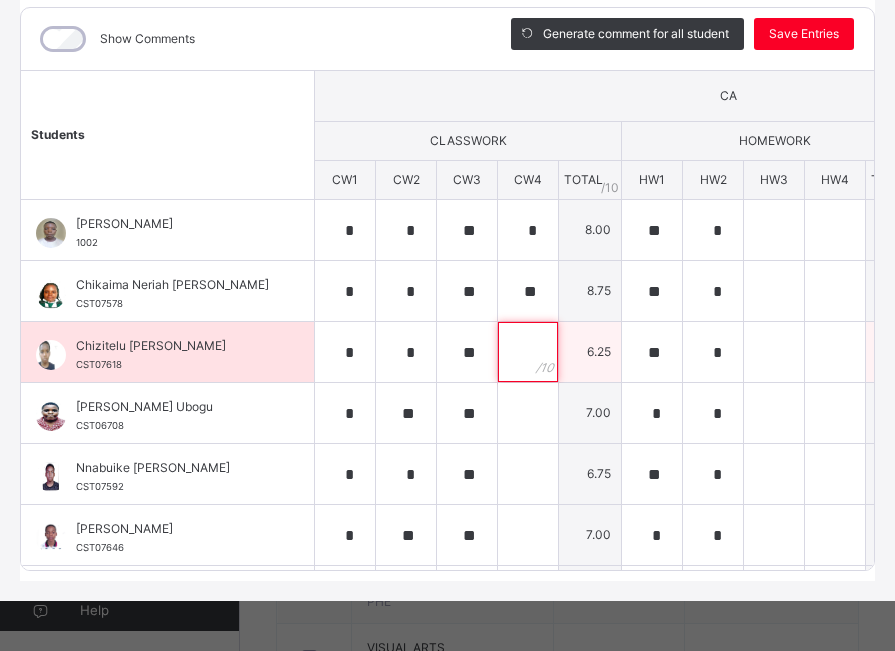 click at bounding box center [528, 352] 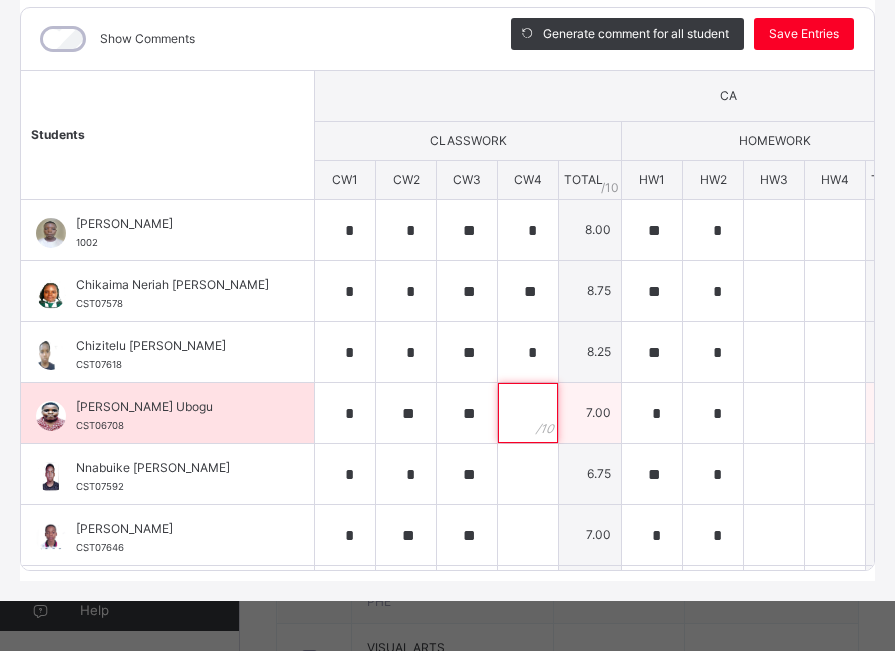 click at bounding box center [528, 413] 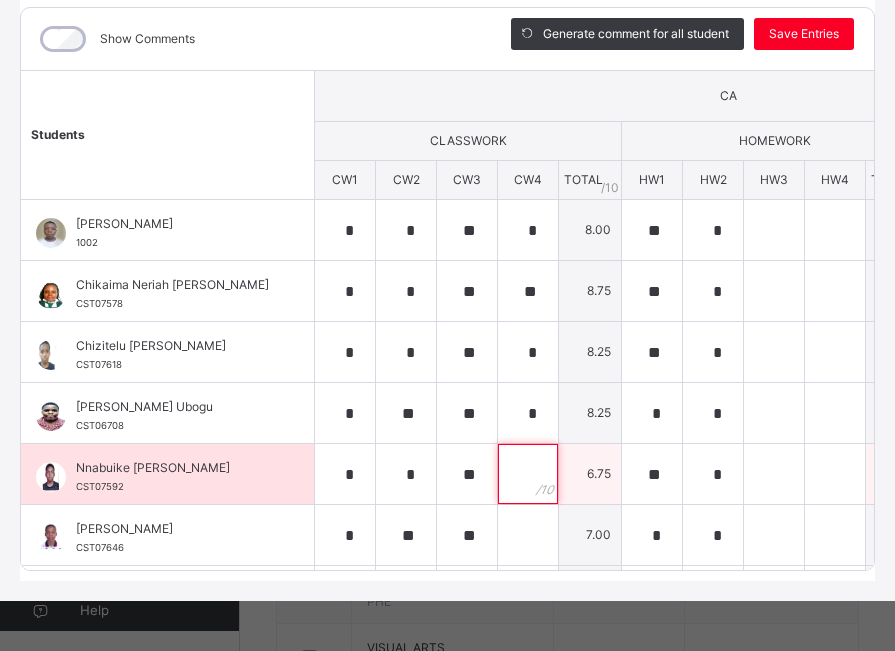 click at bounding box center [528, 474] 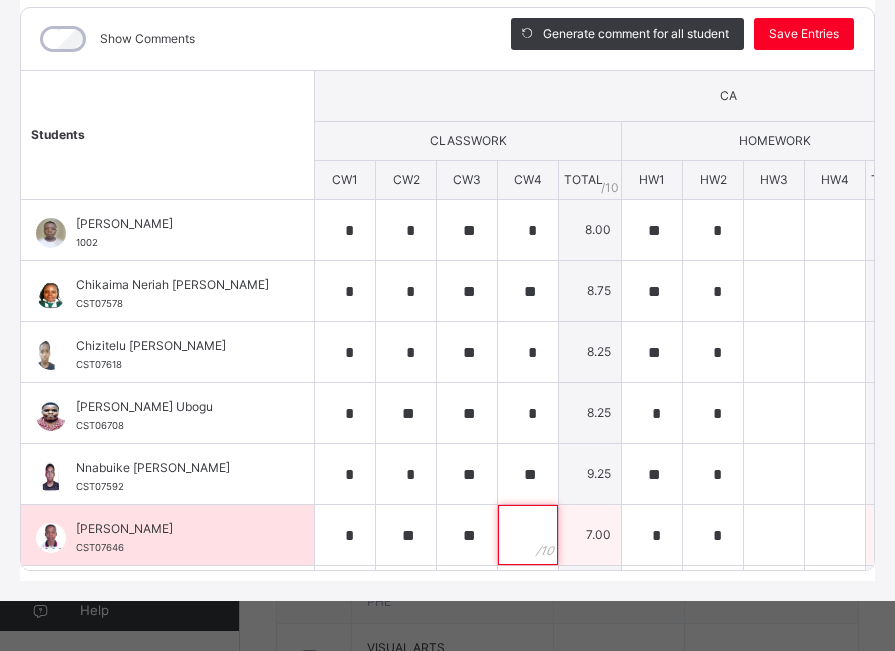 click at bounding box center [528, 535] 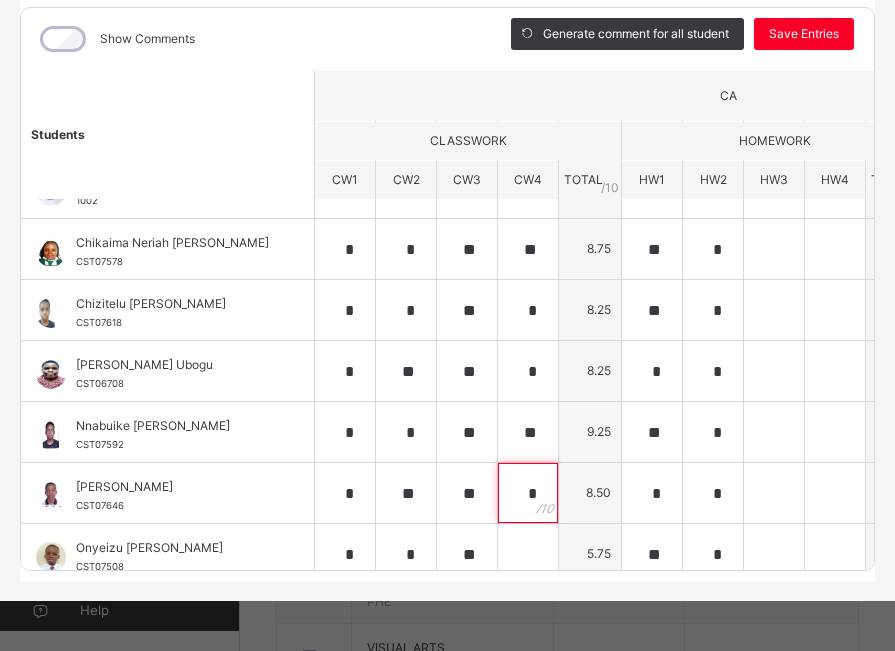 scroll, scrollTop: 72, scrollLeft: 0, axis: vertical 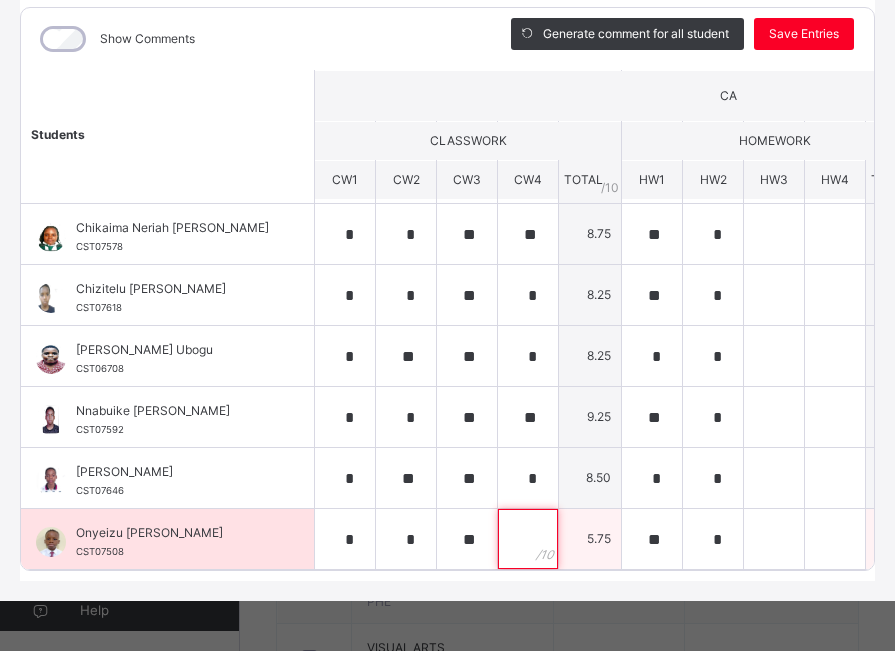 click at bounding box center [528, 539] 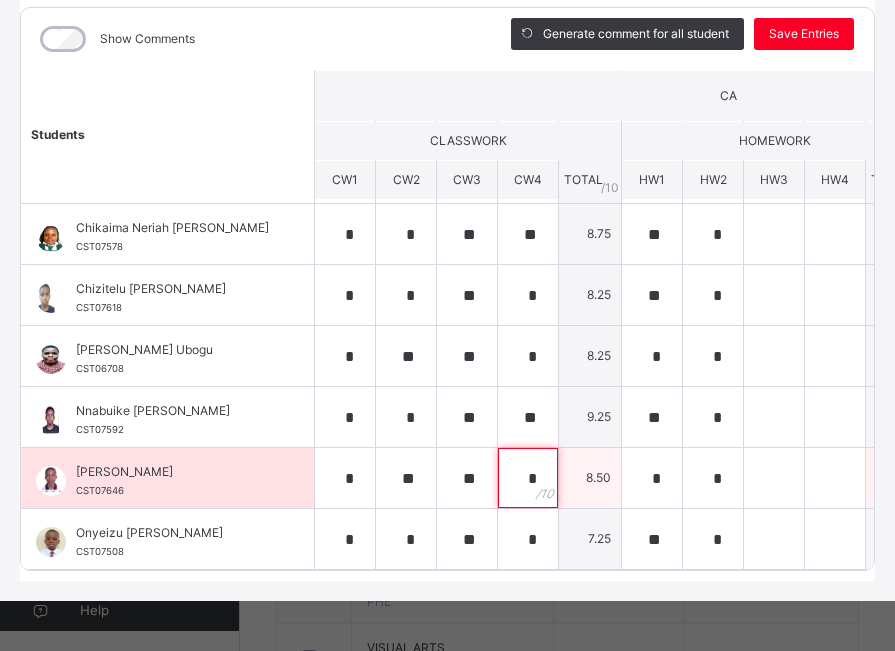 click on "*" at bounding box center [528, 478] 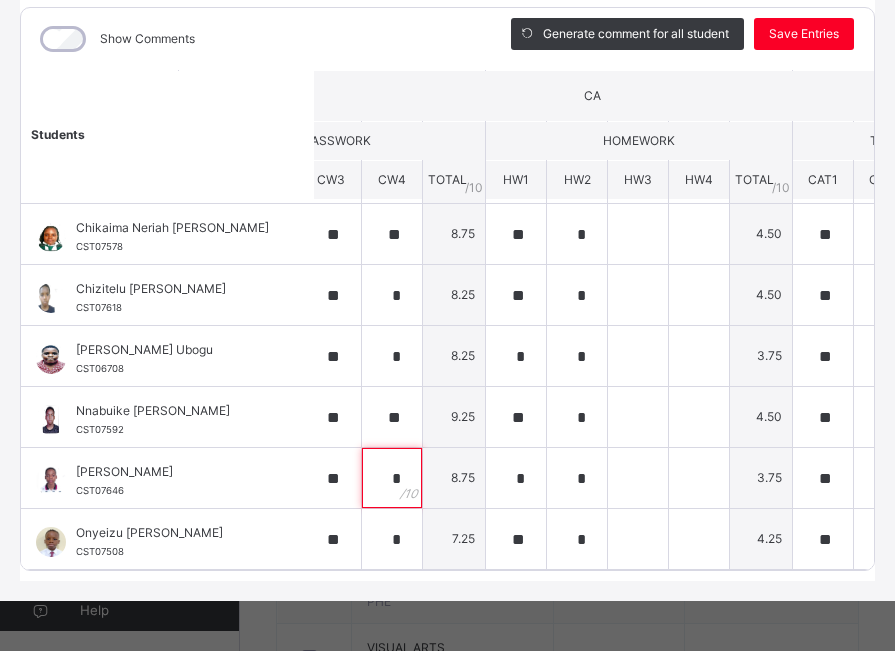 scroll, scrollTop: 72, scrollLeft: 138, axis: both 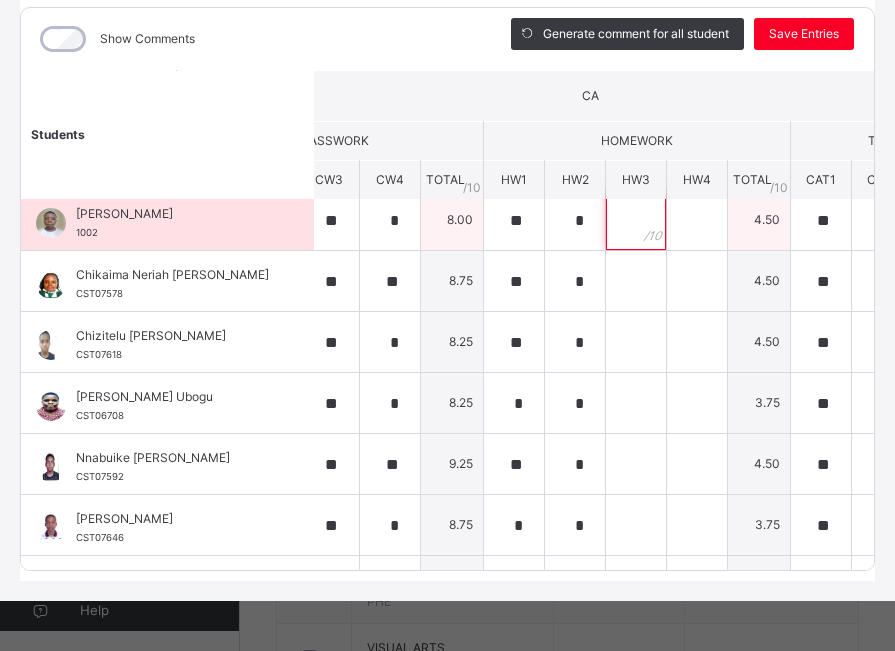 click at bounding box center [636, 220] 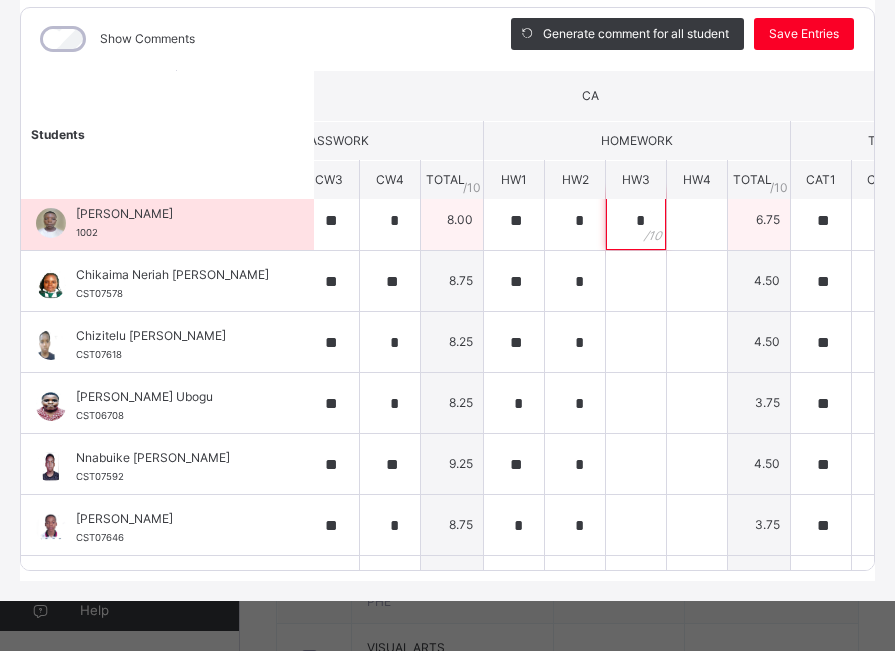 click on "*" at bounding box center (636, 220) 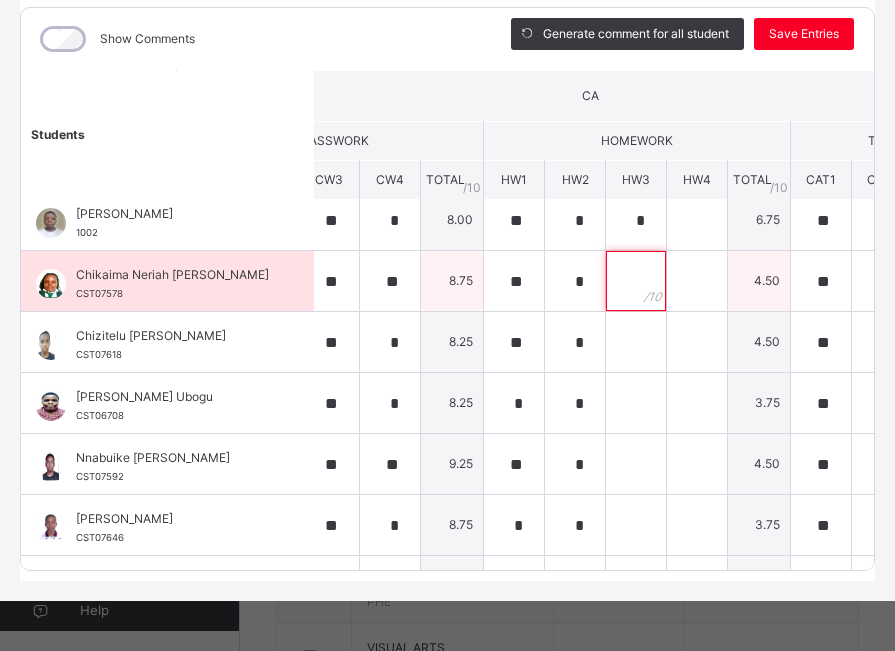 click at bounding box center [636, 281] 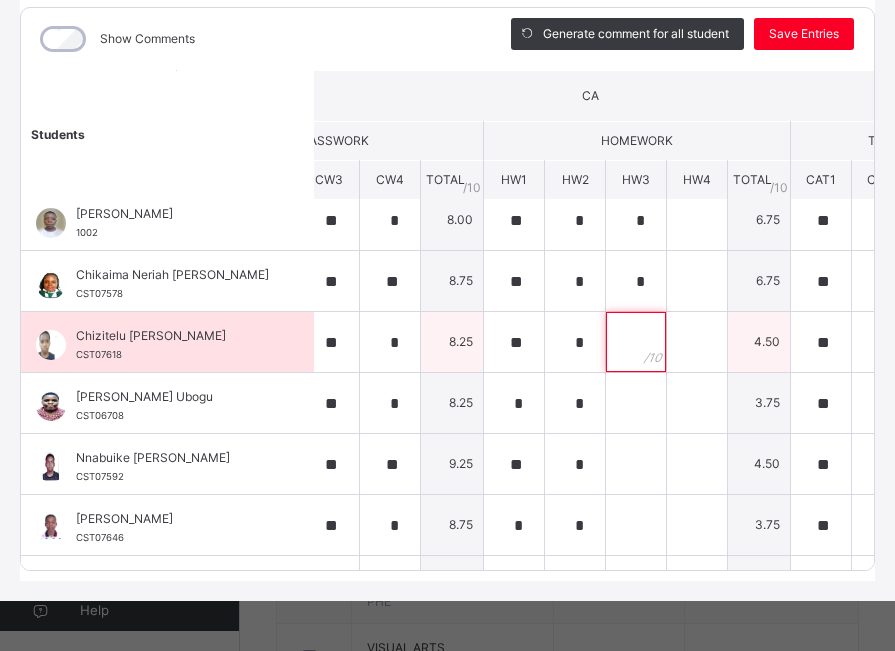 click at bounding box center (636, 342) 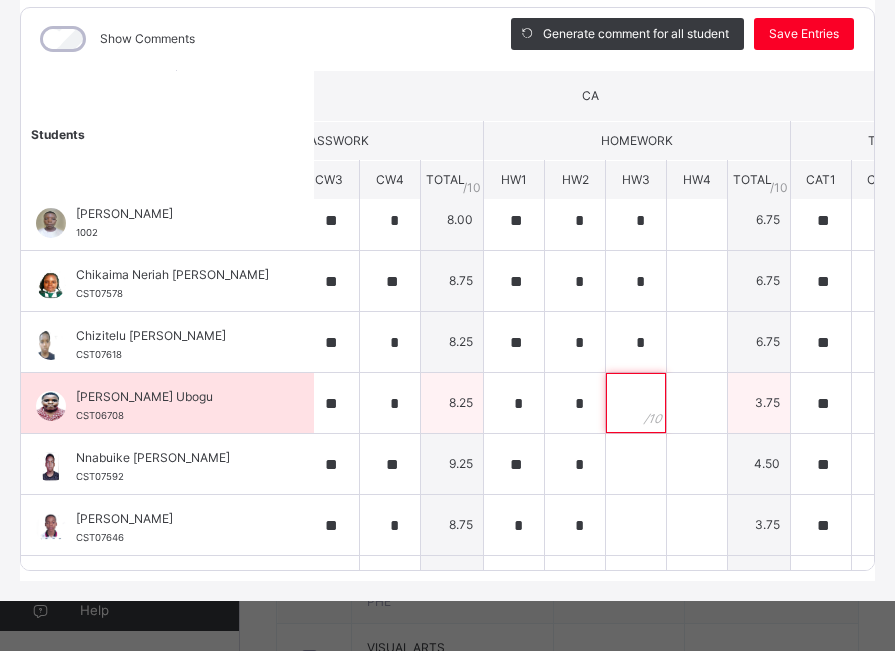 click at bounding box center [636, 403] 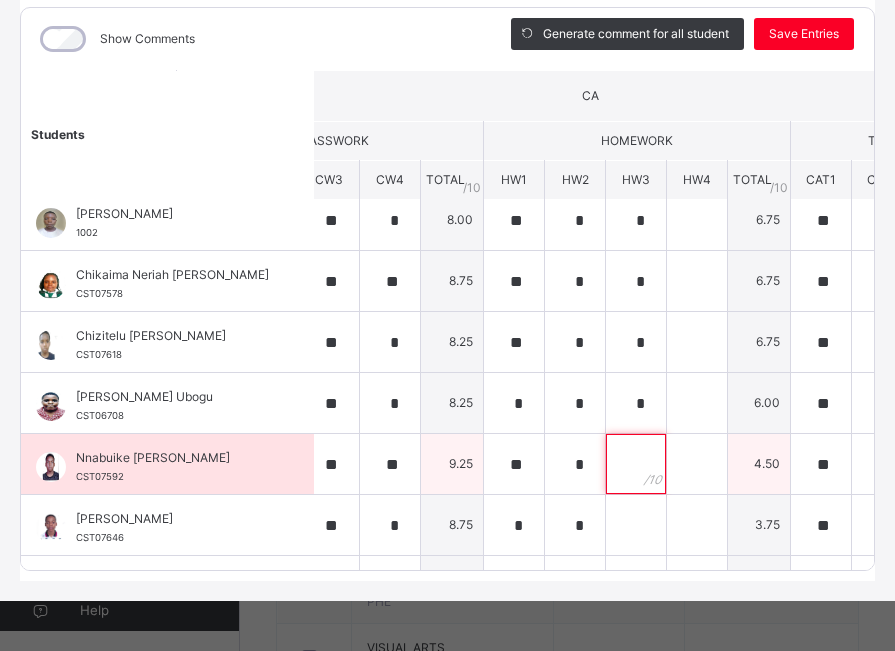 click at bounding box center (636, 464) 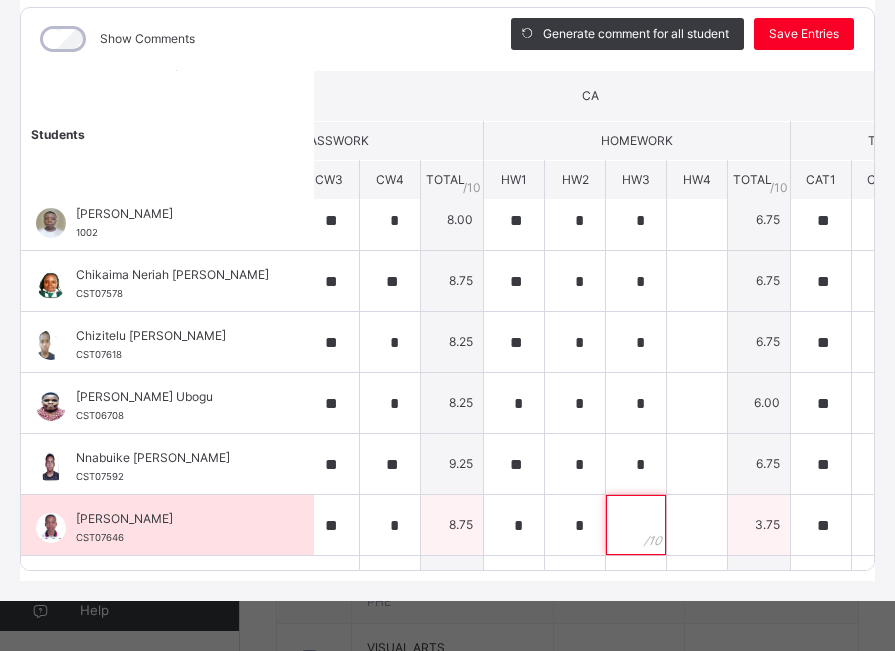 click at bounding box center (636, 525) 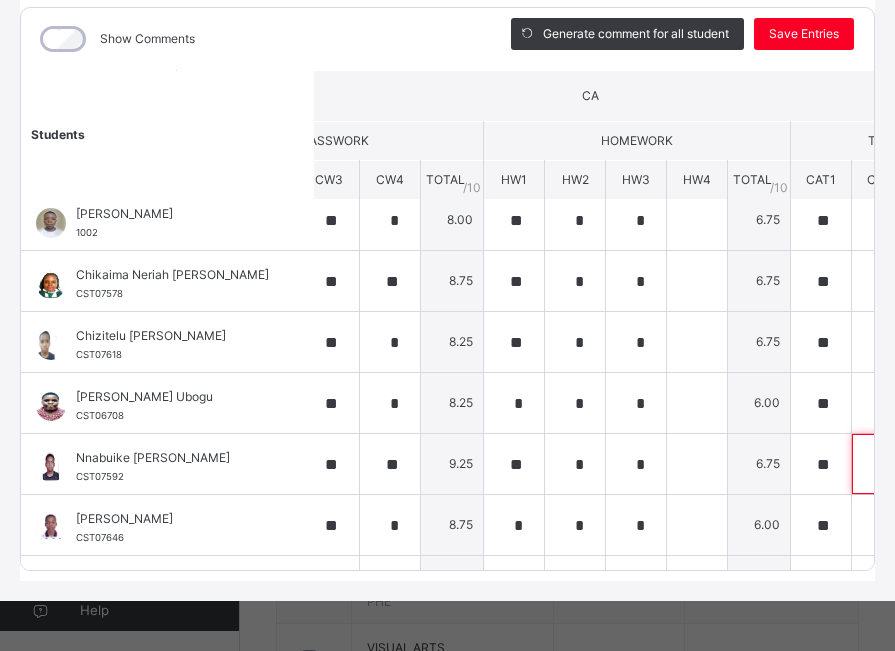 drag, startPoint x: 855, startPoint y: 469, endPoint x: 858, endPoint y: 515, distance: 46.09772 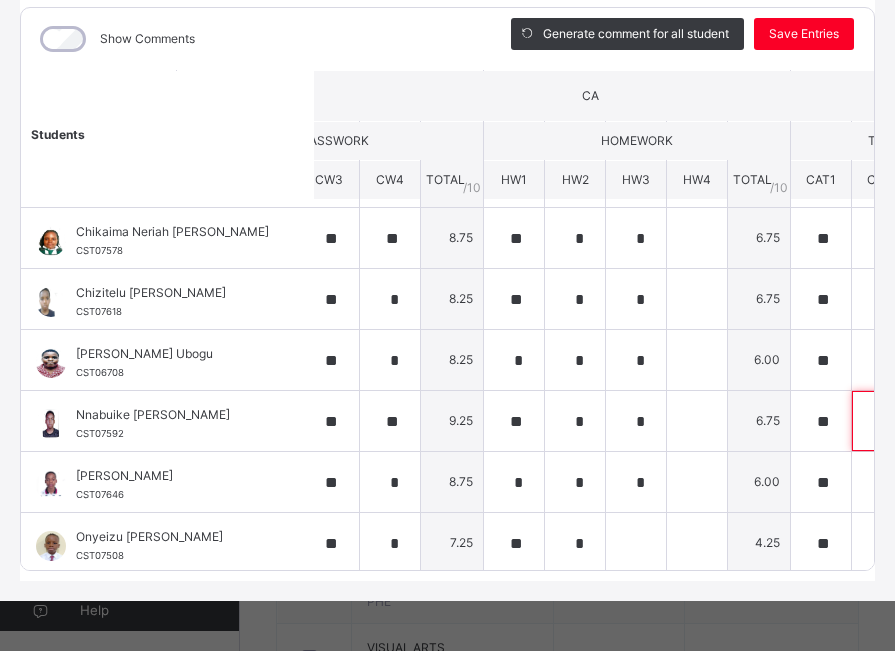 scroll, scrollTop: 72, scrollLeft: 138, axis: both 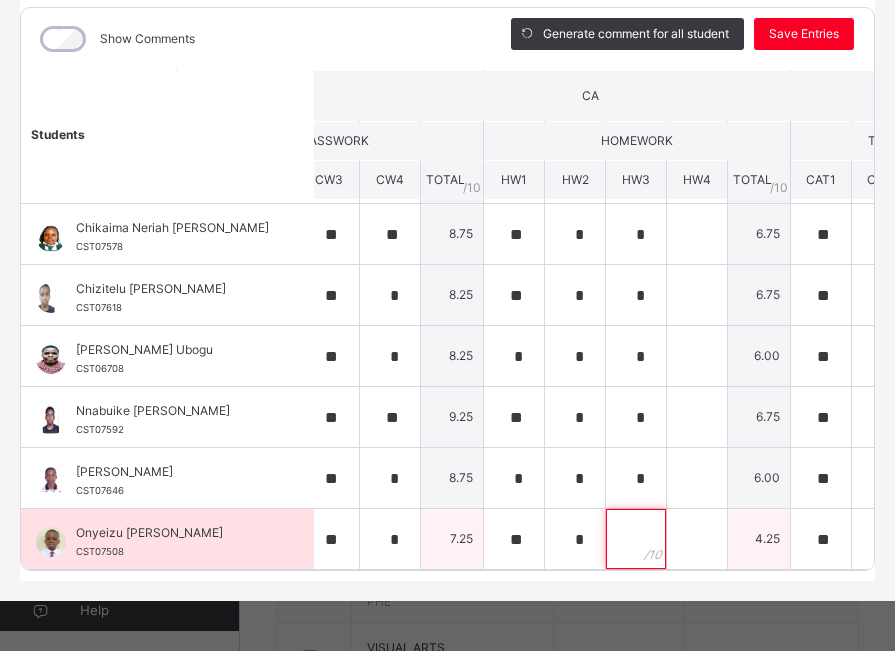click at bounding box center [636, 539] 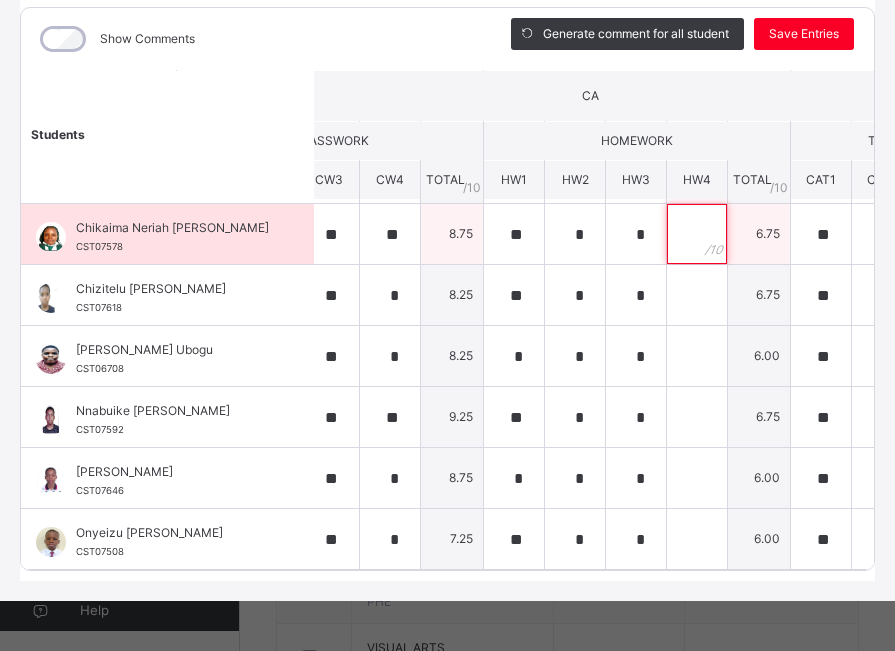 click at bounding box center [697, 234] 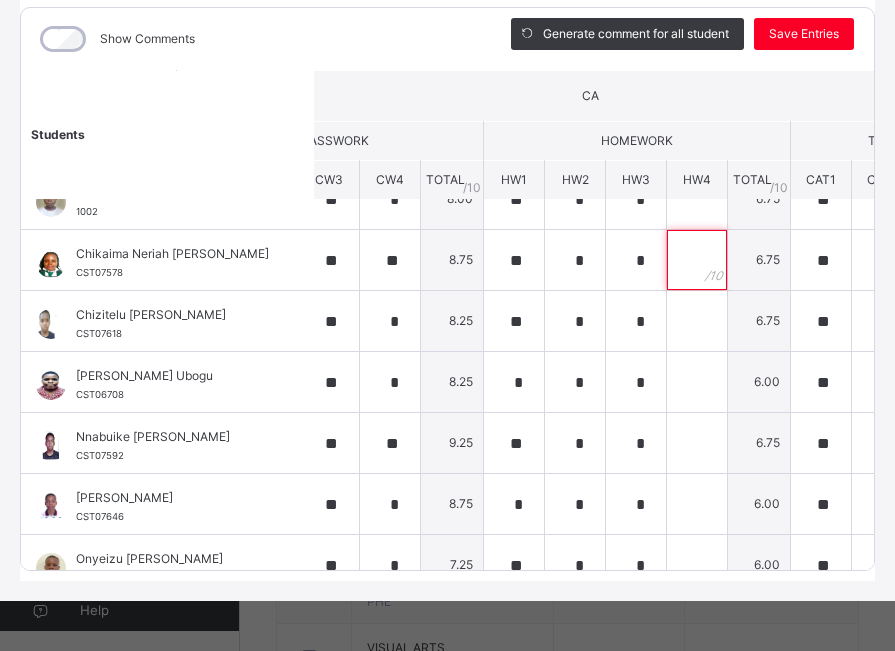 scroll, scrollTop: 0, scrollLeft: 138, axis: horizontal 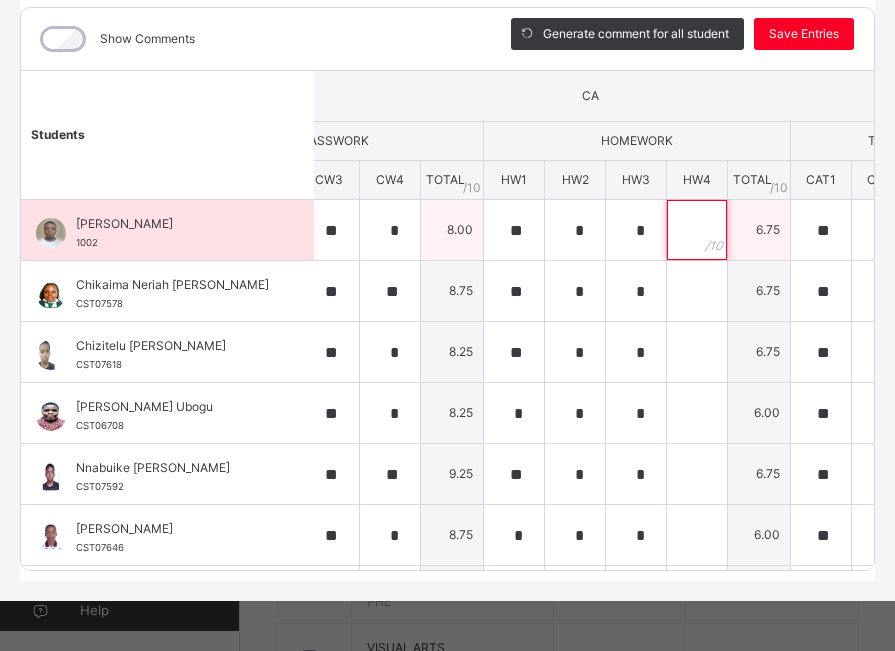 click at bounding box center (697, 230) 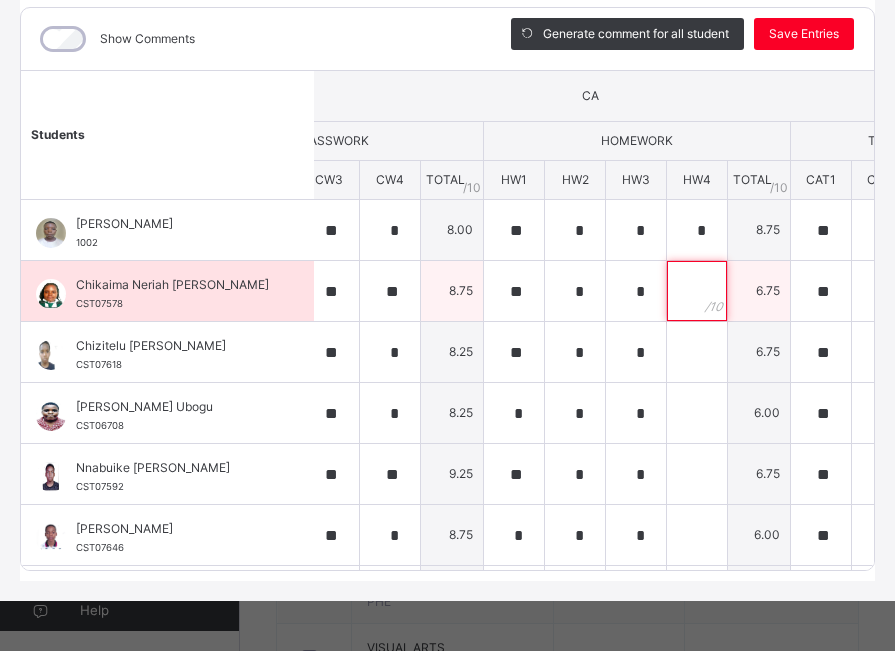 click at bounding box center (697, 291) 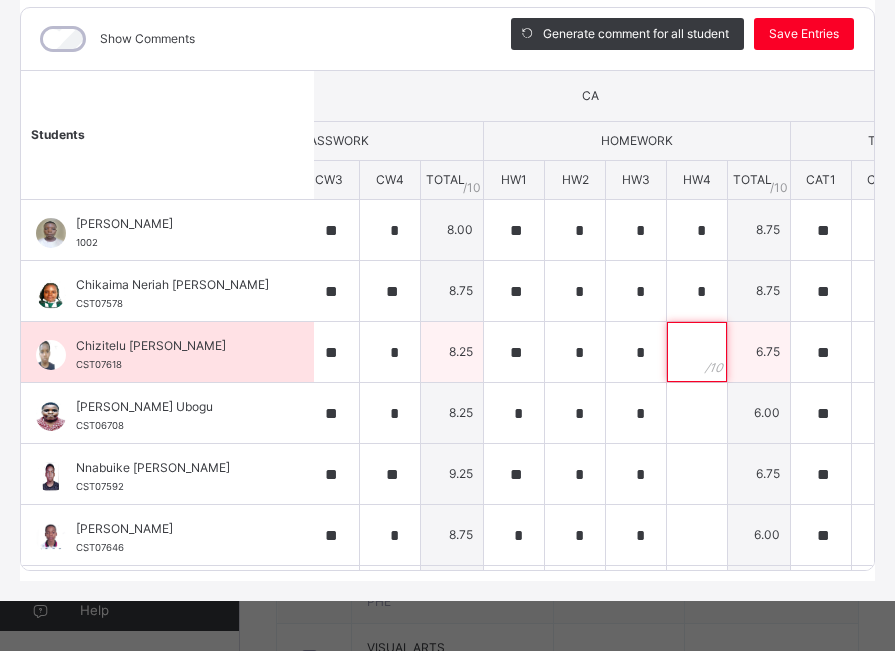 click at bounding box center (697, 352) 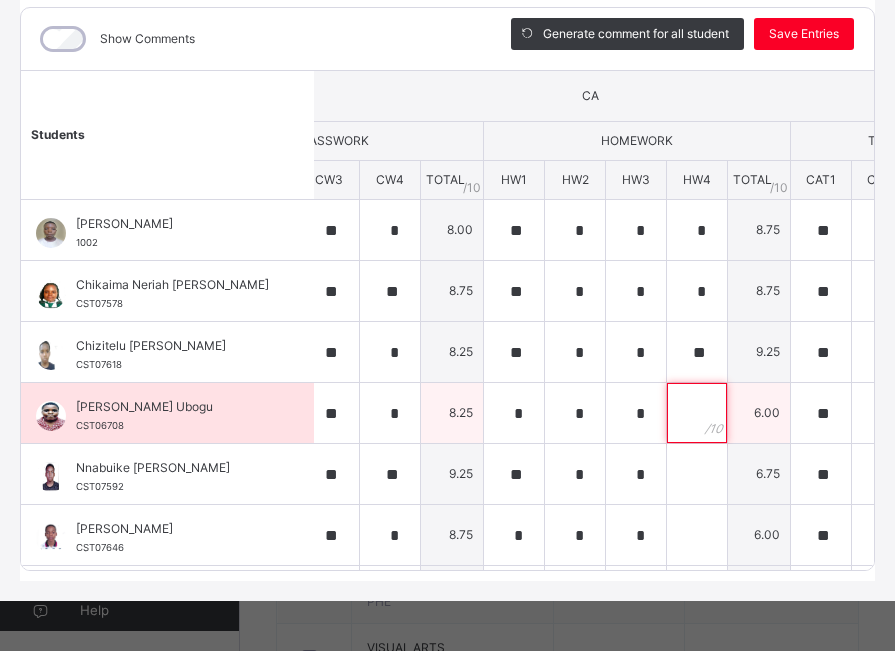 click at bounding box center [697, 413] 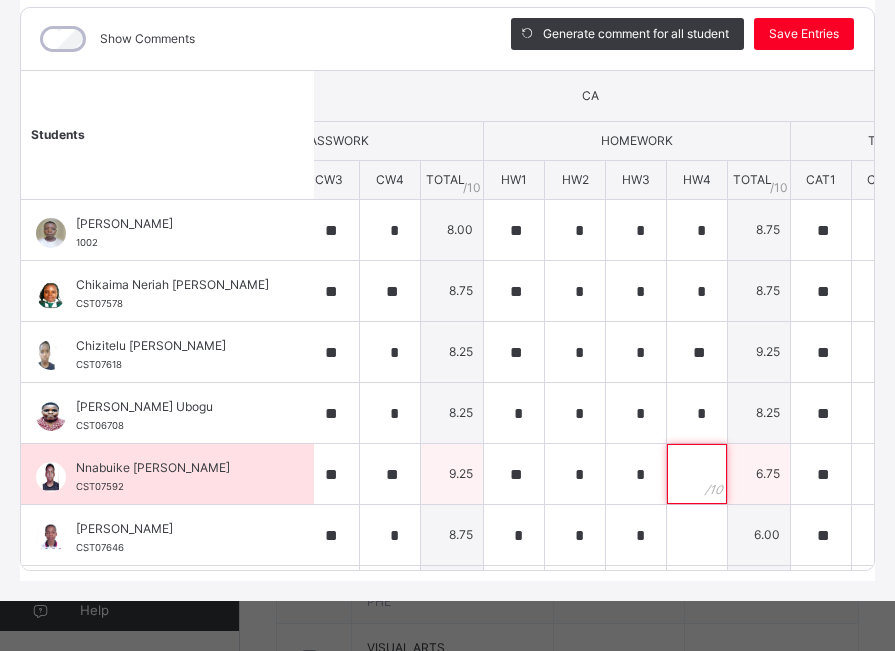 click at bounding box center (697, 474) 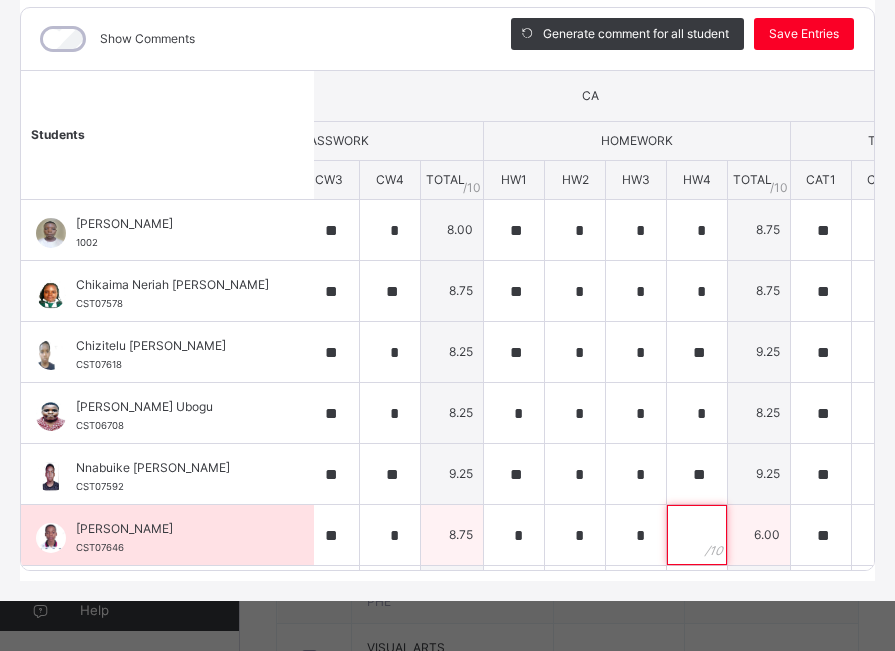 click at bounding box center [697, 535] 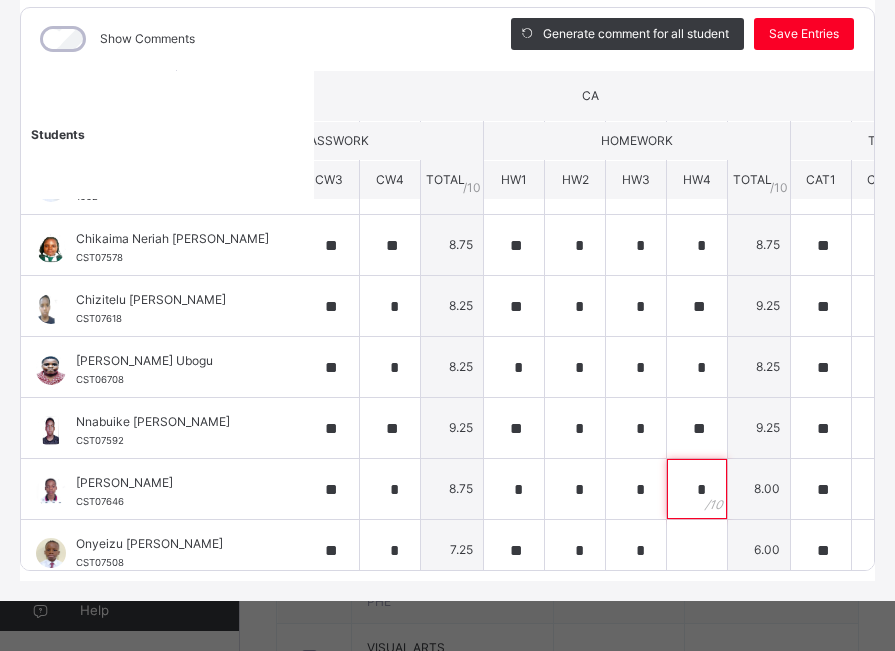 scroll, scrollTop: 72, scrollLeft: 138, axis: both 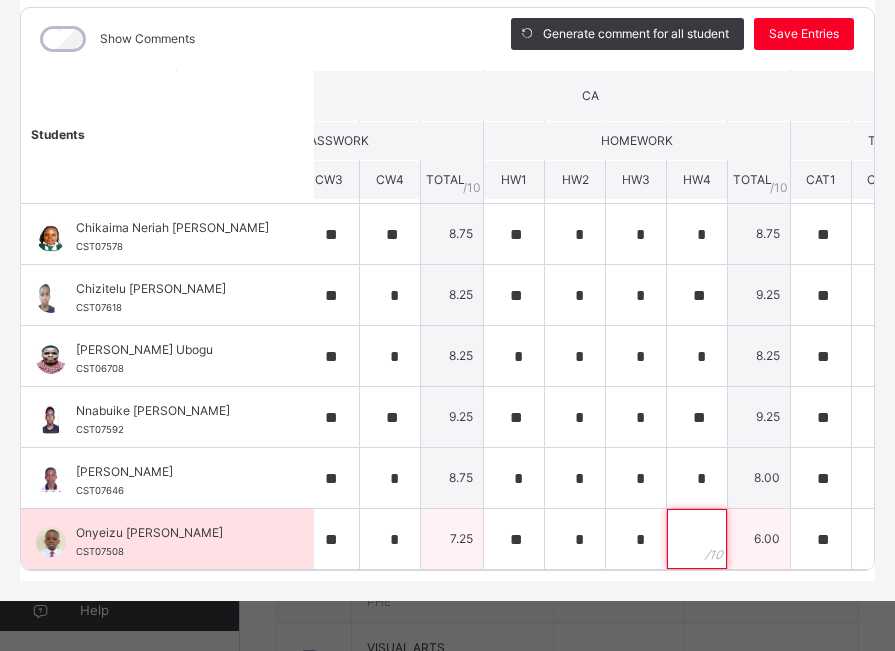 click at bounding box center (697, 539) 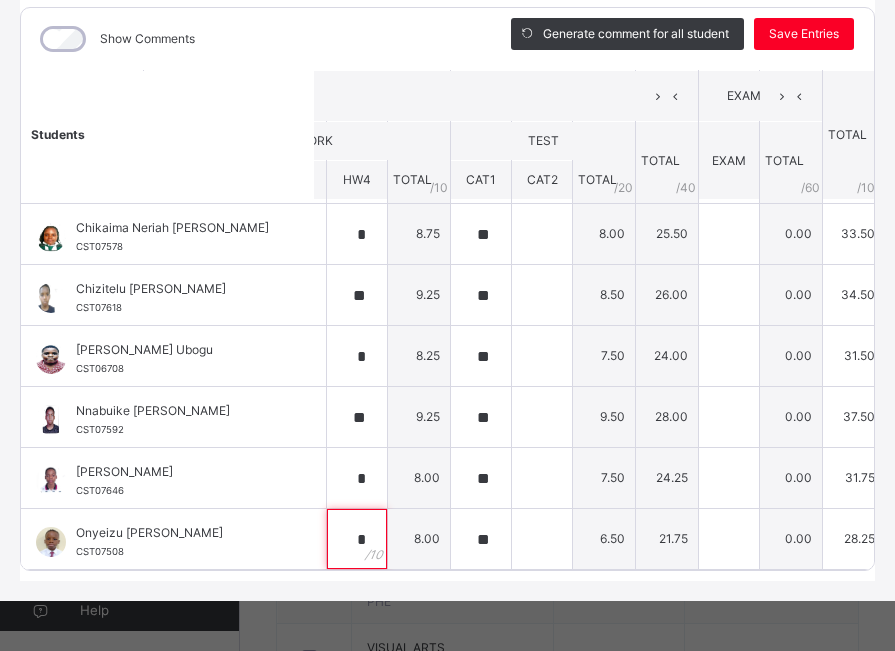 scroll, scrollTop: 72, scrollLeft: 479, axis: both 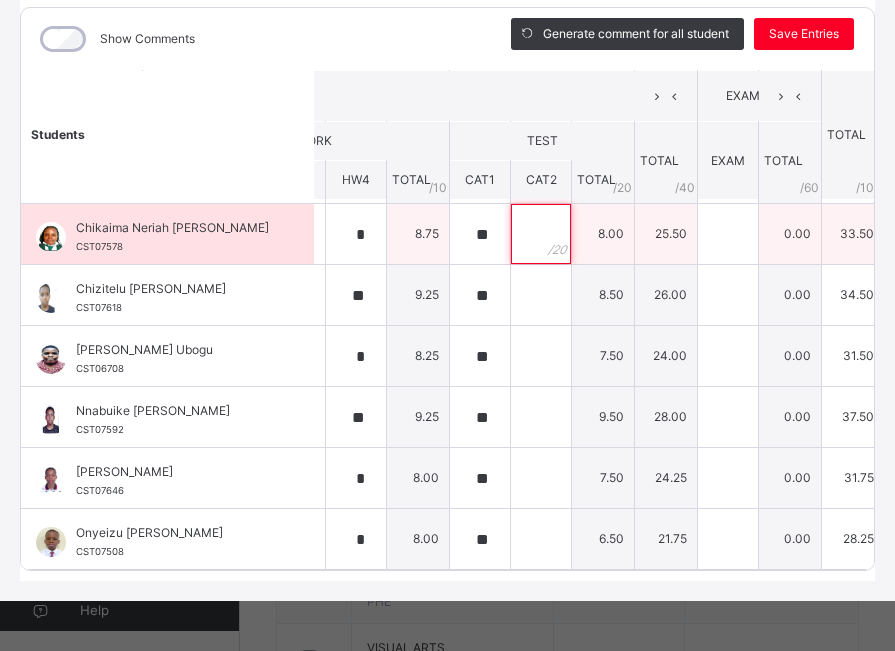 click at bounding box center [541, 234] 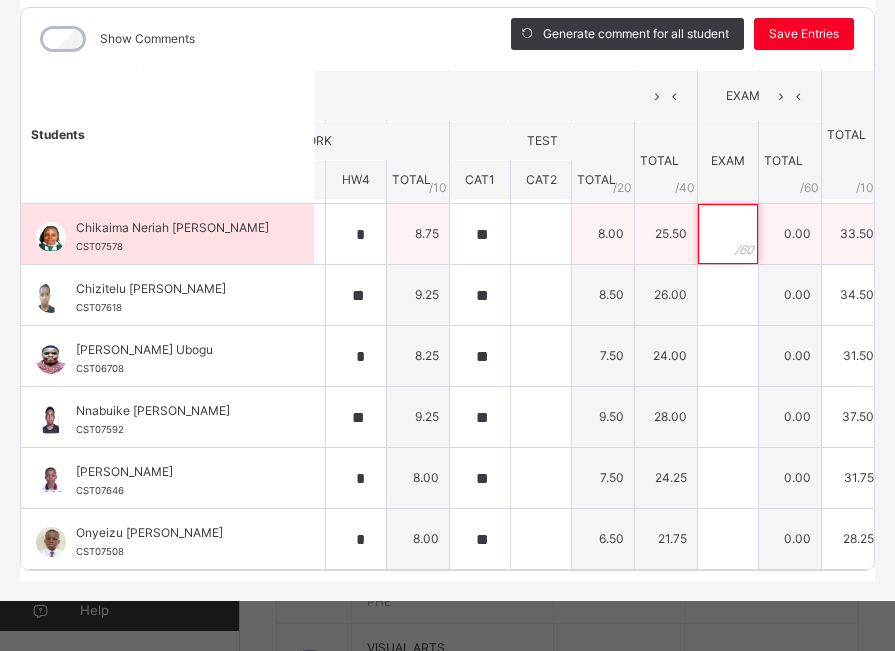 click at bounding box center (728, 234) 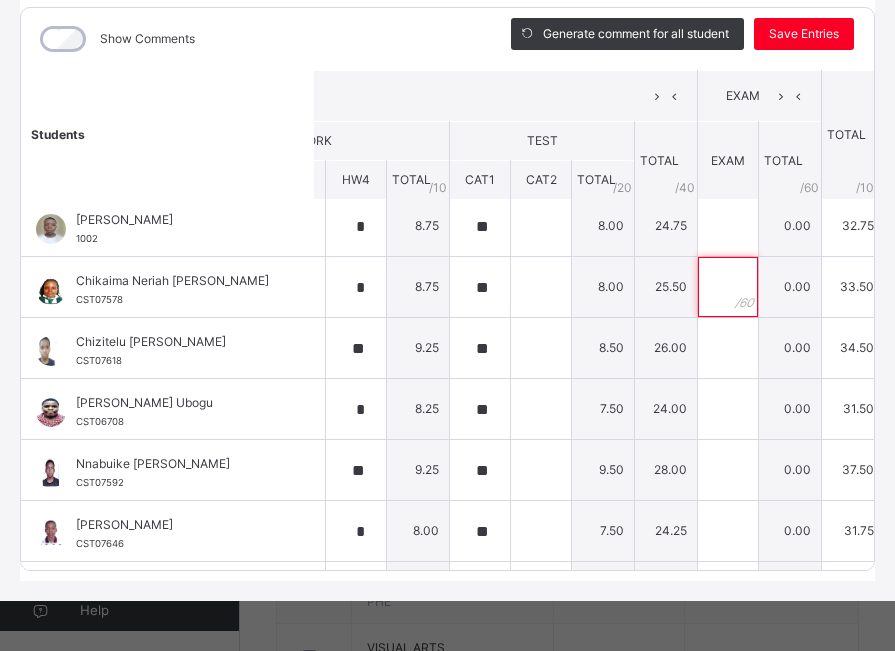 scroll, scrollTop: 0, scrollLeft: 479, axis: horizontal 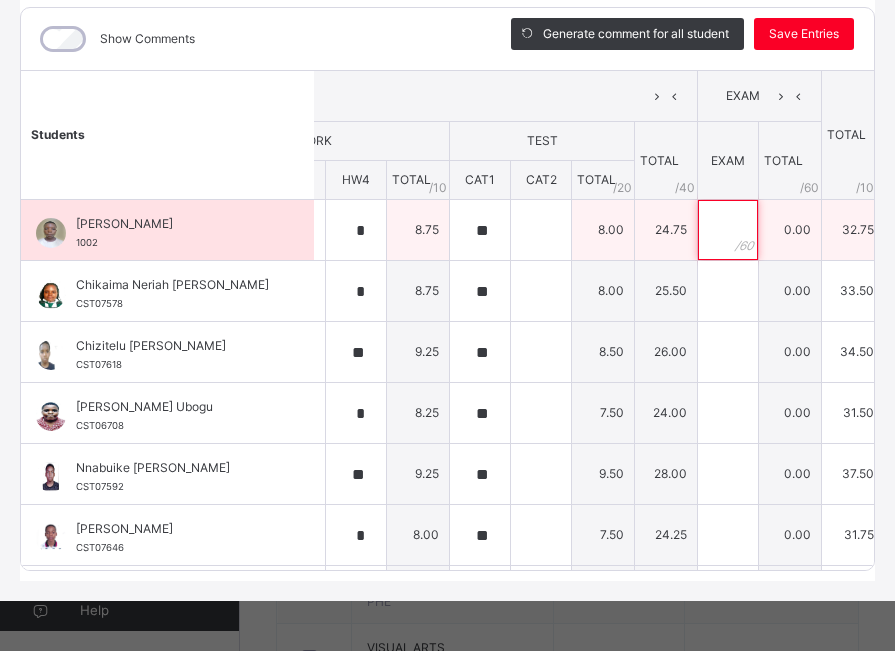 click at bounding box center (728, 230) 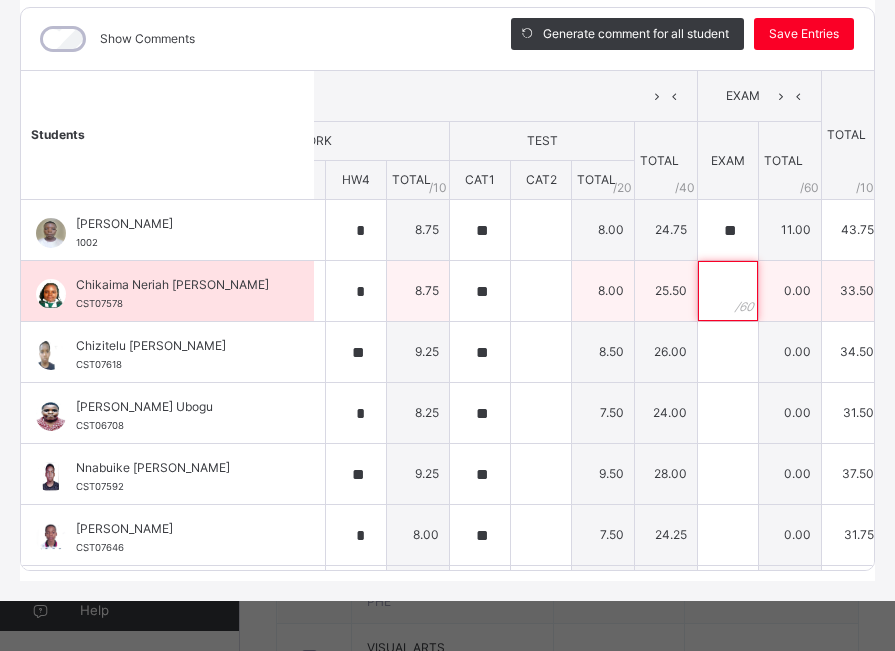 click at bounding box center [728, 291] 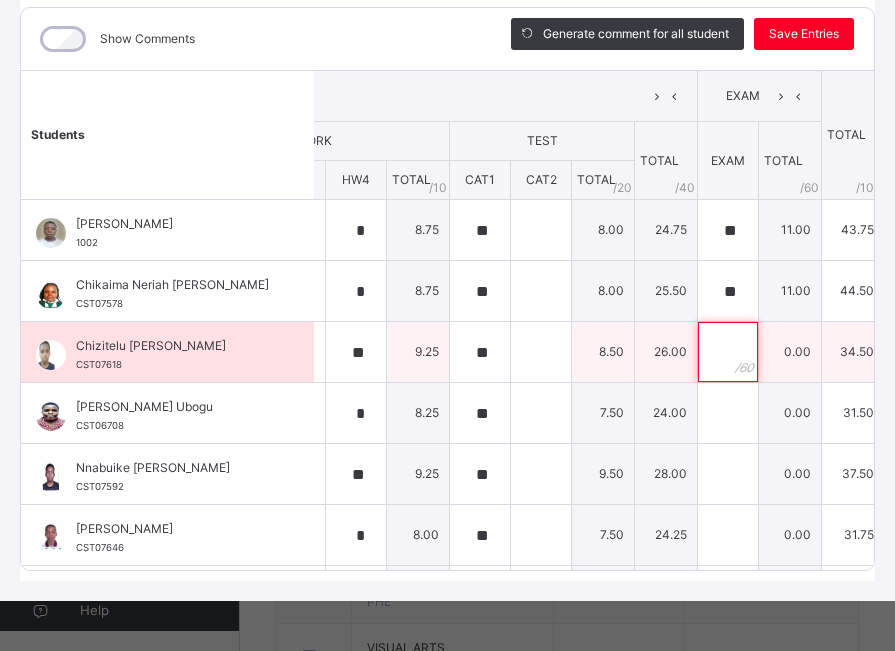 click at bounding box center (728, 352) 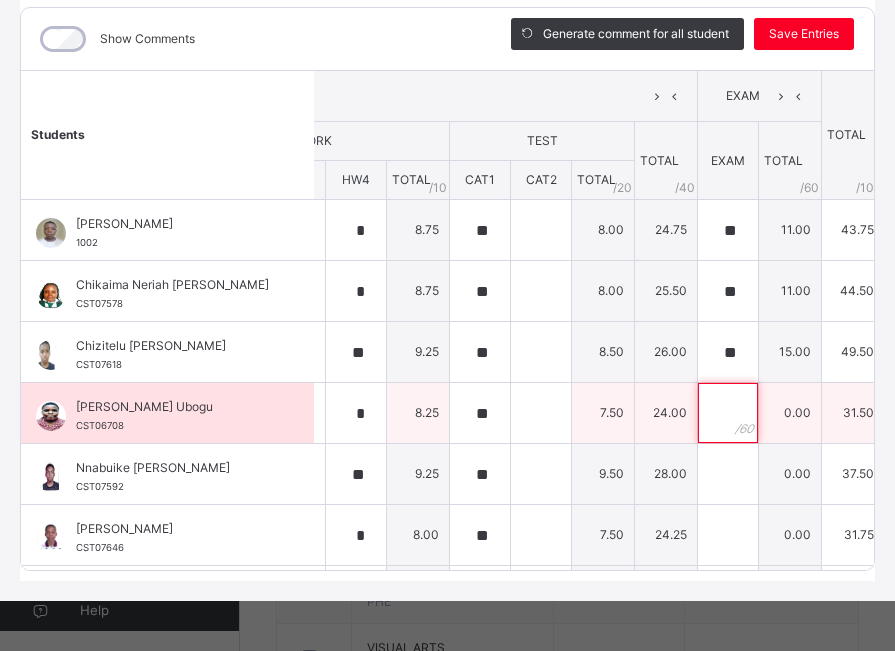 click at bounding box center [728, 413] 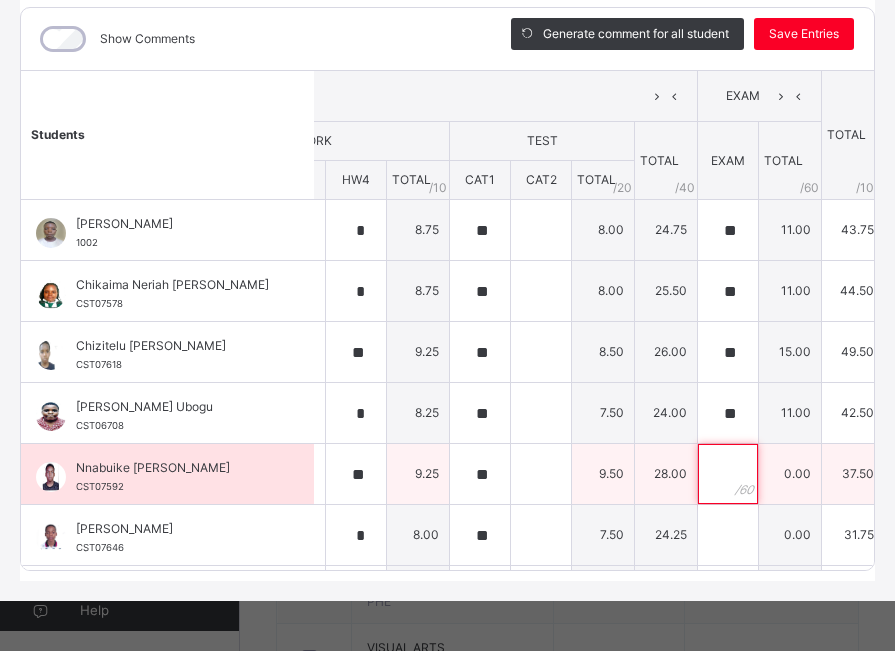 click at bounding box center [728, 474] 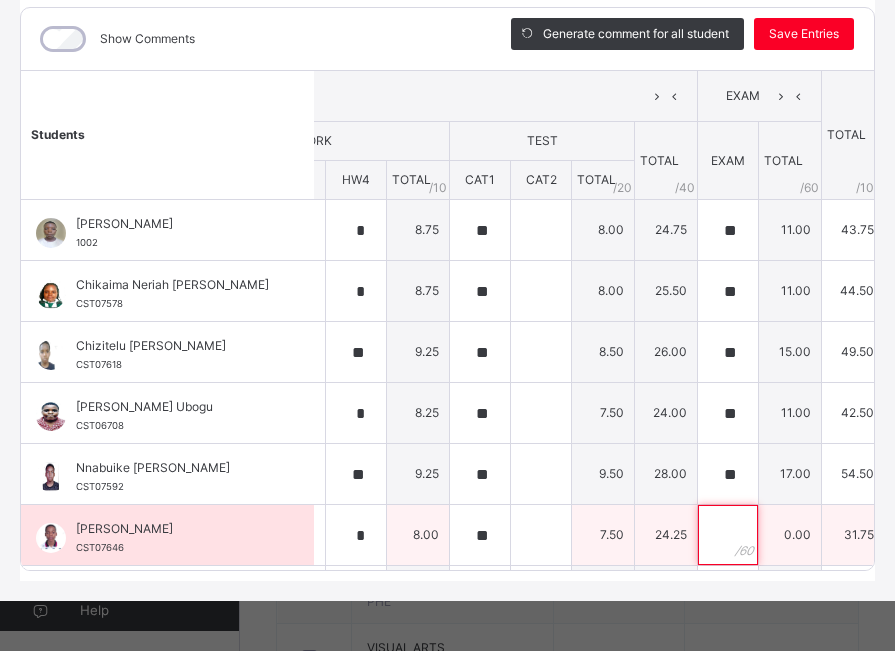 click at bounding box center [728, 535] 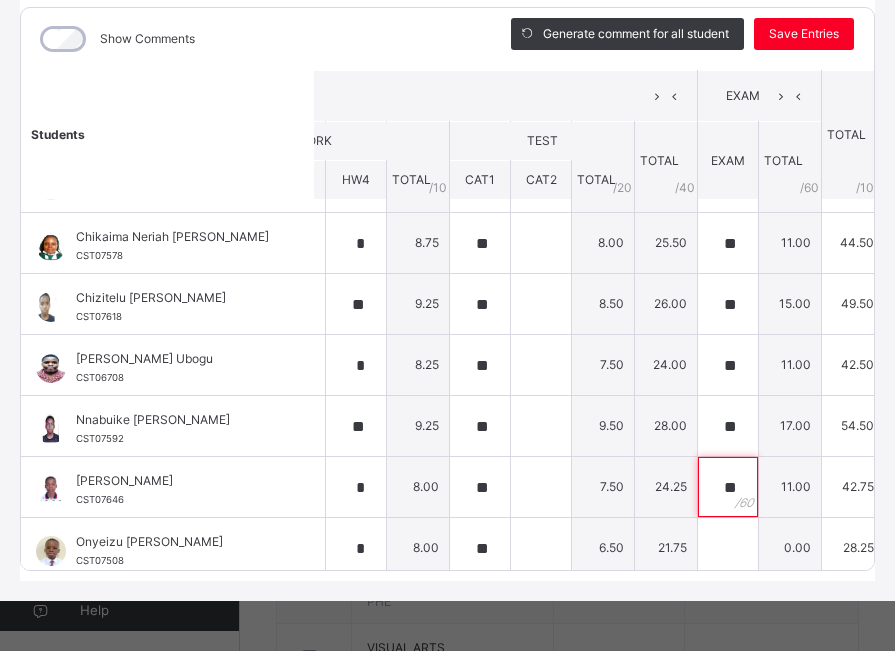 scroll, scrollTop: 72, scrollLeft: 479, axis: both 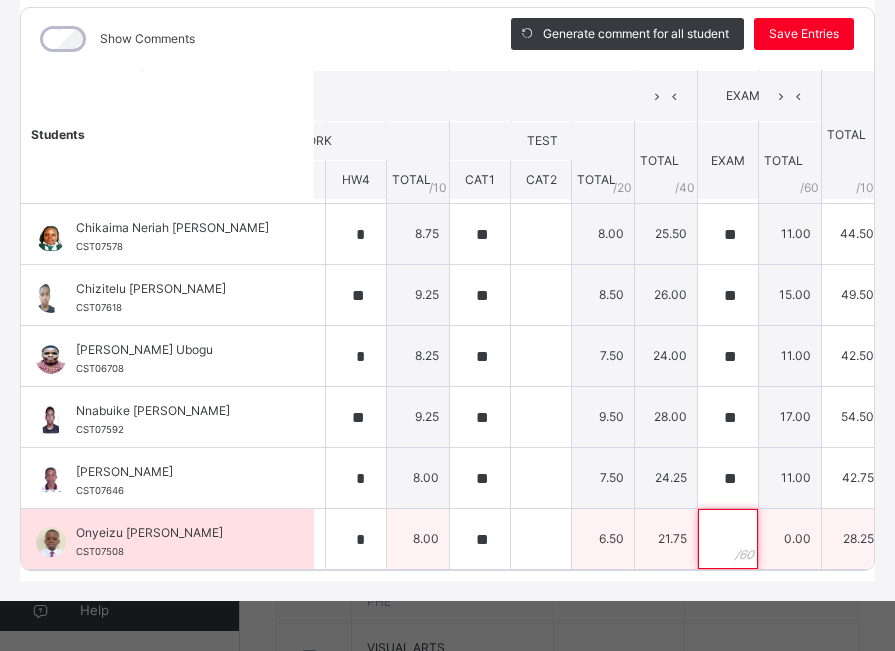 click at bounding box center [728, 539] 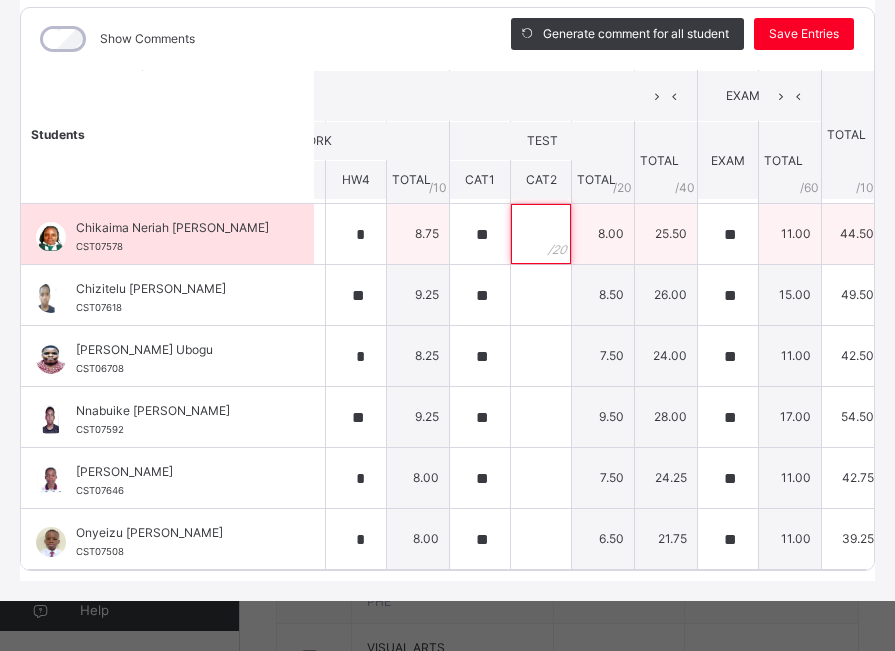 click at bounding box center [541, 234] 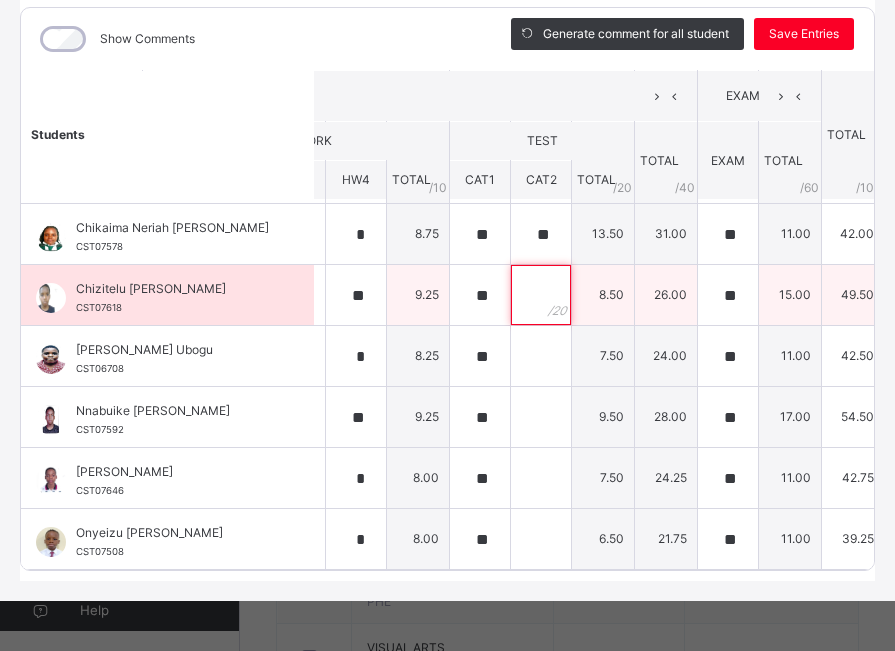 click at bounding box center (541, 295) 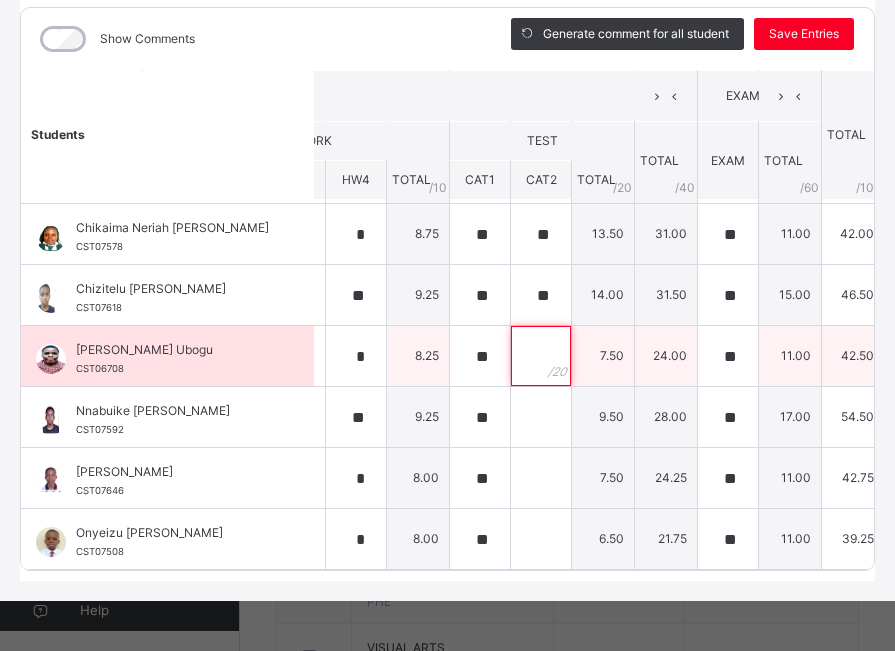 click at bounding box center (541, 356) 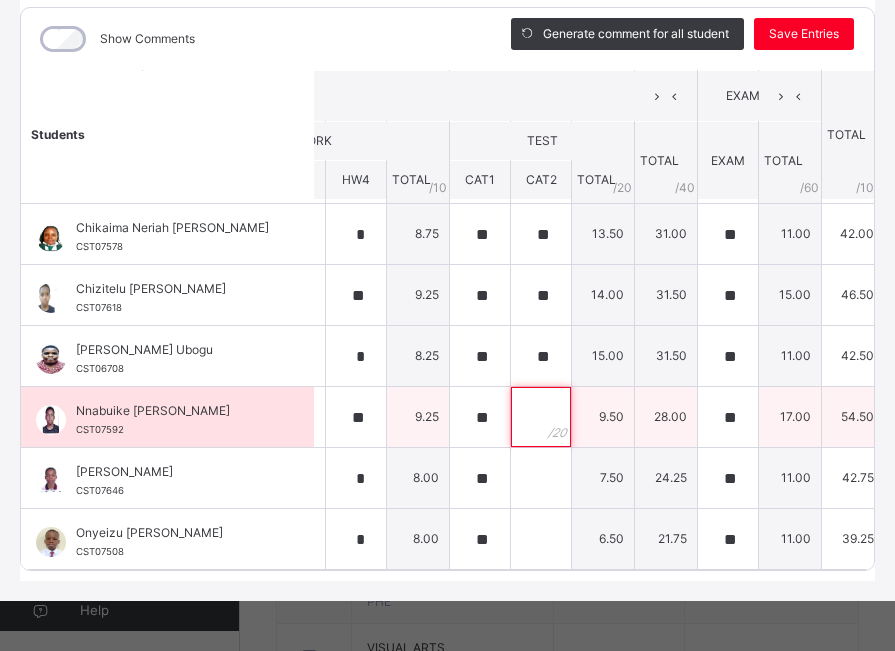 click at bounding box center [541, 417] 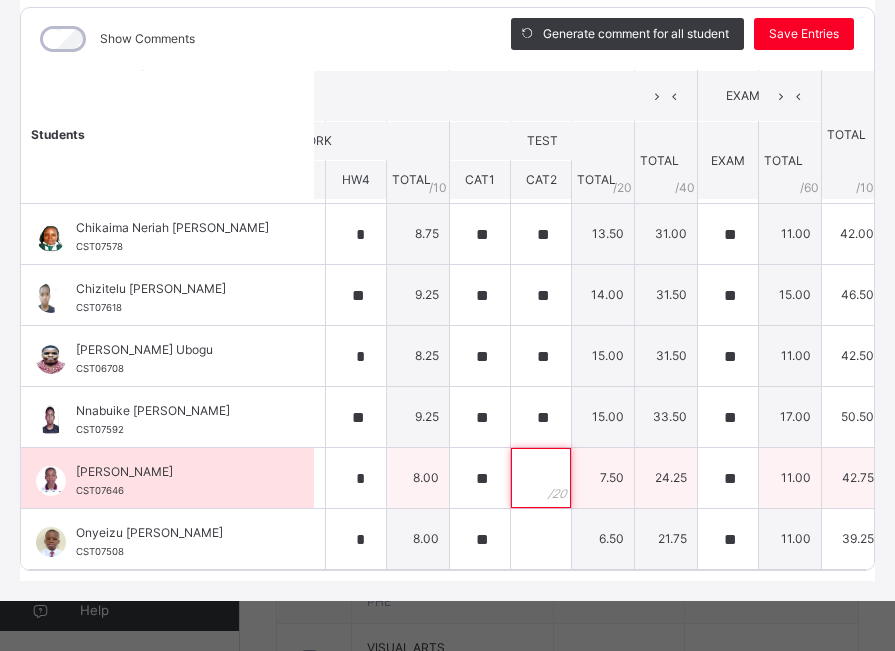 click at bounding box center (541, 478) 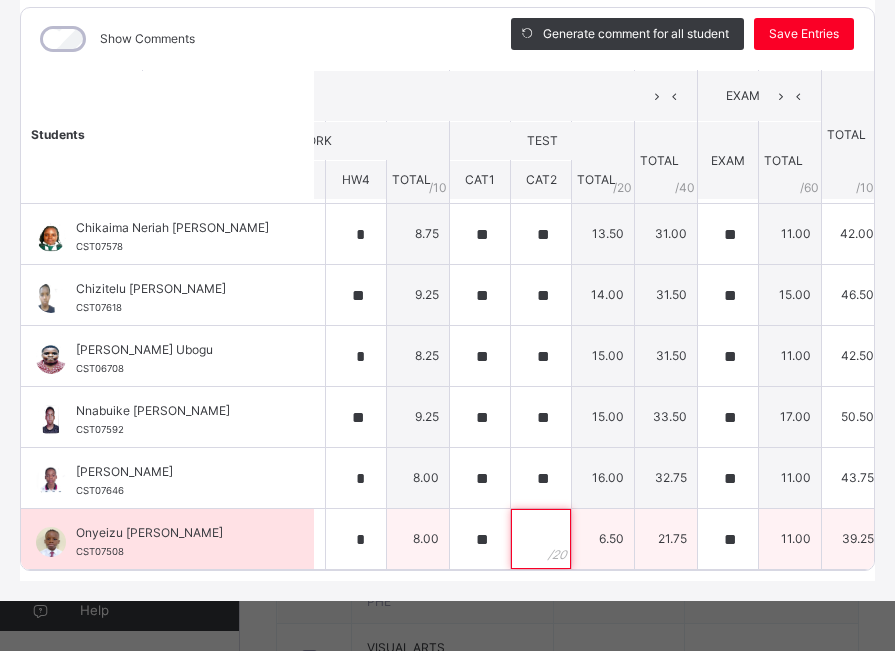 click at bounding box center [541, 539] 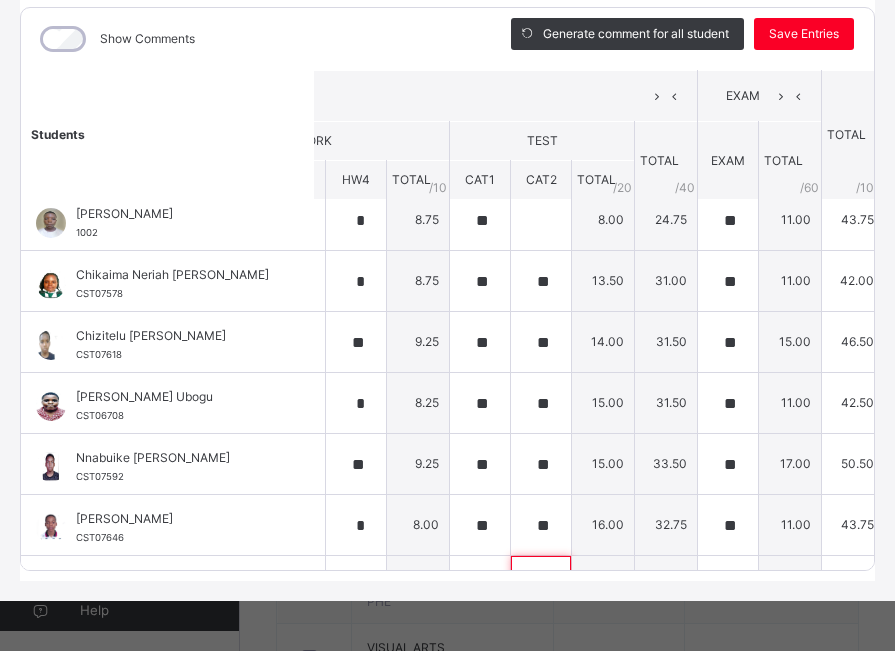 scroll, scrollTop: 0, scrollLeft: 479, axis: horizontal 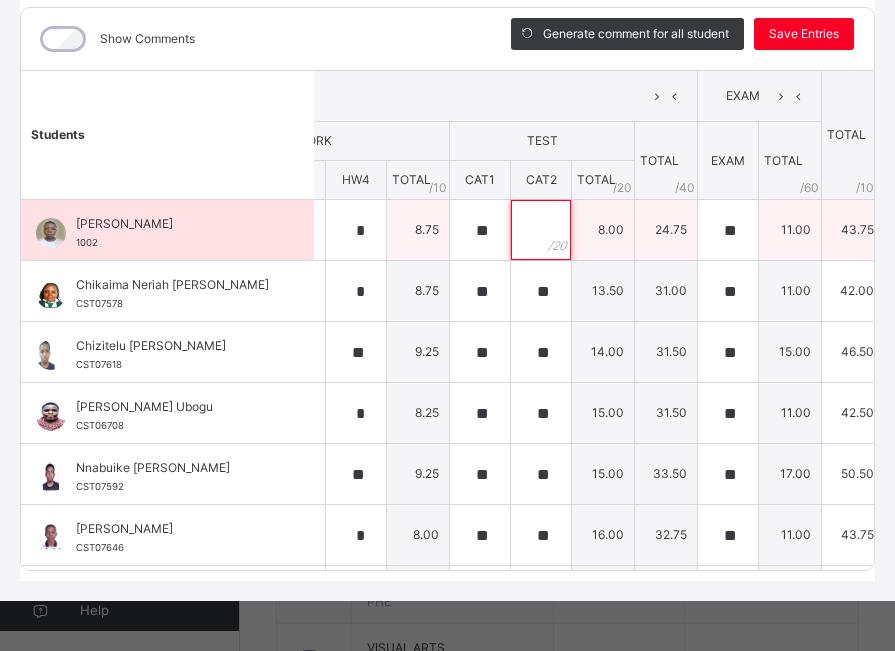 click at bounding box center (541, 230) 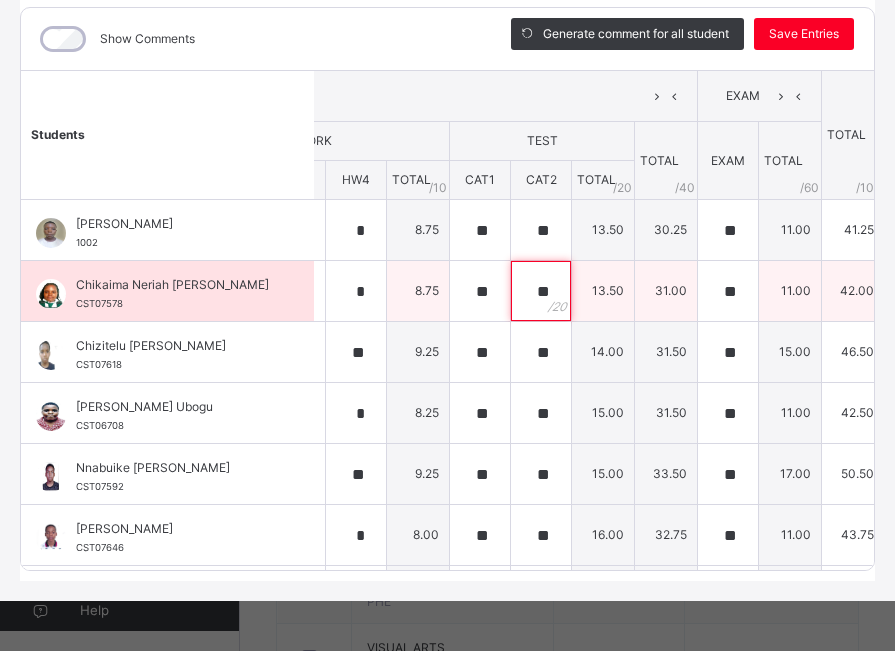 click on "**" at bounding box center [541, 291] 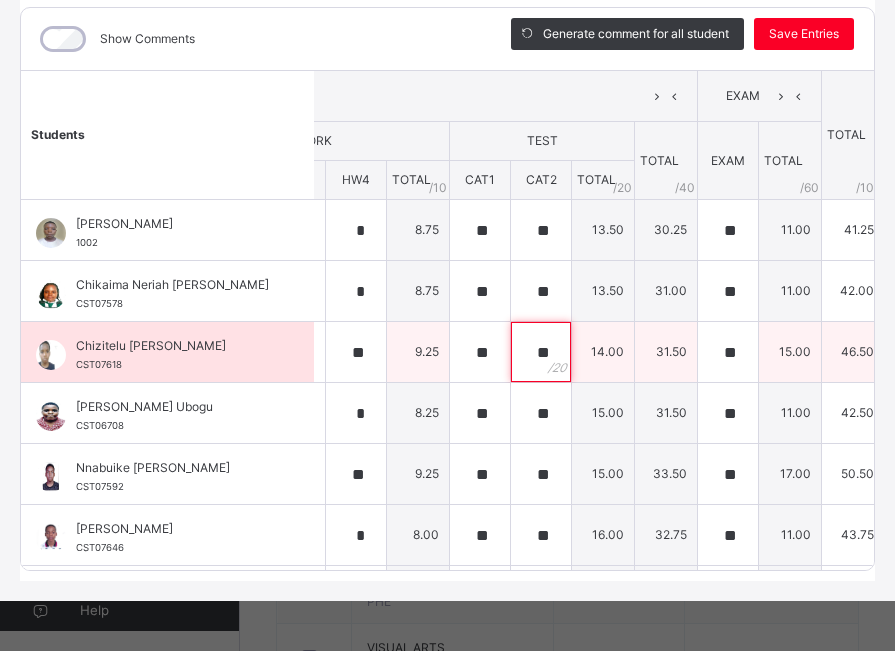 click on "**" at bounding box center (541, 352) 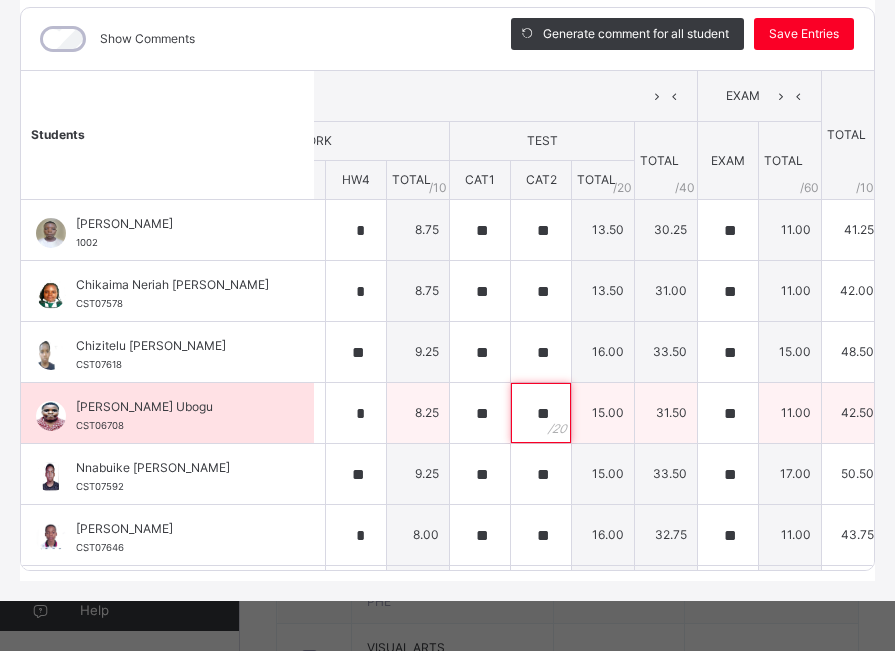 click on "**" at bounding box center (541, 413) 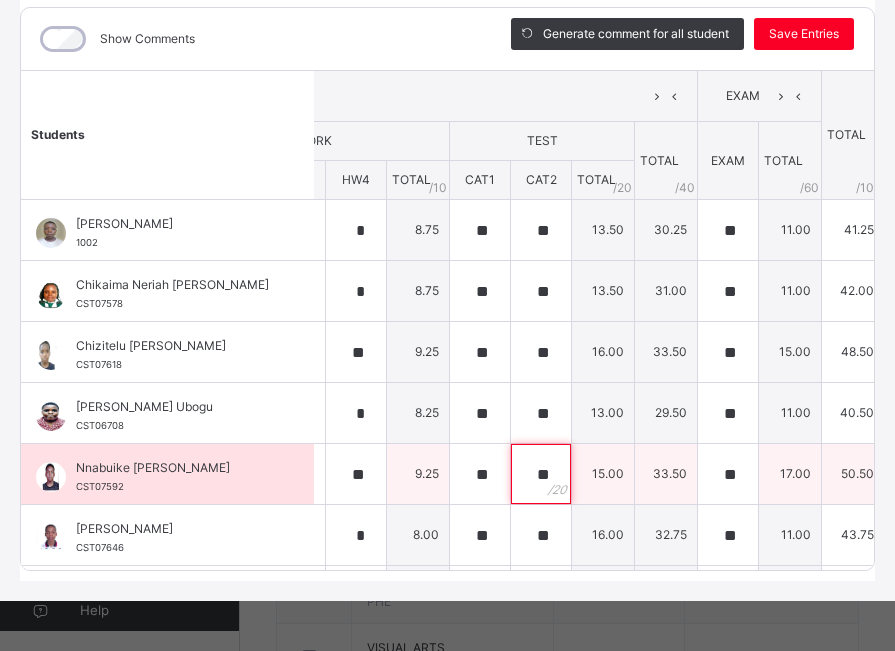 click on "**" at bounding box center [541, 474] 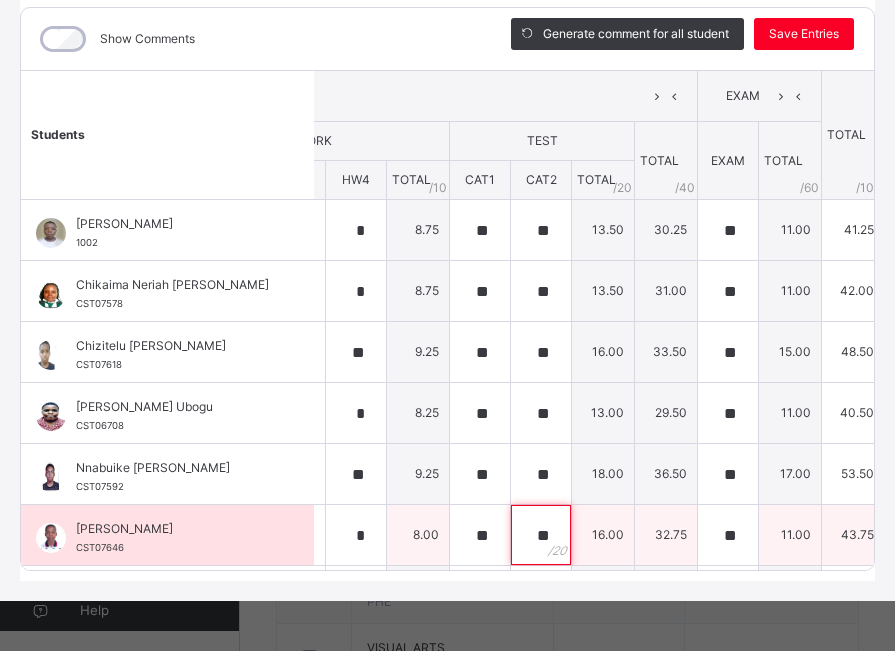 click on "**" at bounding box center (541, 535) 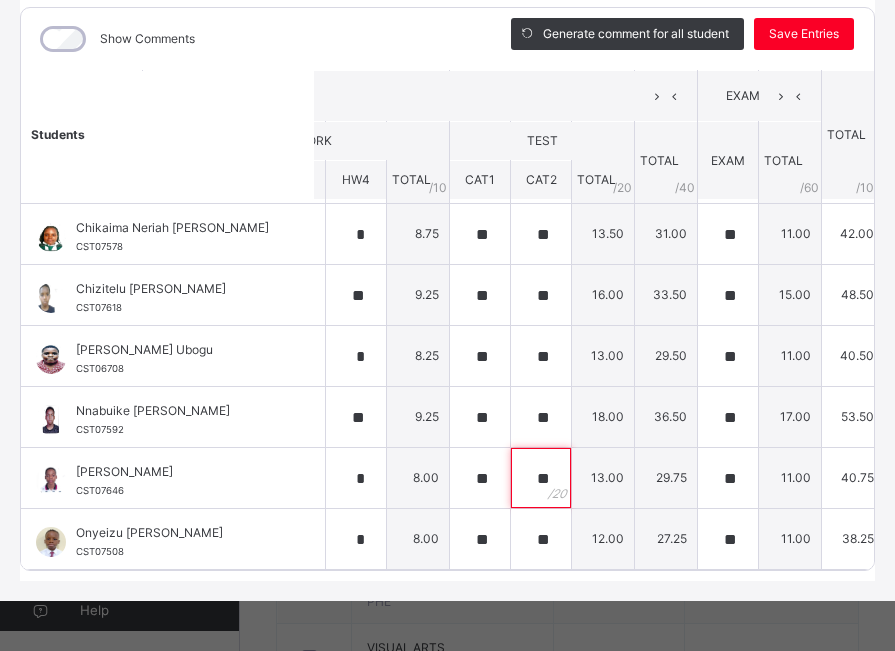 scroll, scrollTop: 0, scrollLeft: 479, axis: horizontal 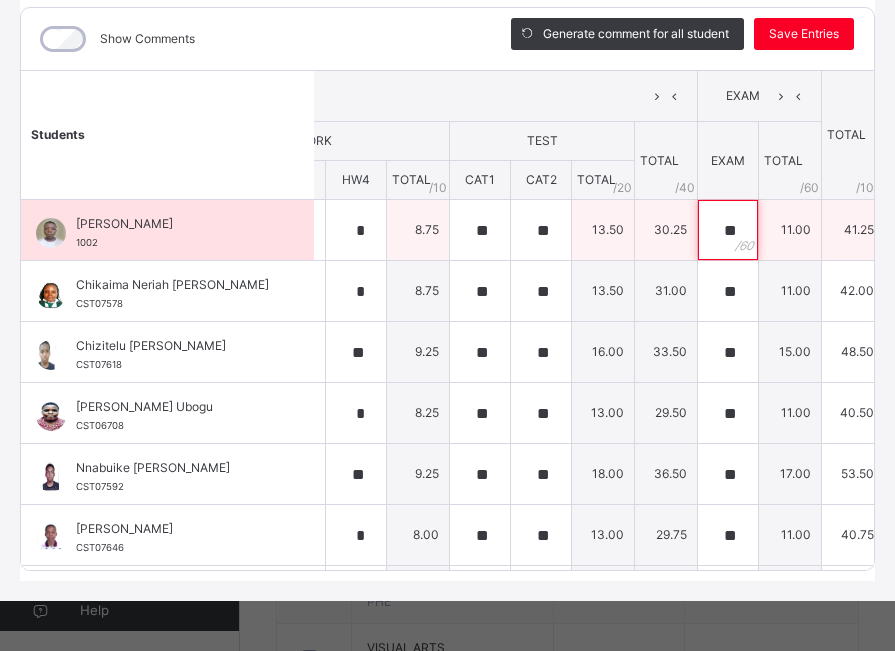 click on "**" at bounding box center [728, 230] 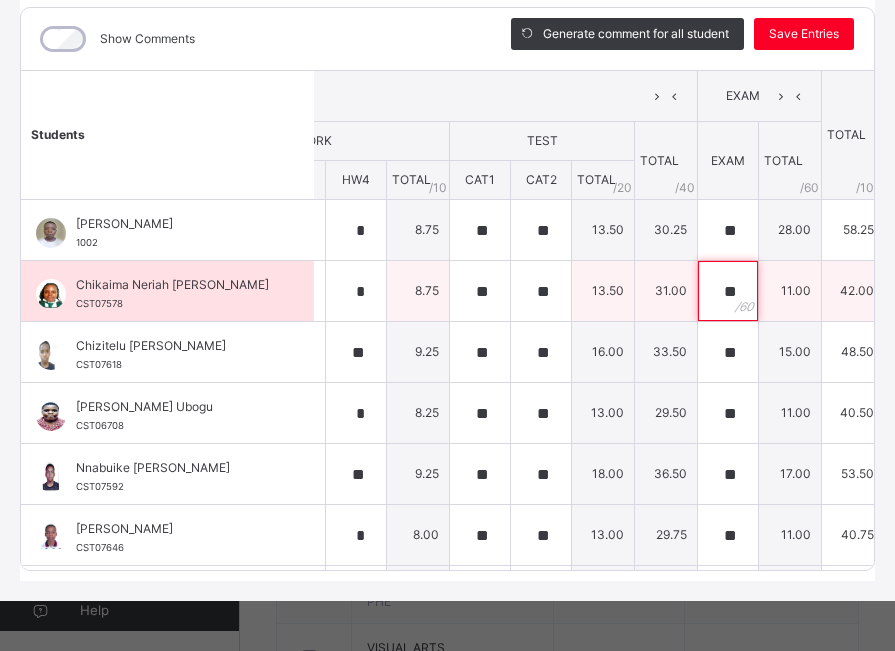 click on "**" at bounding box center (728, 291) 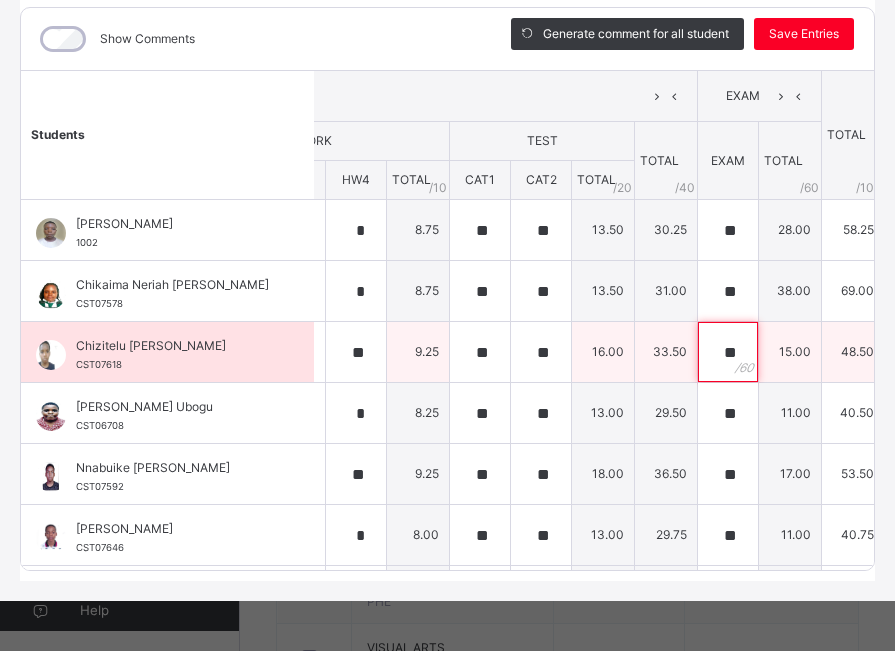 click on "**" at bounding box center (728, 352) 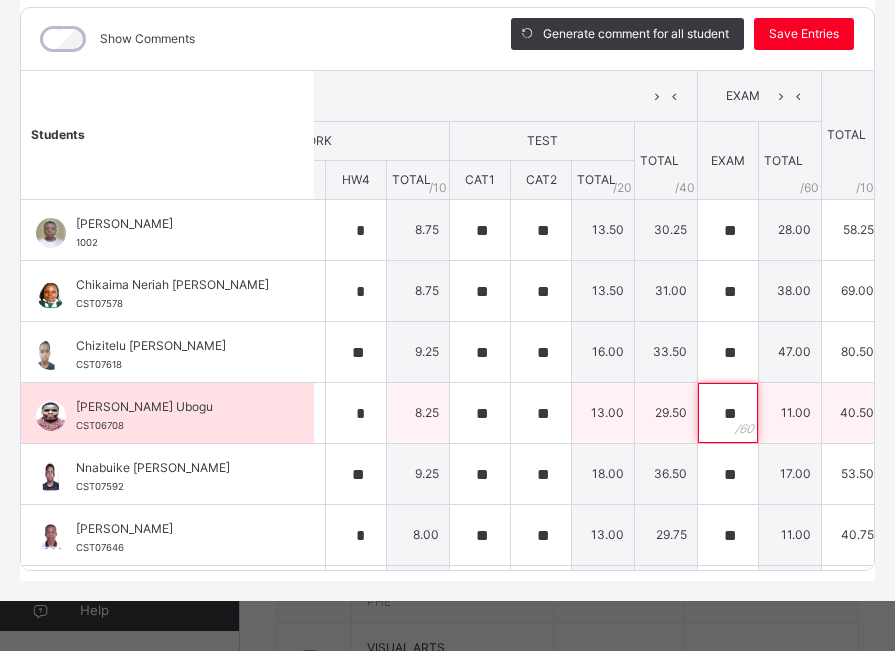 click on "**" at bounding box center [728, 413] 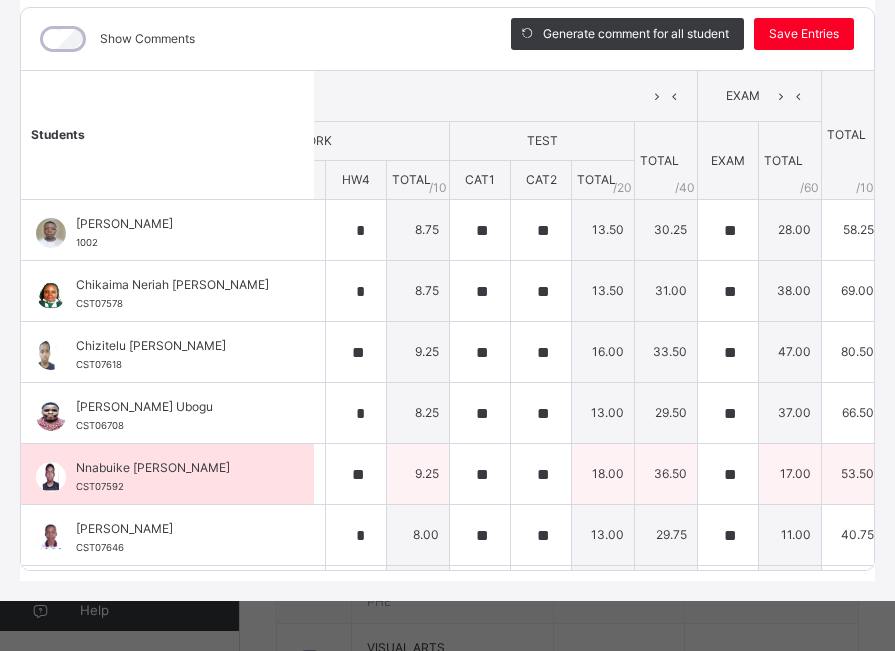click on "17.00" at bounding box center (790, 474) 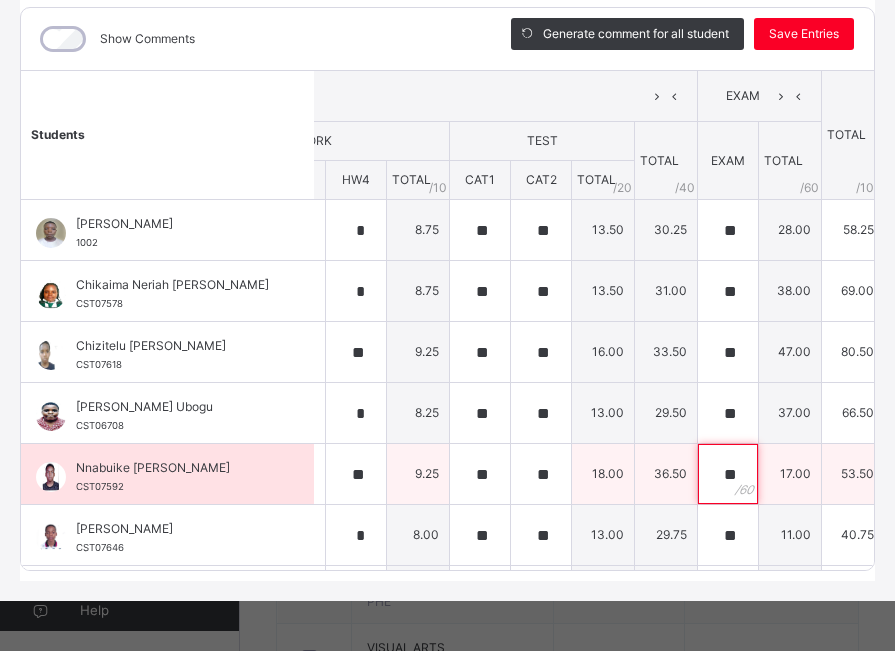 click on "**" at bounding box center [728, 474] 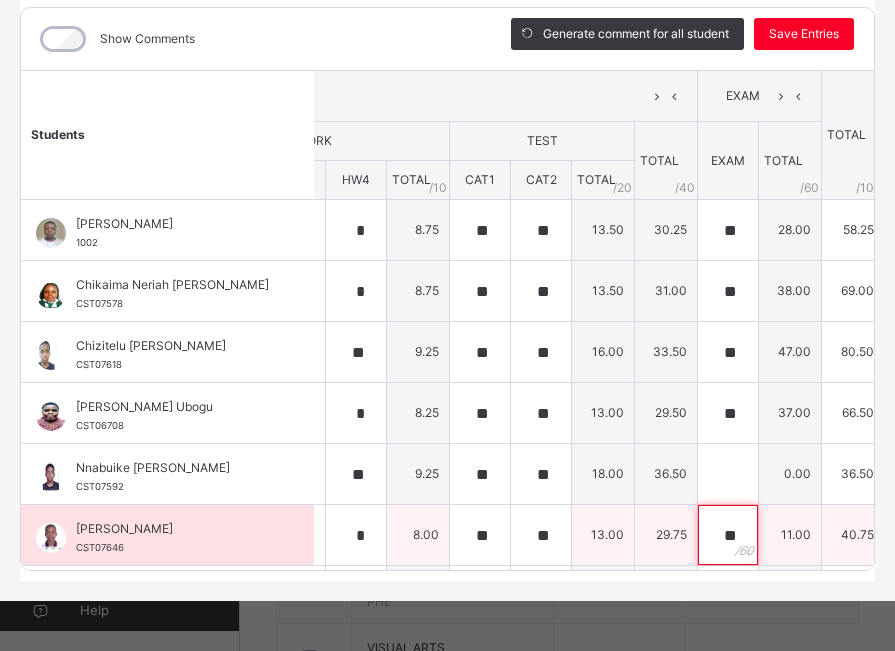 click on "**" at bounding box center [728, 535] 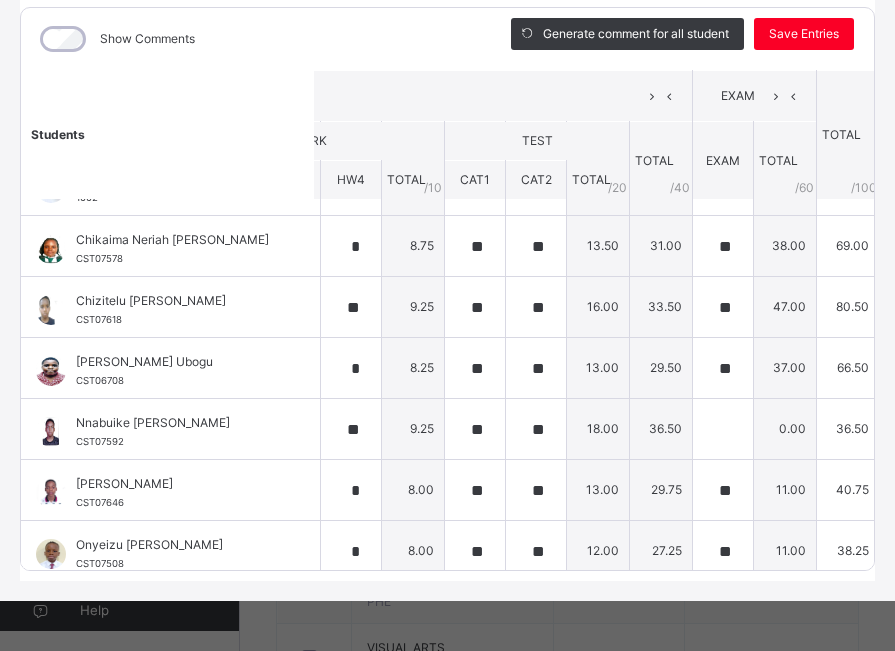scroll, scrollTop: 72, scrollLeft: 484, axis: both 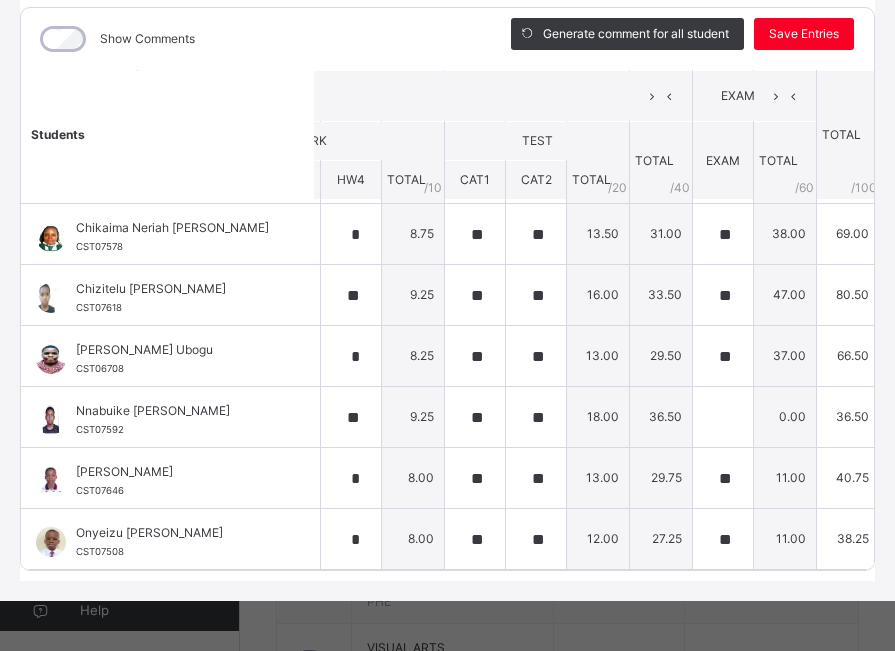 drag, startPoint x: 864, startPoint y: 466, endPoint x: 859, endPoint y: 516, distance: 50.24938 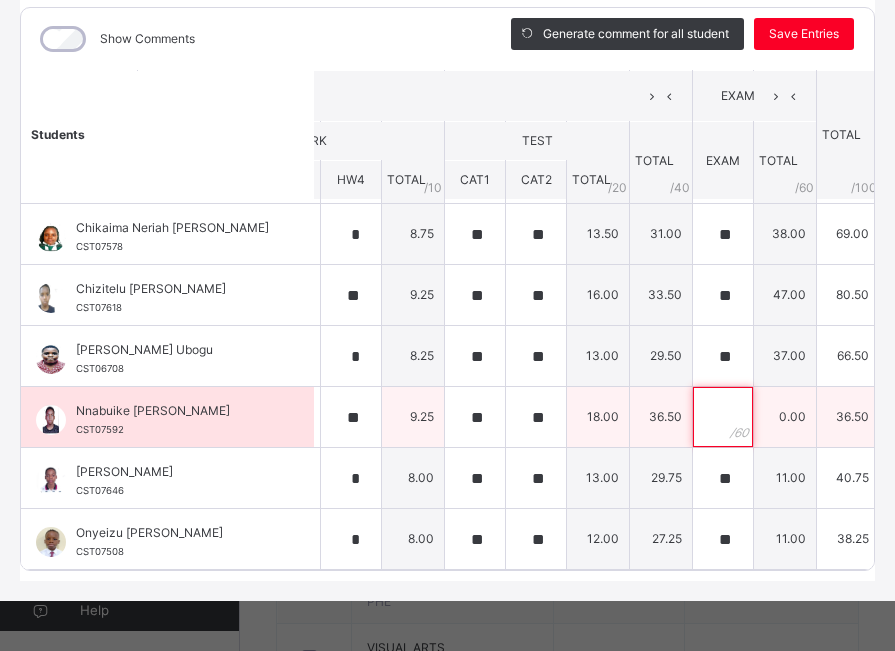 click at bounding box center [723, 417] 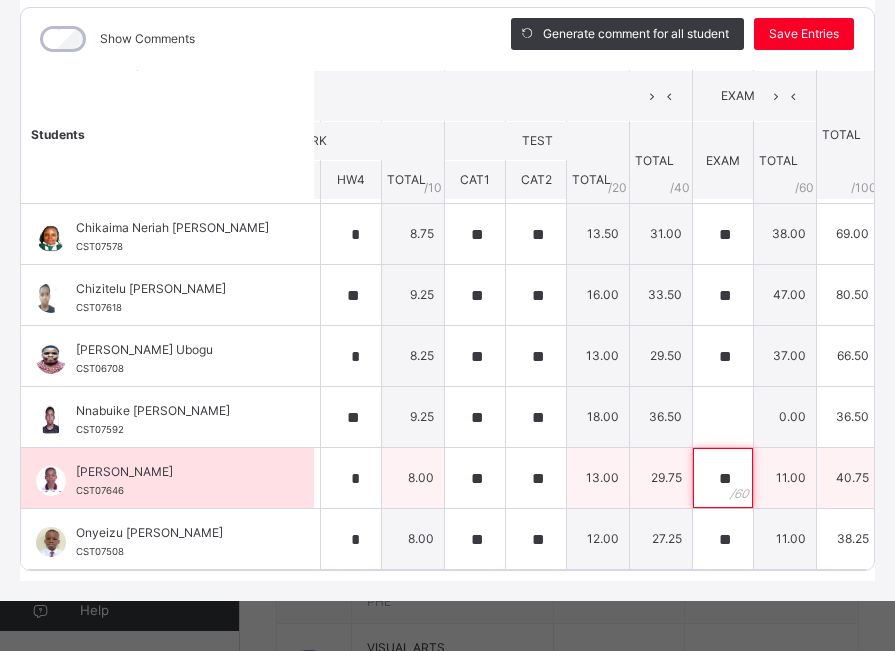 click on "**" at bounding box center [723, 478] 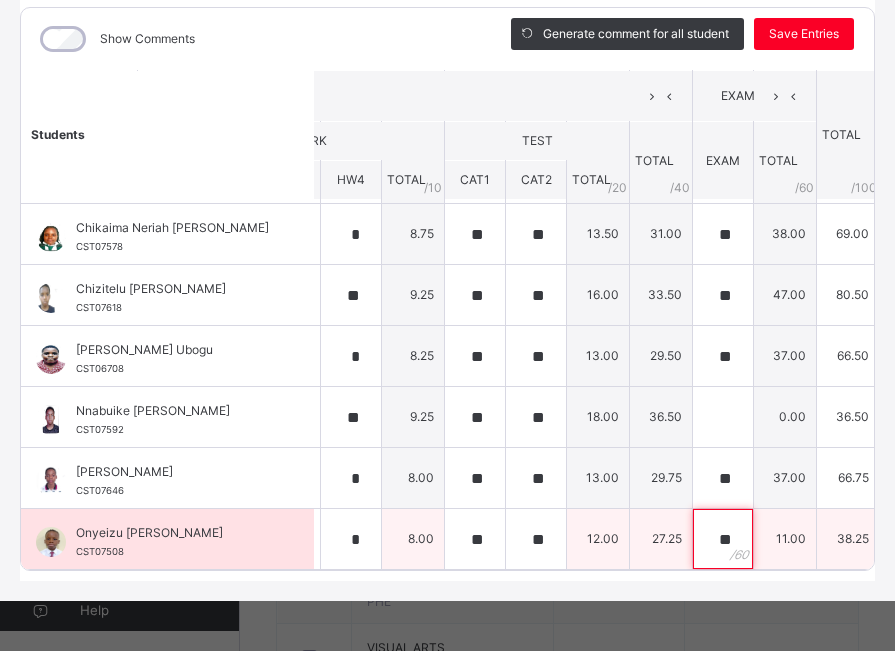 click on "**" at bounding box center [723, 539] 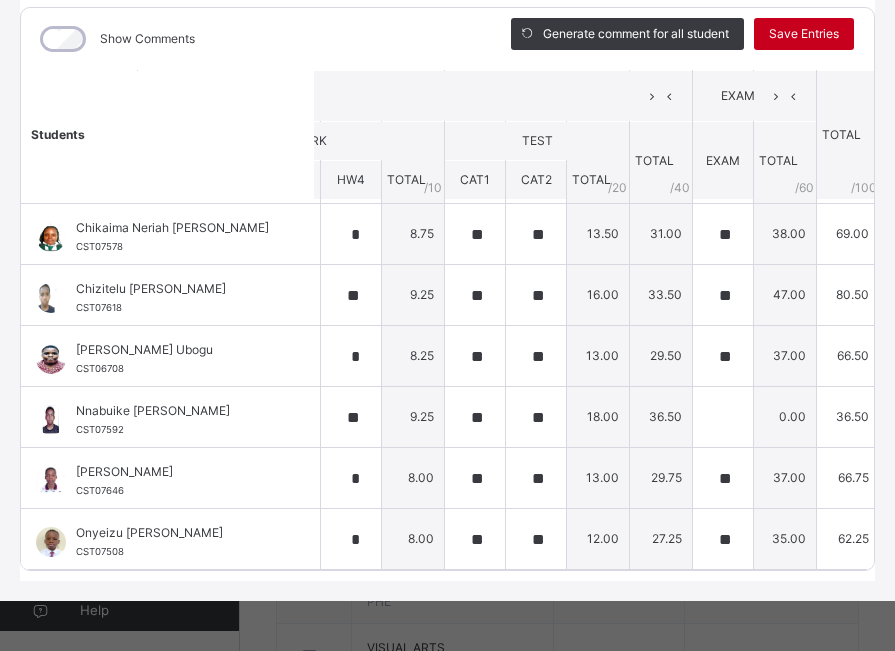 click on "Save Entries" at bounding box center [804, 34] 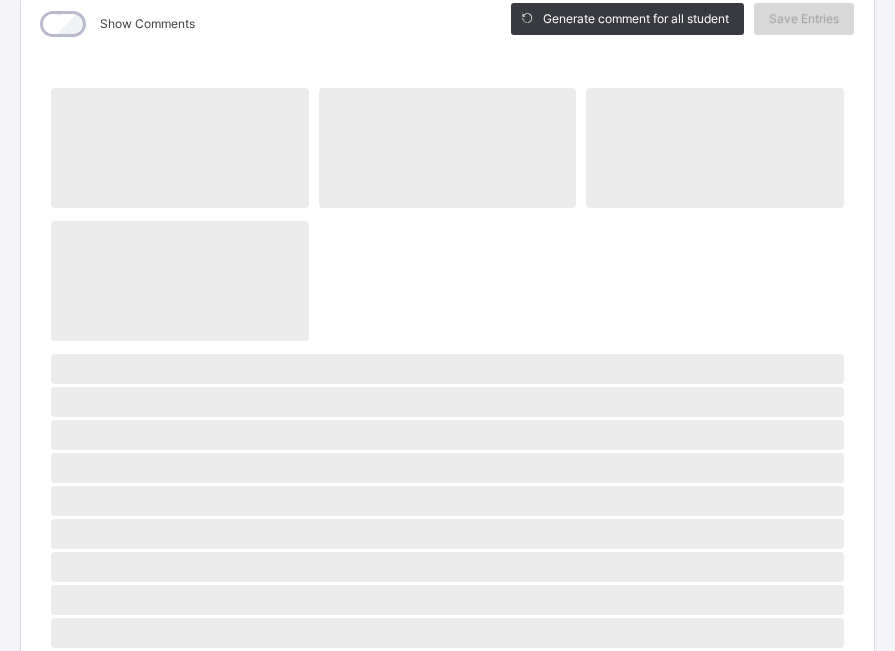 scroll, scrollTop: 275, scrollLeft: 0, axis: vertical 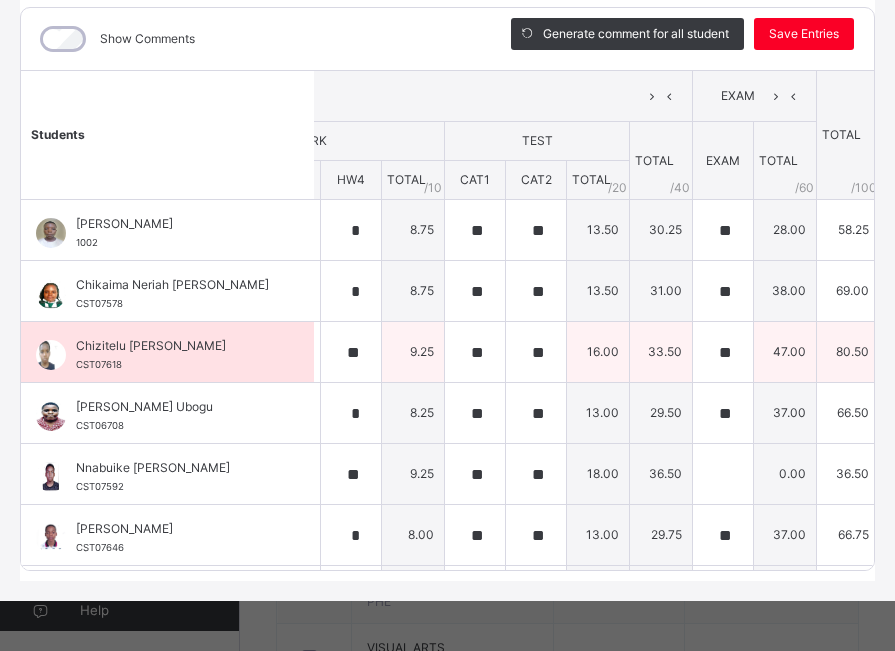 click on "9.25" at bounding box center (413, 352) 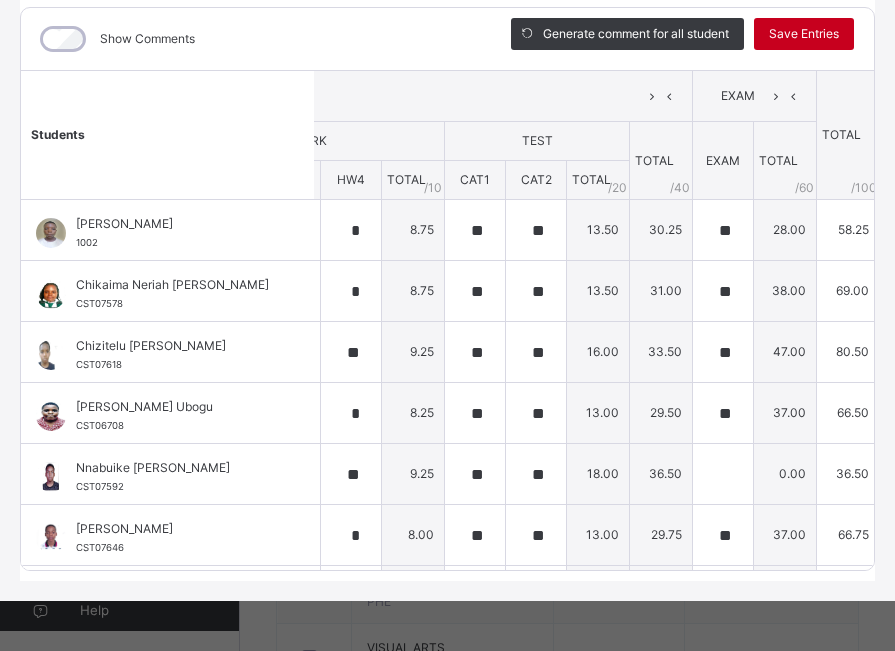 click on "Save Entries" at bounding box center (804, 34) 